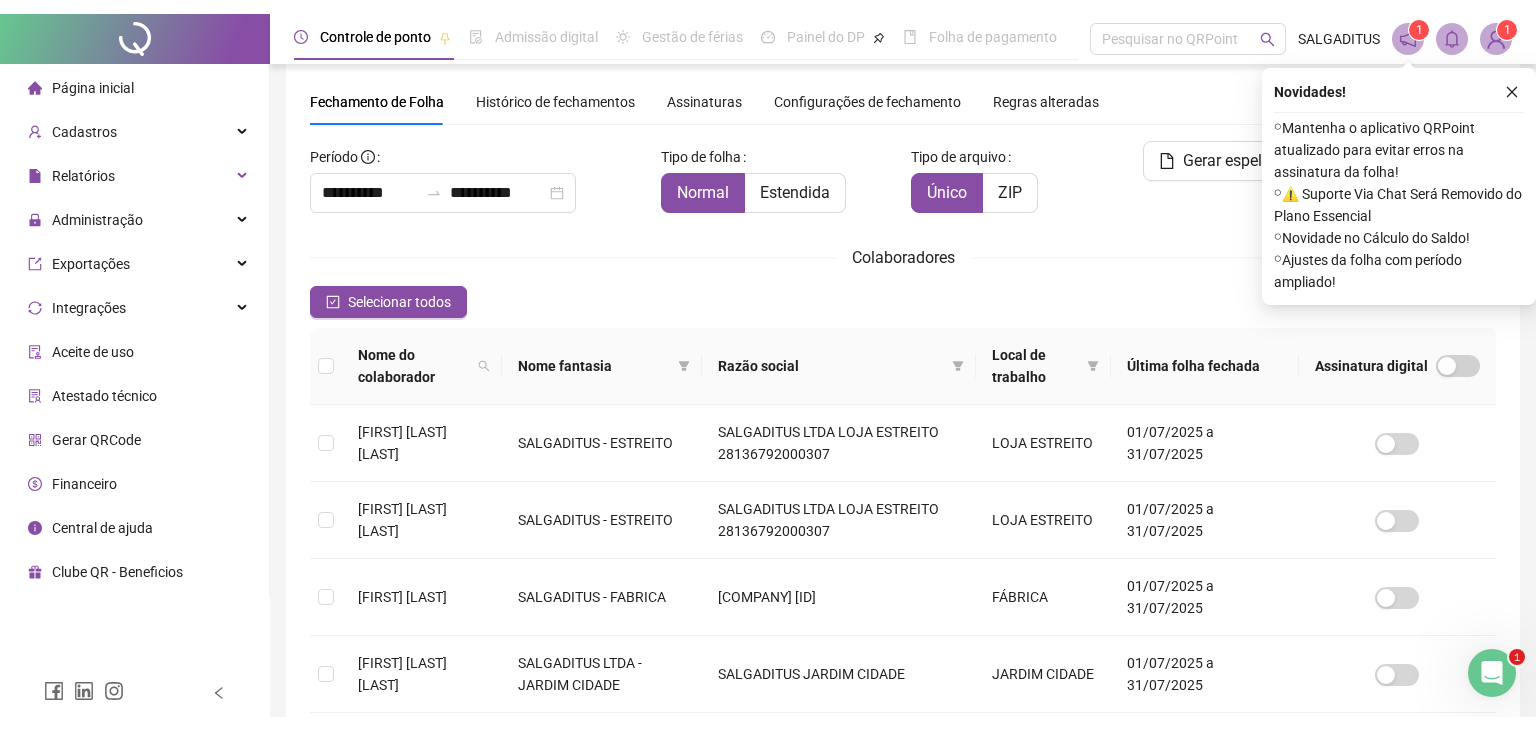 scroll, scrollTop: 0, scrollLeft: 0, axis: both 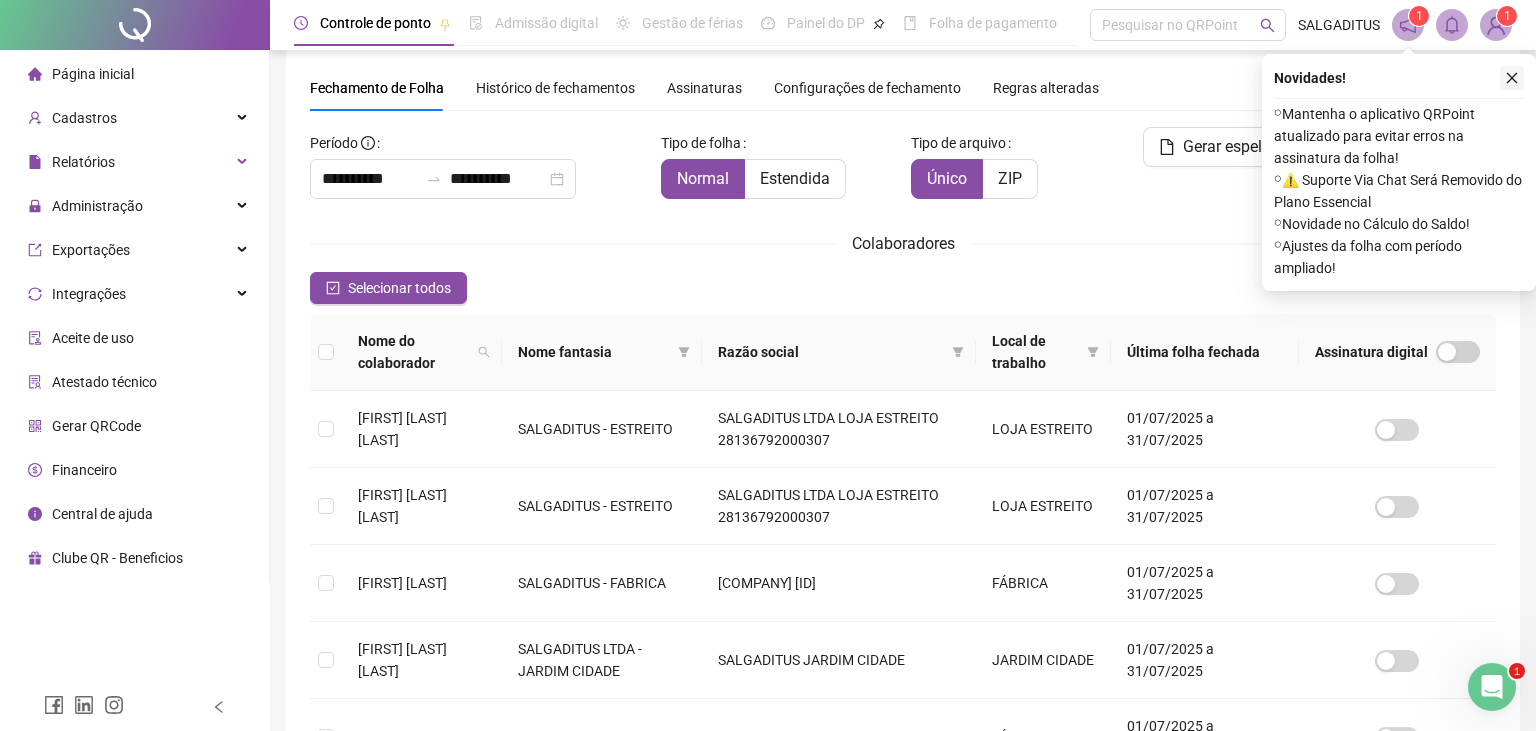 click at bounding box center [1512, 78] 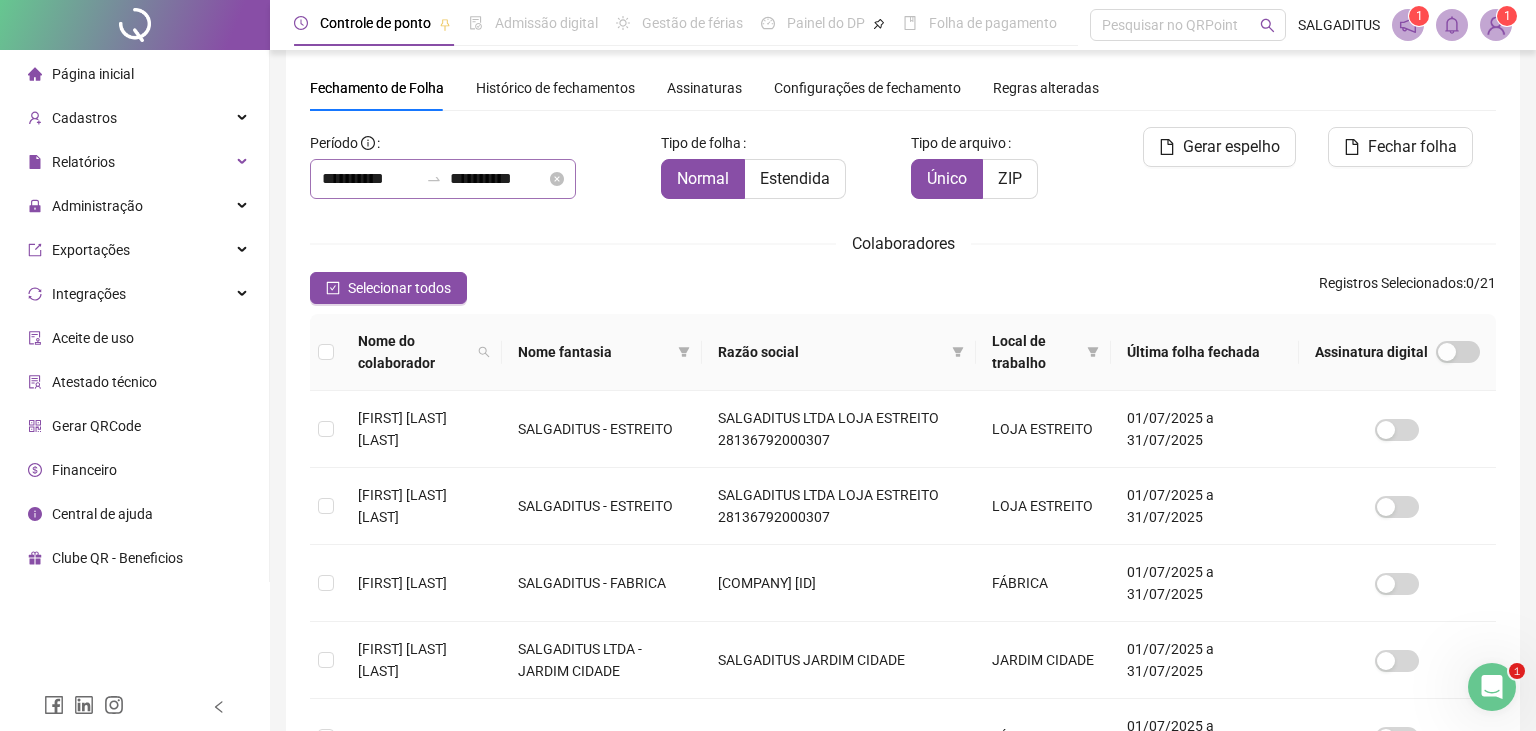 click on "**********" at bounding box center [443, 179] 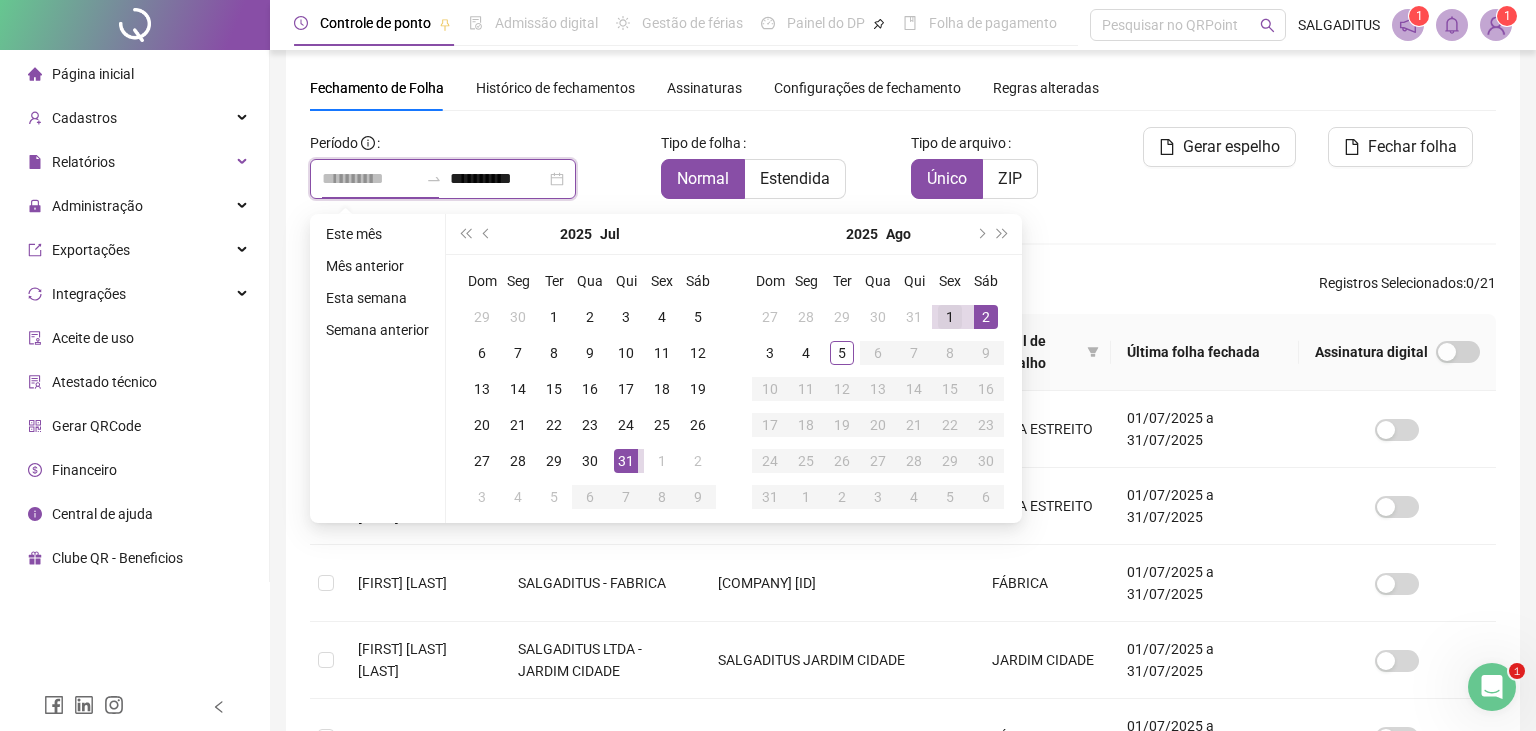 type on "**********" 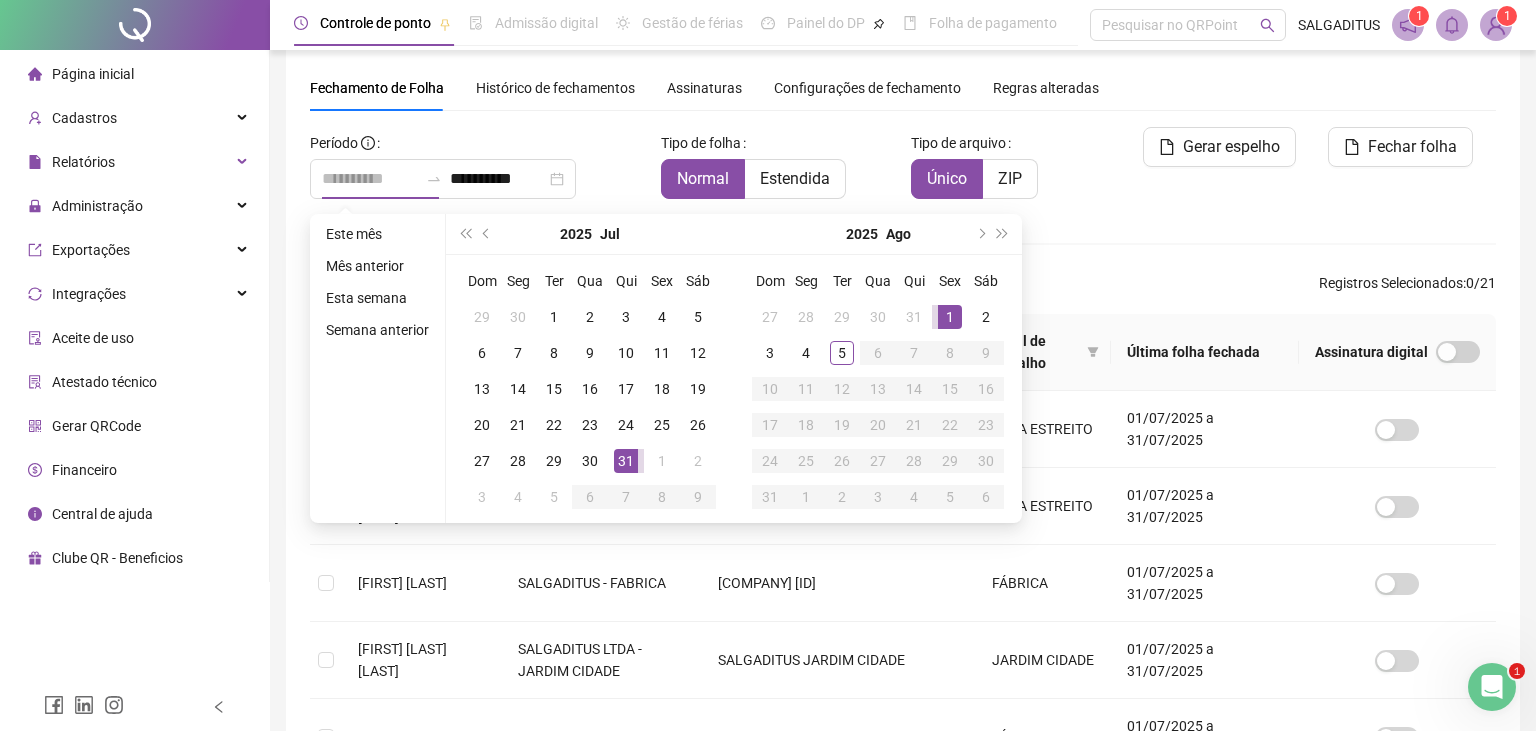 click on "1" at bounding box center [950, 317] 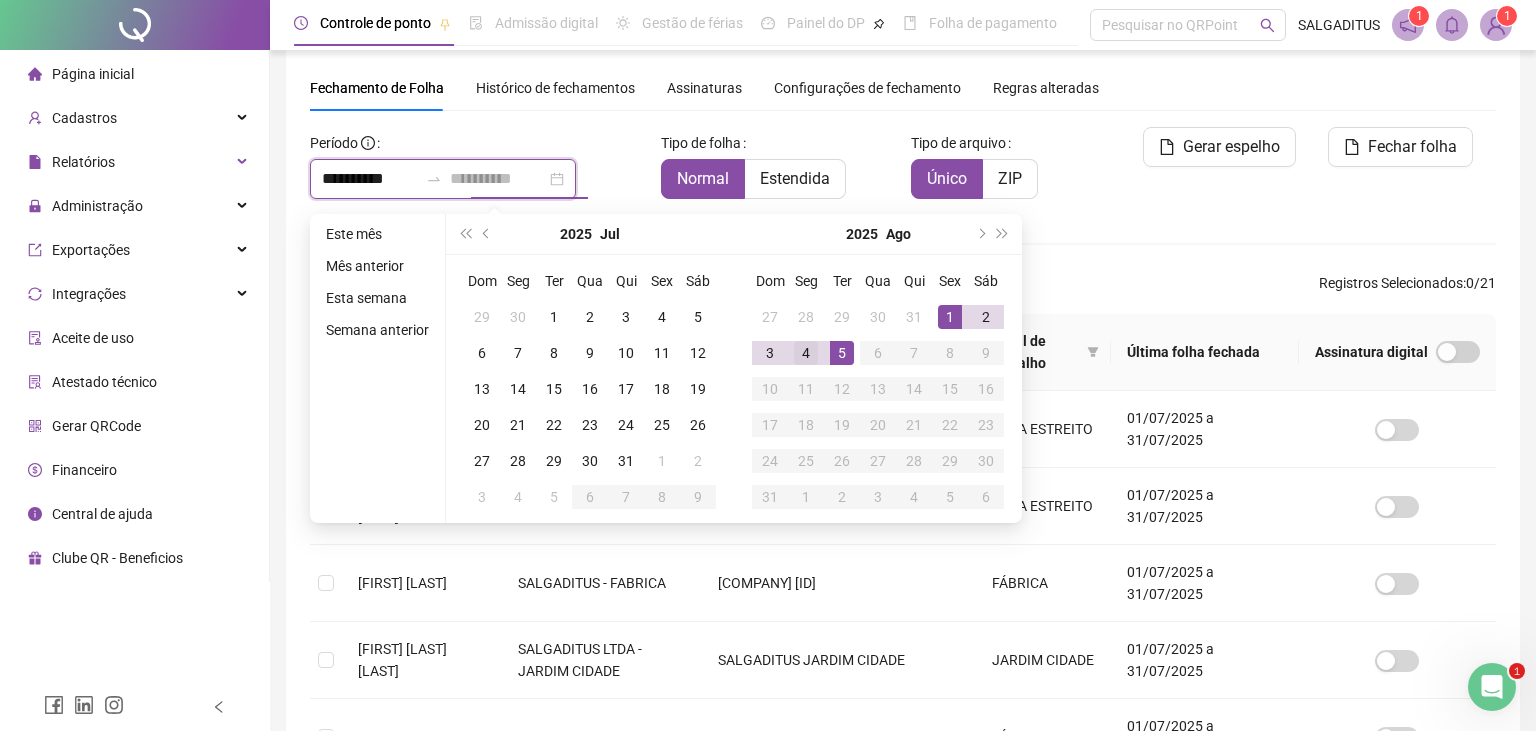 type on "**********" 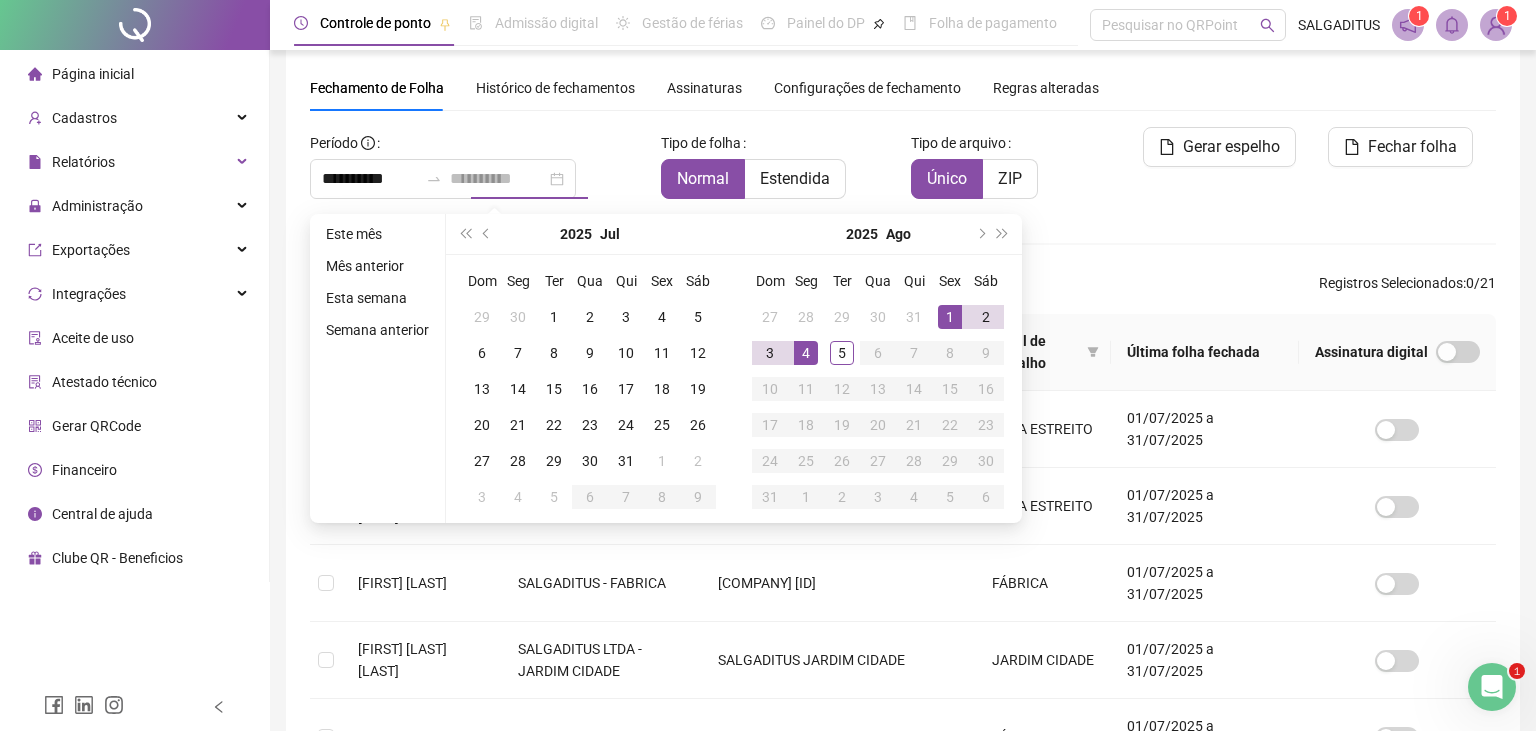click on "4" at bounding box center [806, 353] 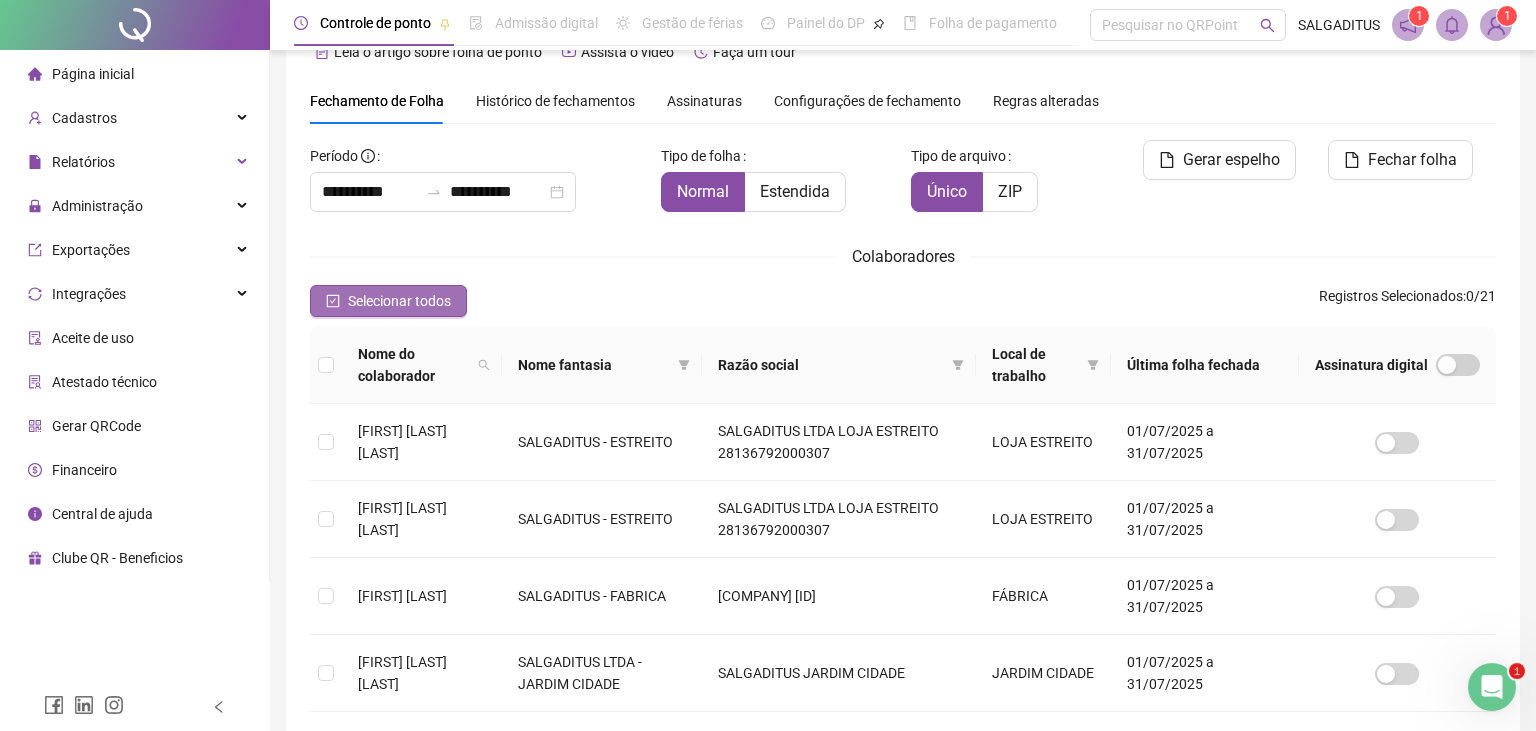 click on "Selecionar todos" at bounding box center (388, 301) 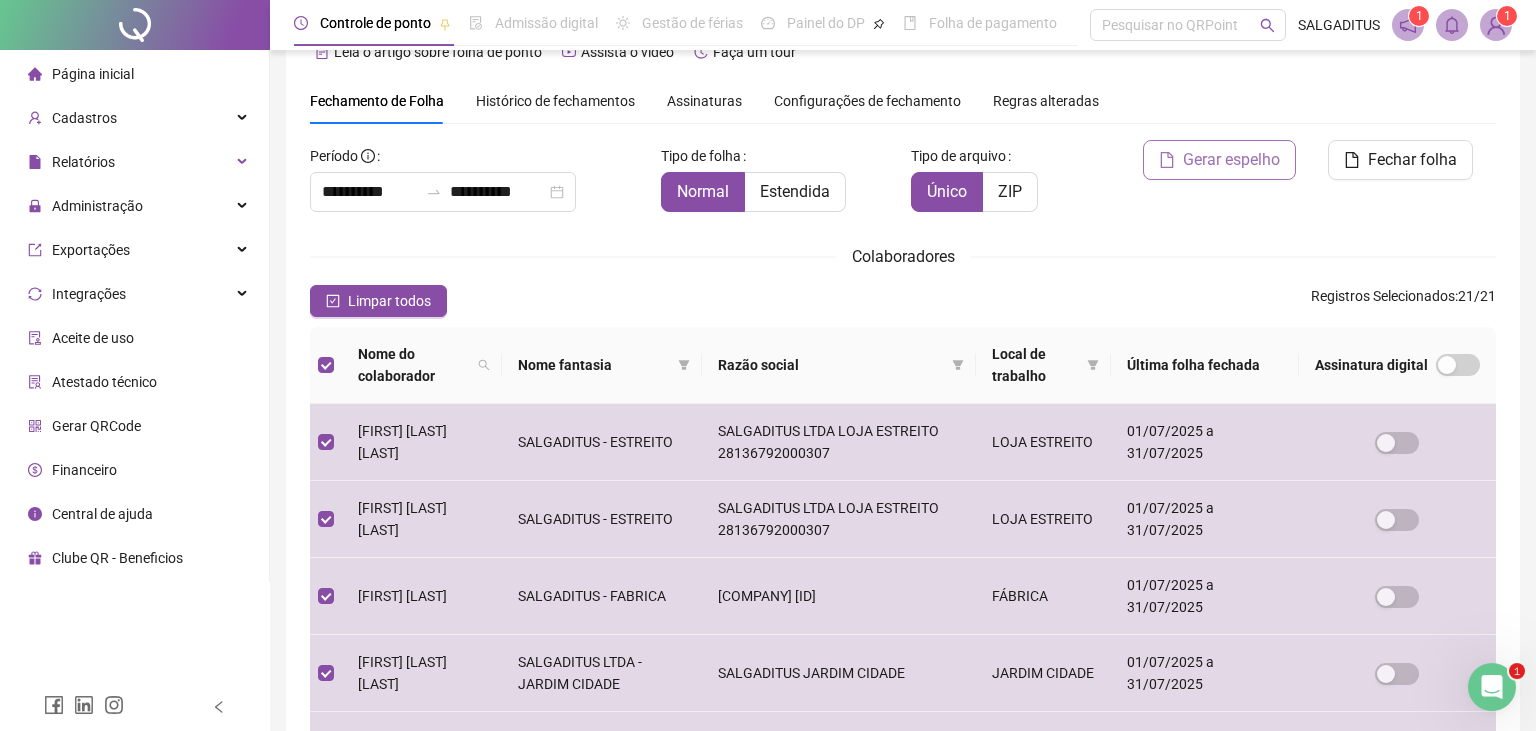 click on "Gerar espelho" at bounding box center (1231, 160) 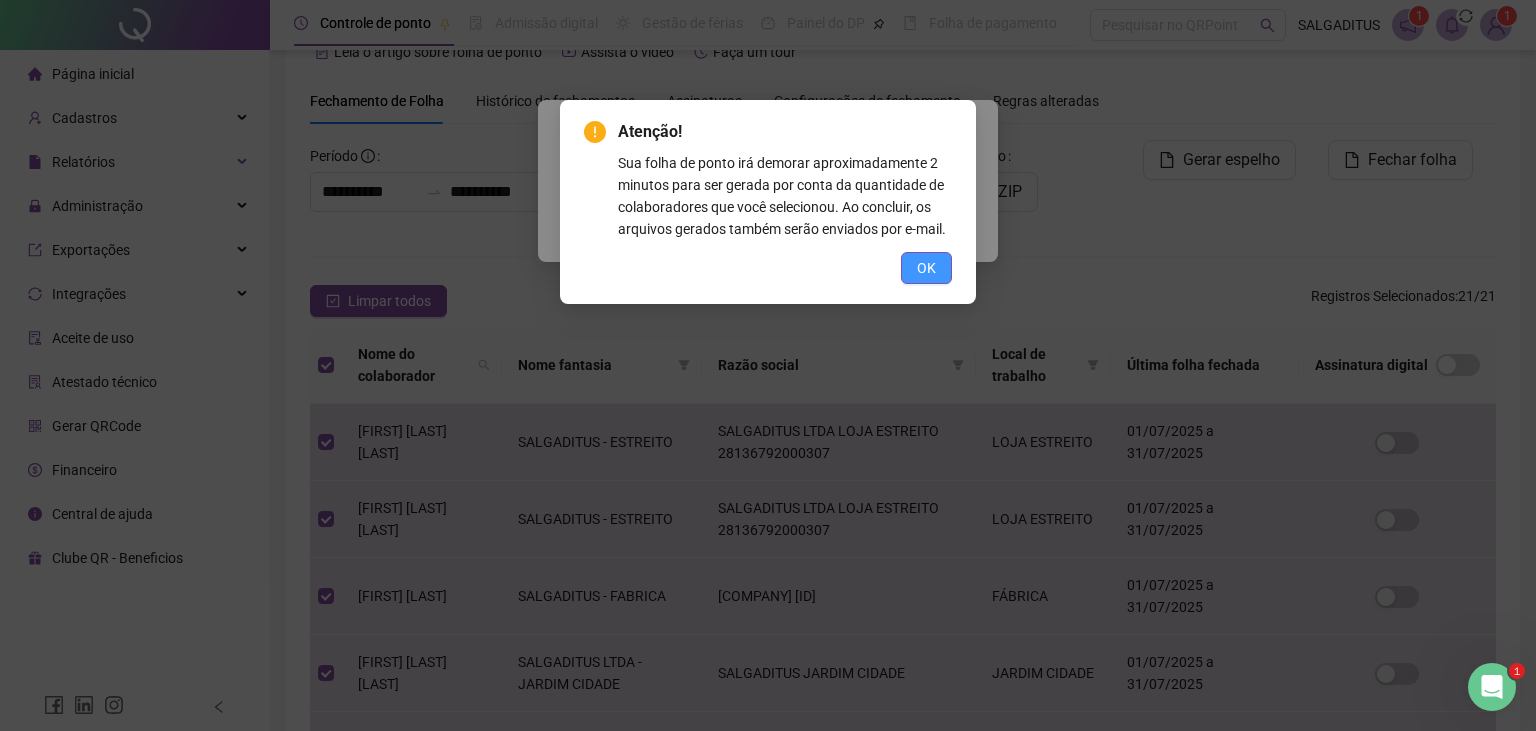 click on "OK" at bounding box center [926, 268] 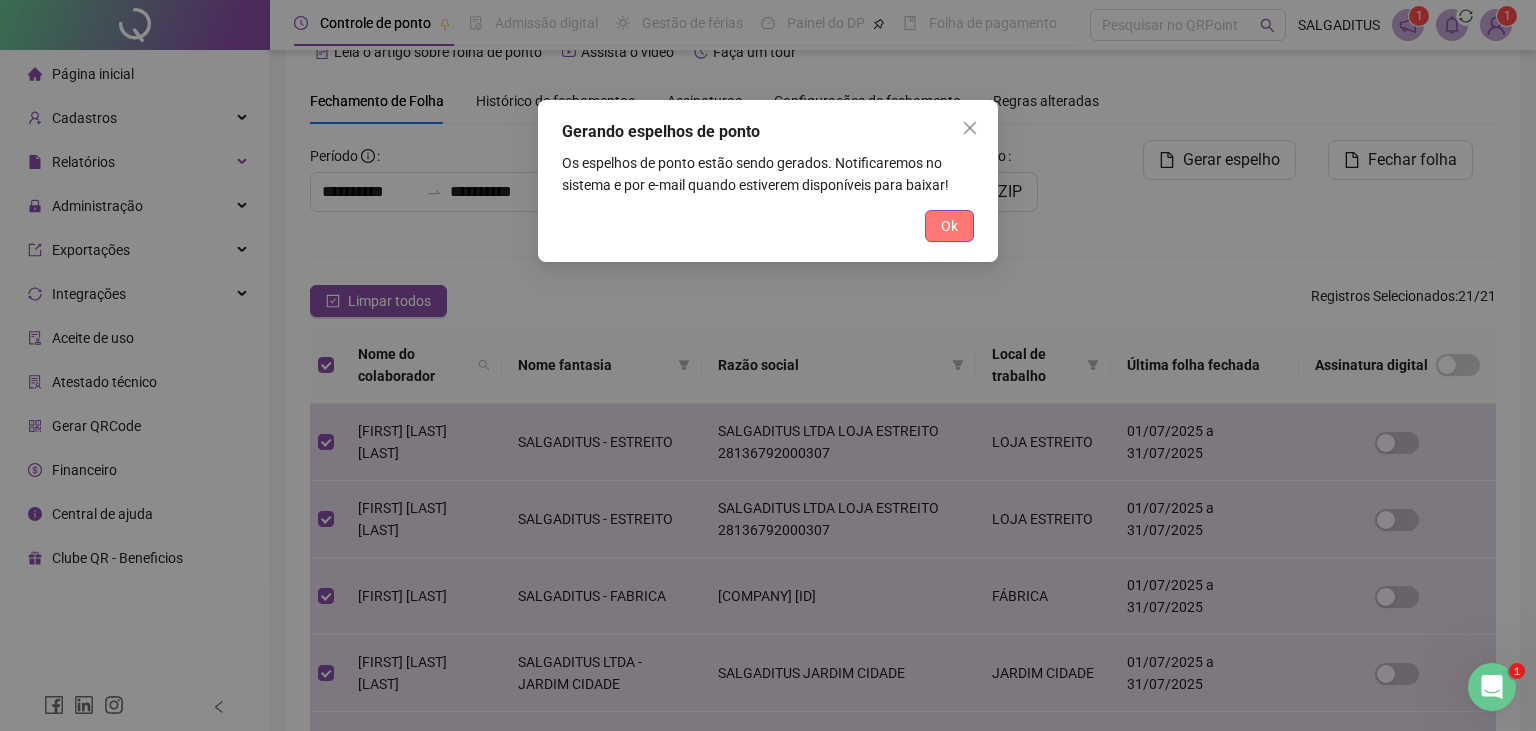 click on "Ok" at bounding box center [949, 226] 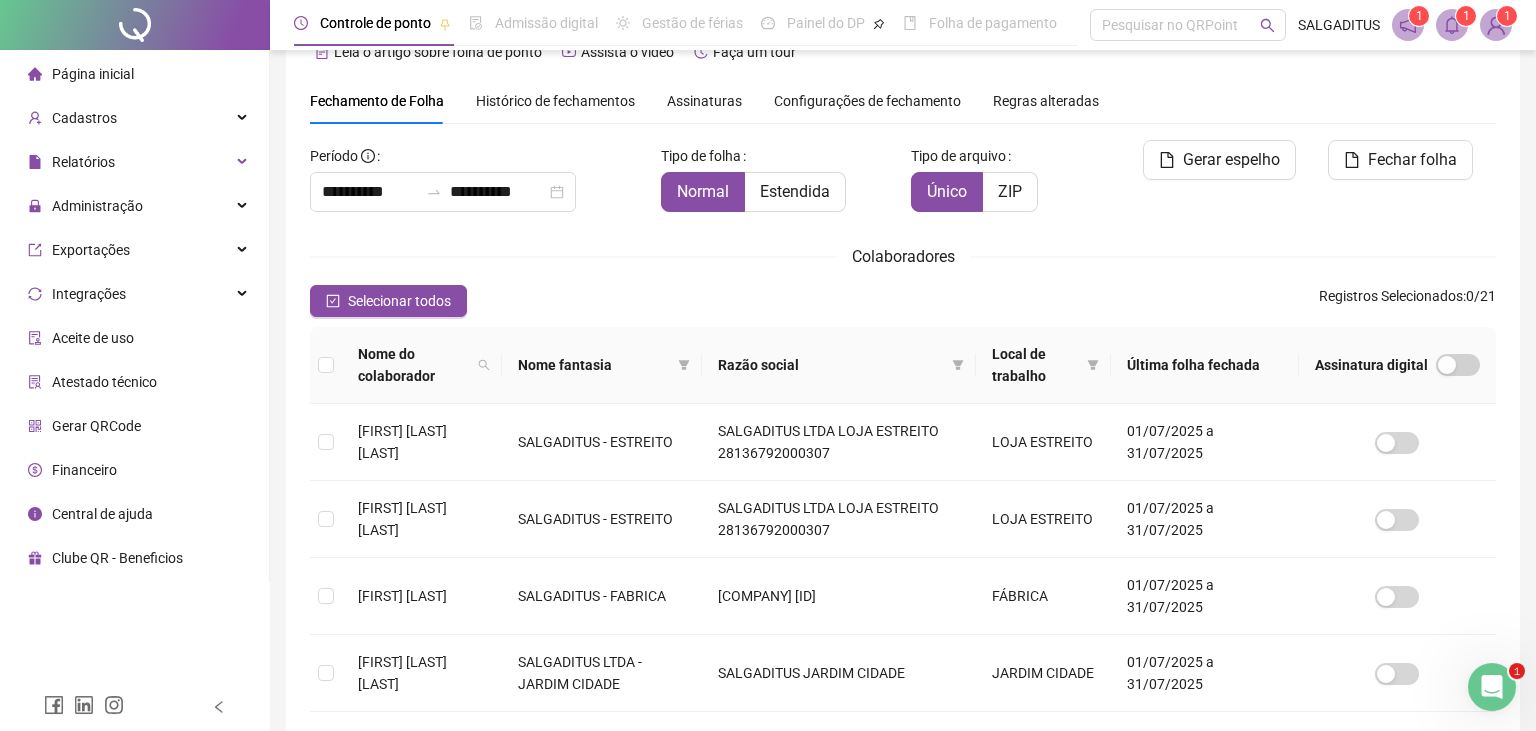 click on "Nome do colaborador [FIRST] [LAST] [LAST]" at bounding box center [903, 25] 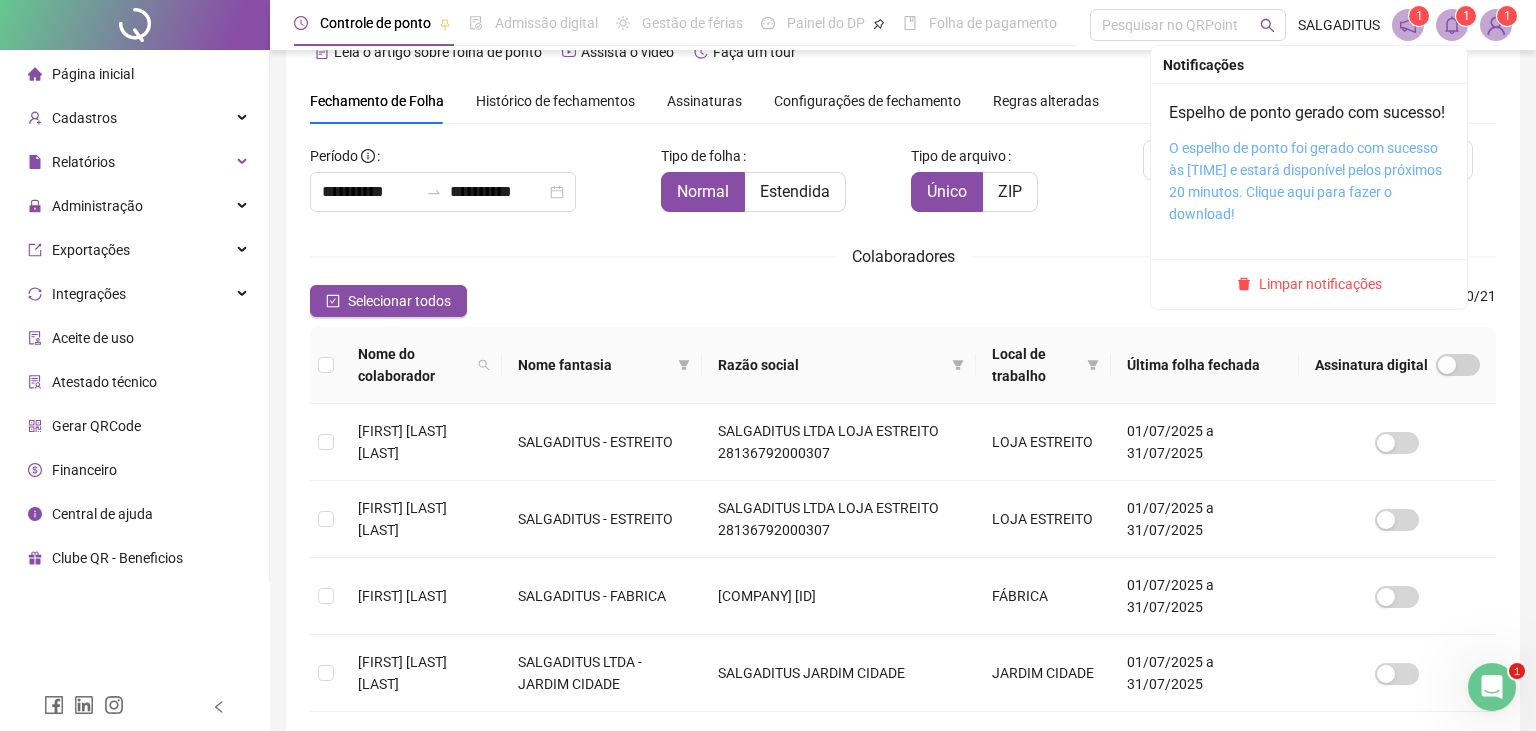click on "O espelho de ponto foi gerado com sucesso às [TIME] e estará disponível pelos próximos 20 minutos.
Clique aqui para fazer o download!" at bounding box center (1305, 181) 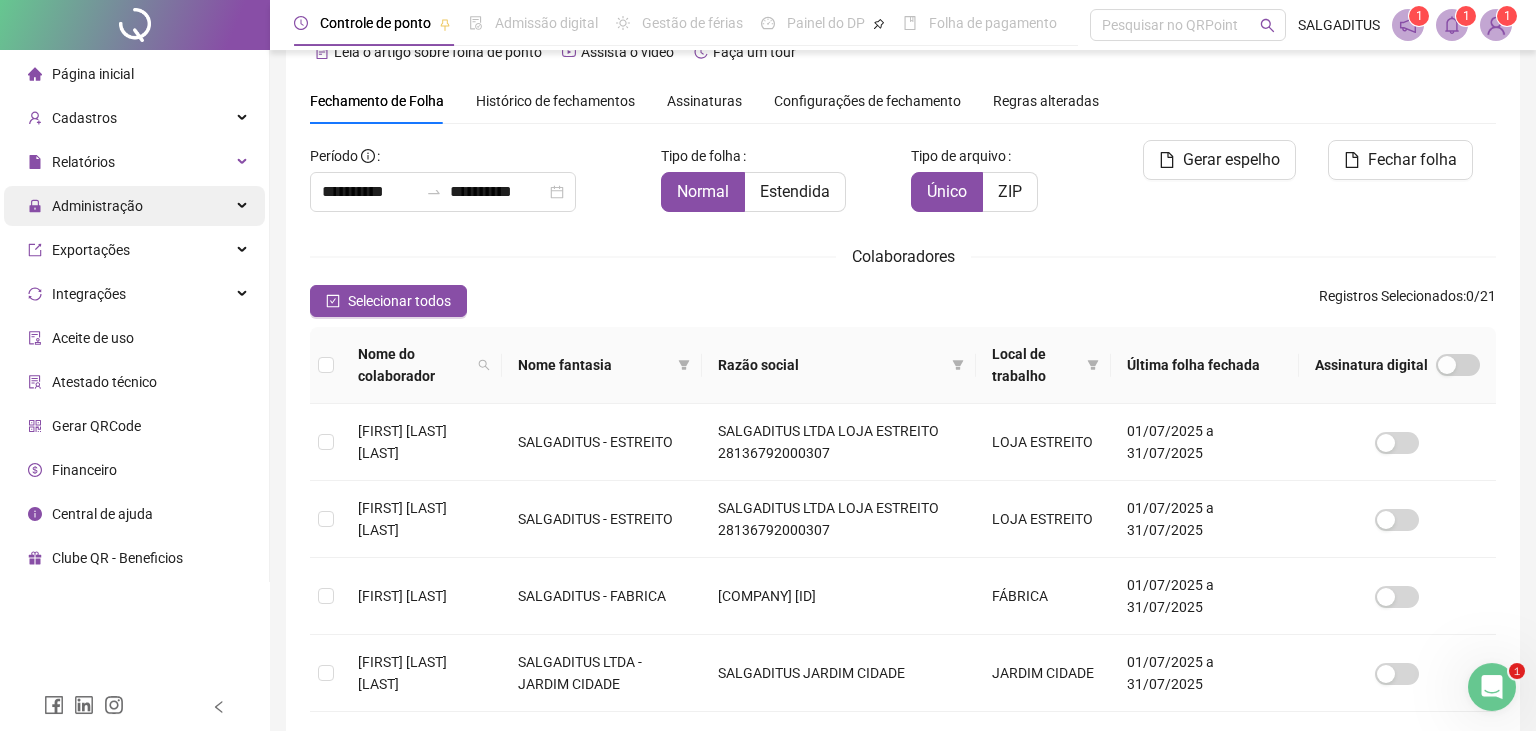 click on "Administração" at bounding box center [134, 206] 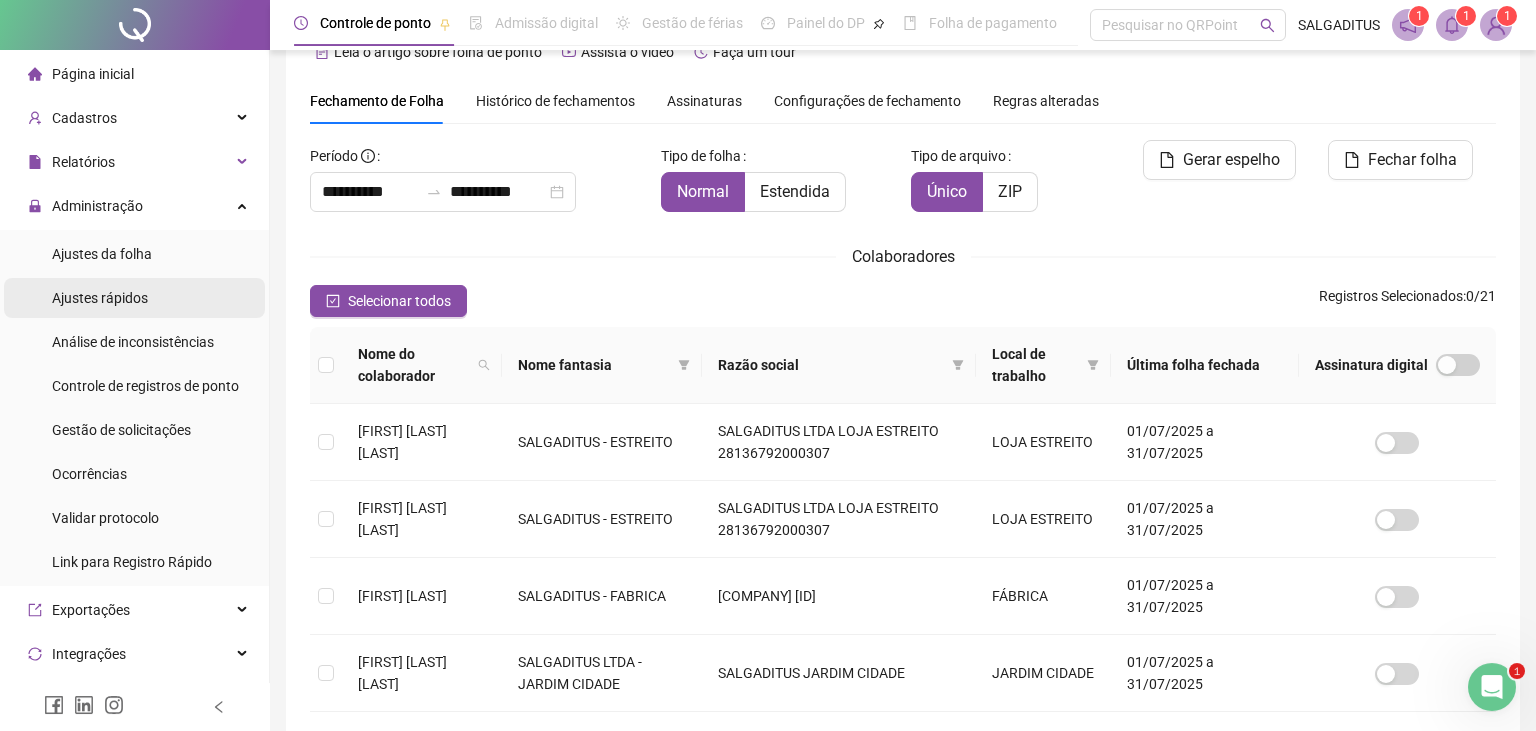 click on "Ajustes rápidos" at bounding box center [134, 298] 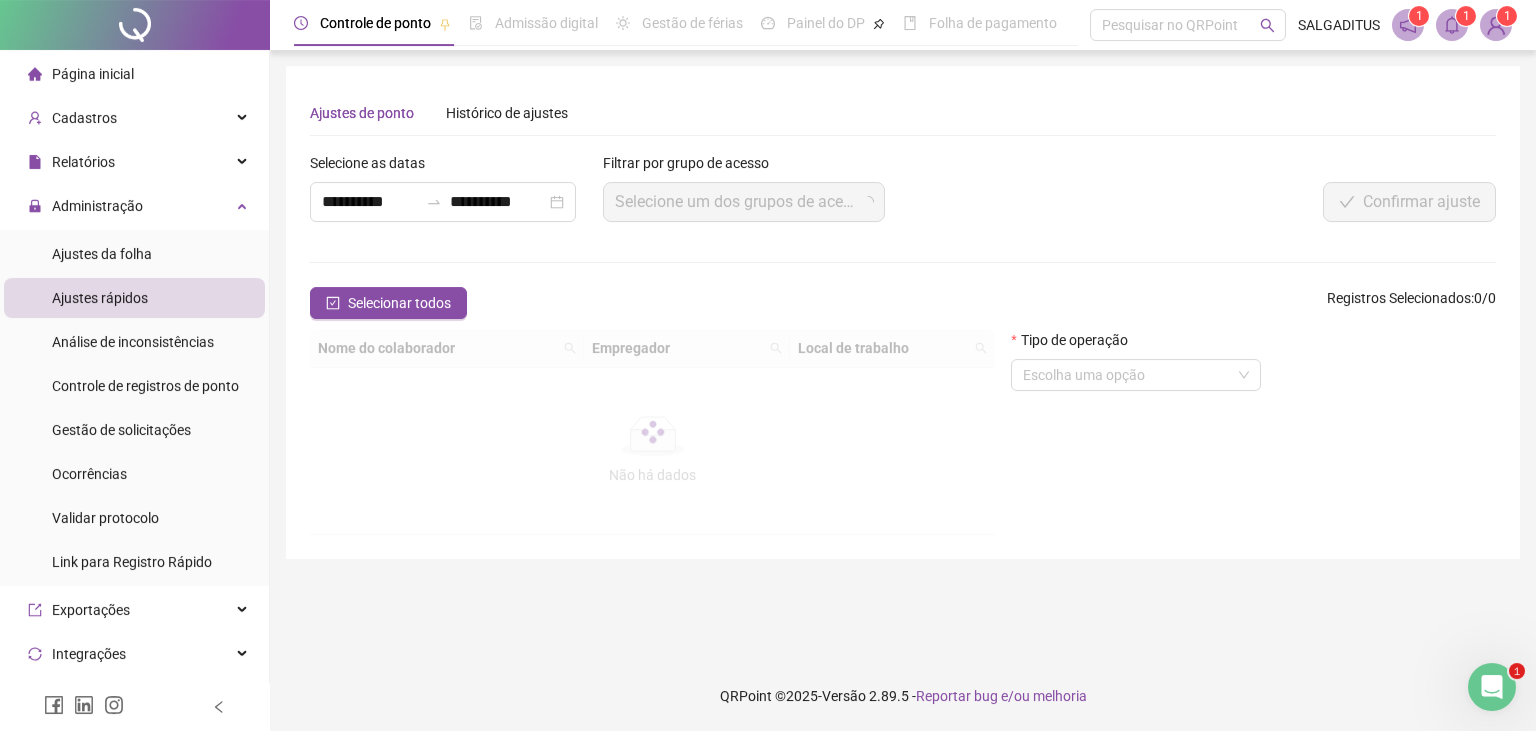scroll, scrollTop: 0, scrollLeft: 0, axis: both 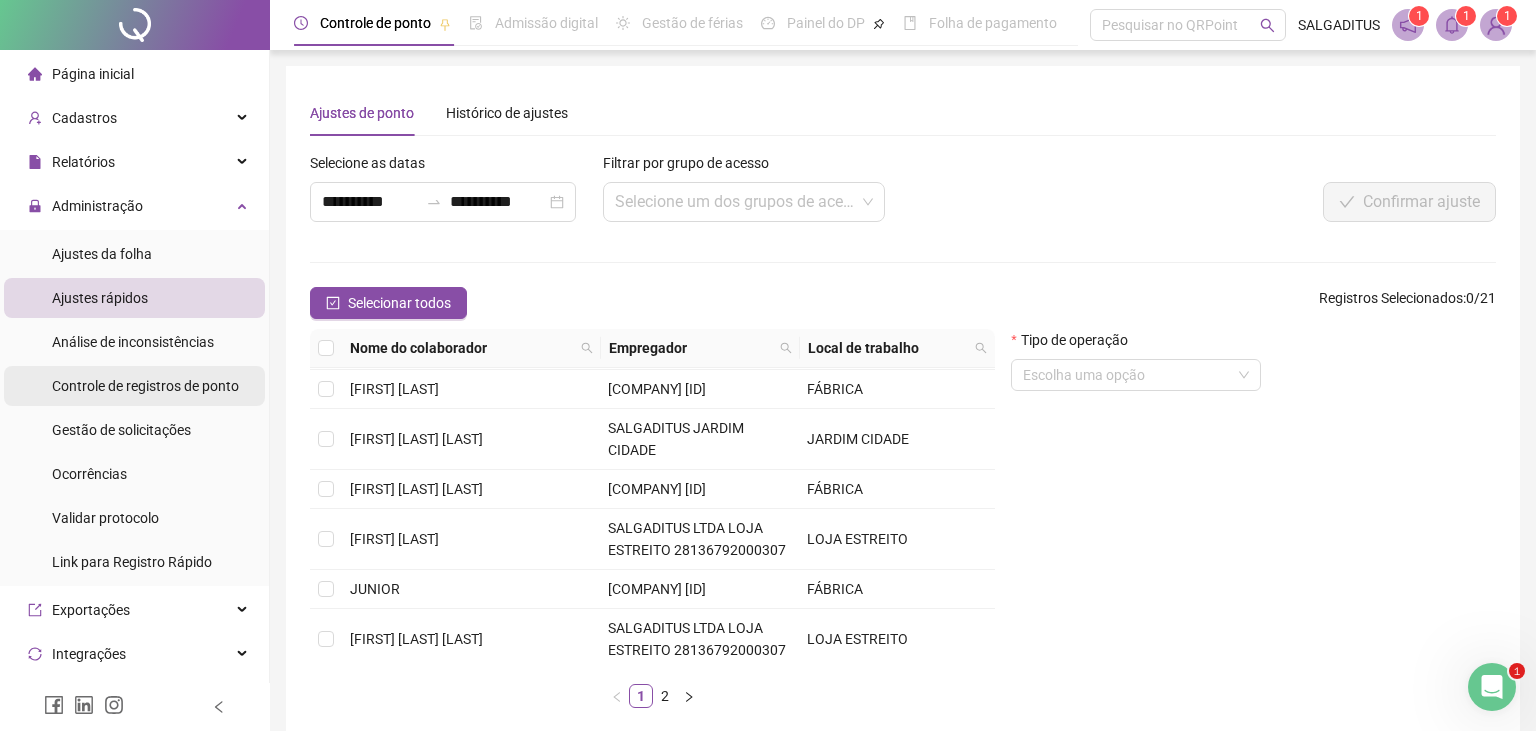 click on "Controle de registros de ponto" at bounding box center (145, 386) 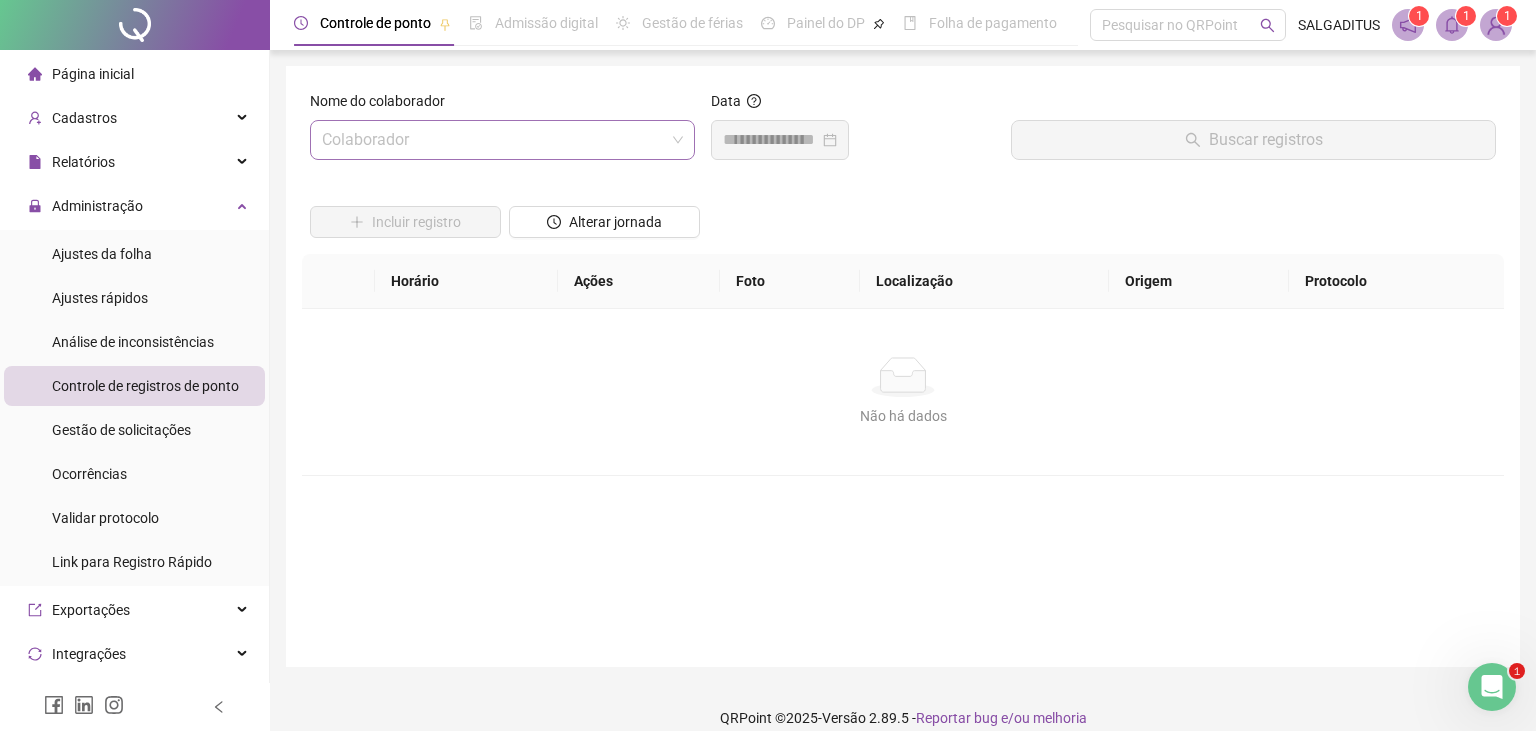 click at bounding box center [493, 140] 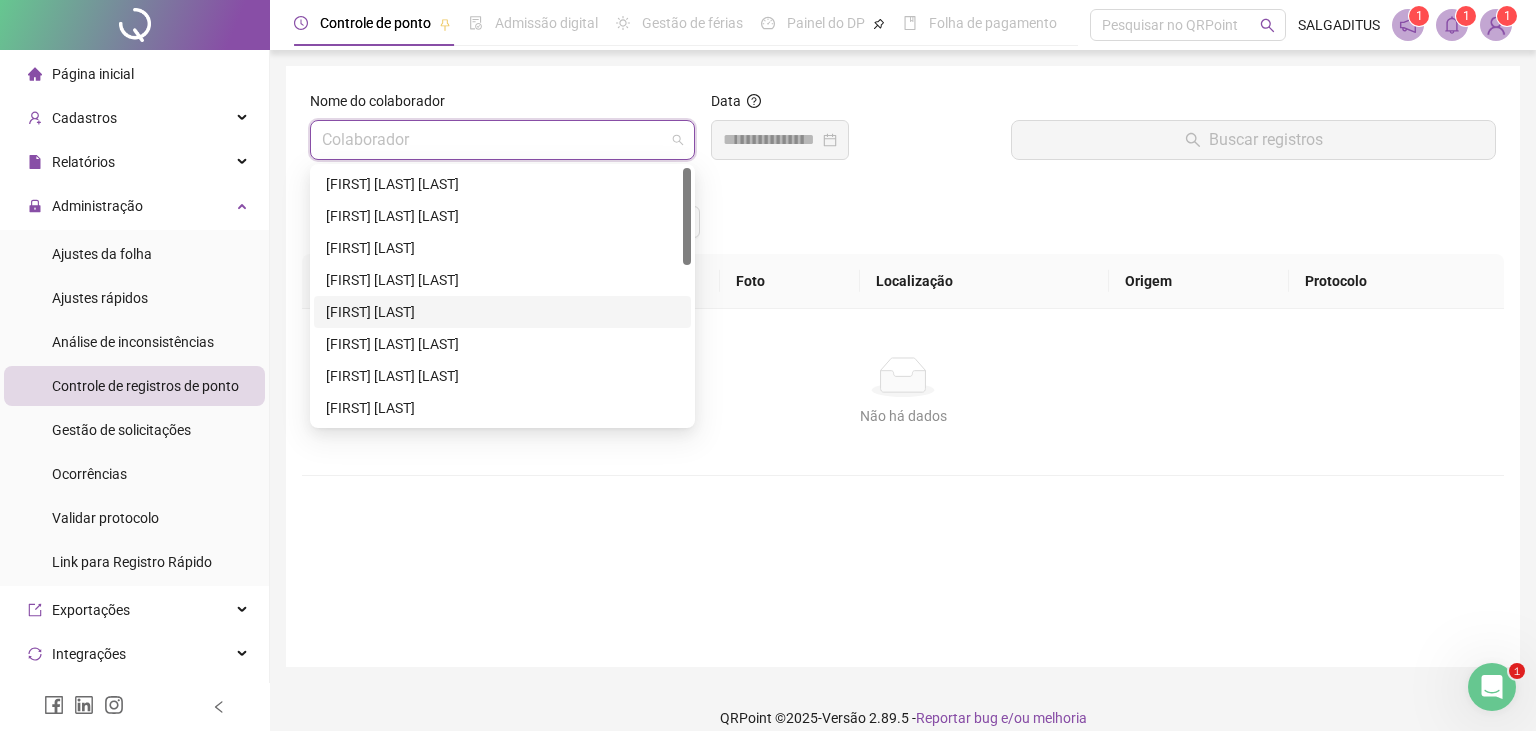 scroll, scrollTop: 416, scrollLeft: 0, axis: vertical 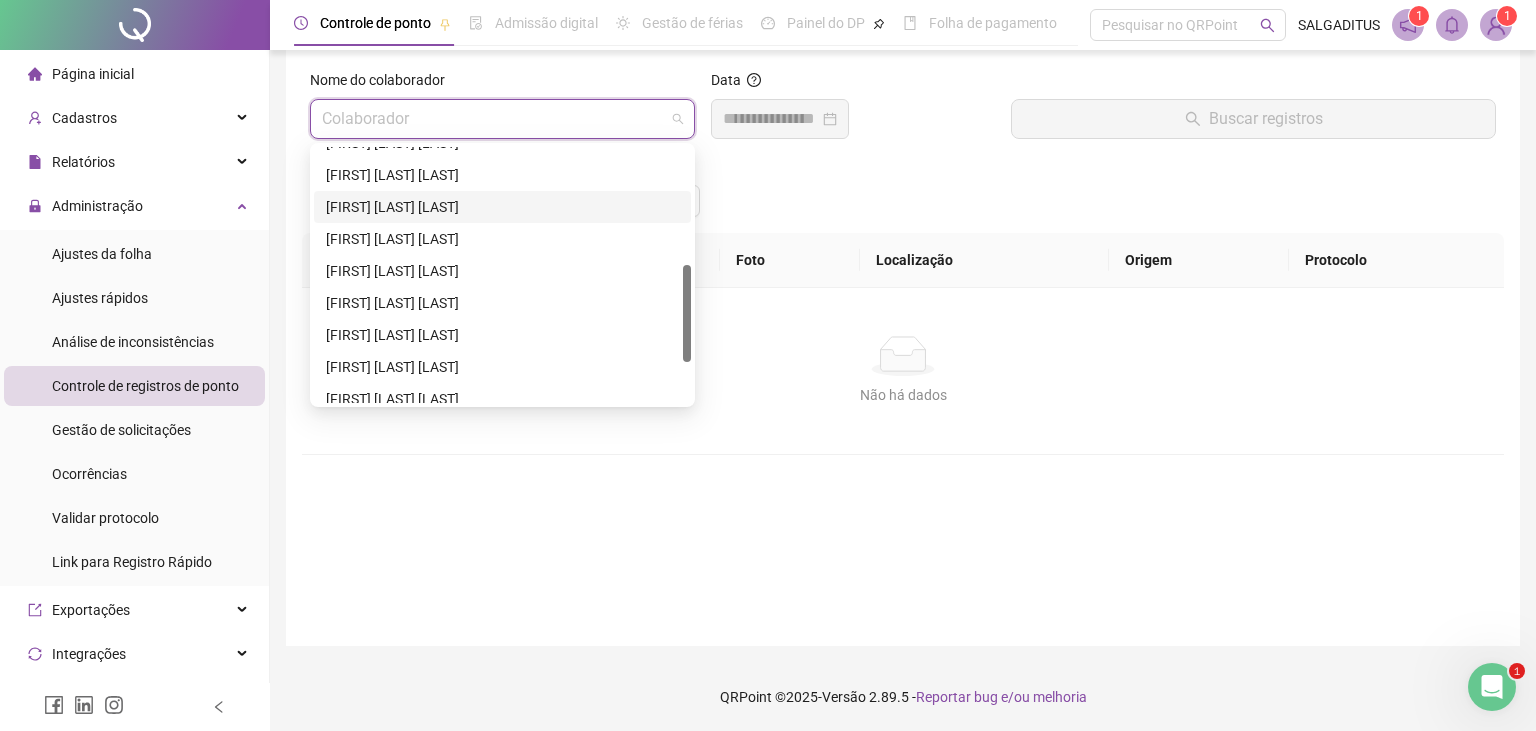 click on "[FIRST] [LAST] [LAST]" at bounding box center (502, 207) 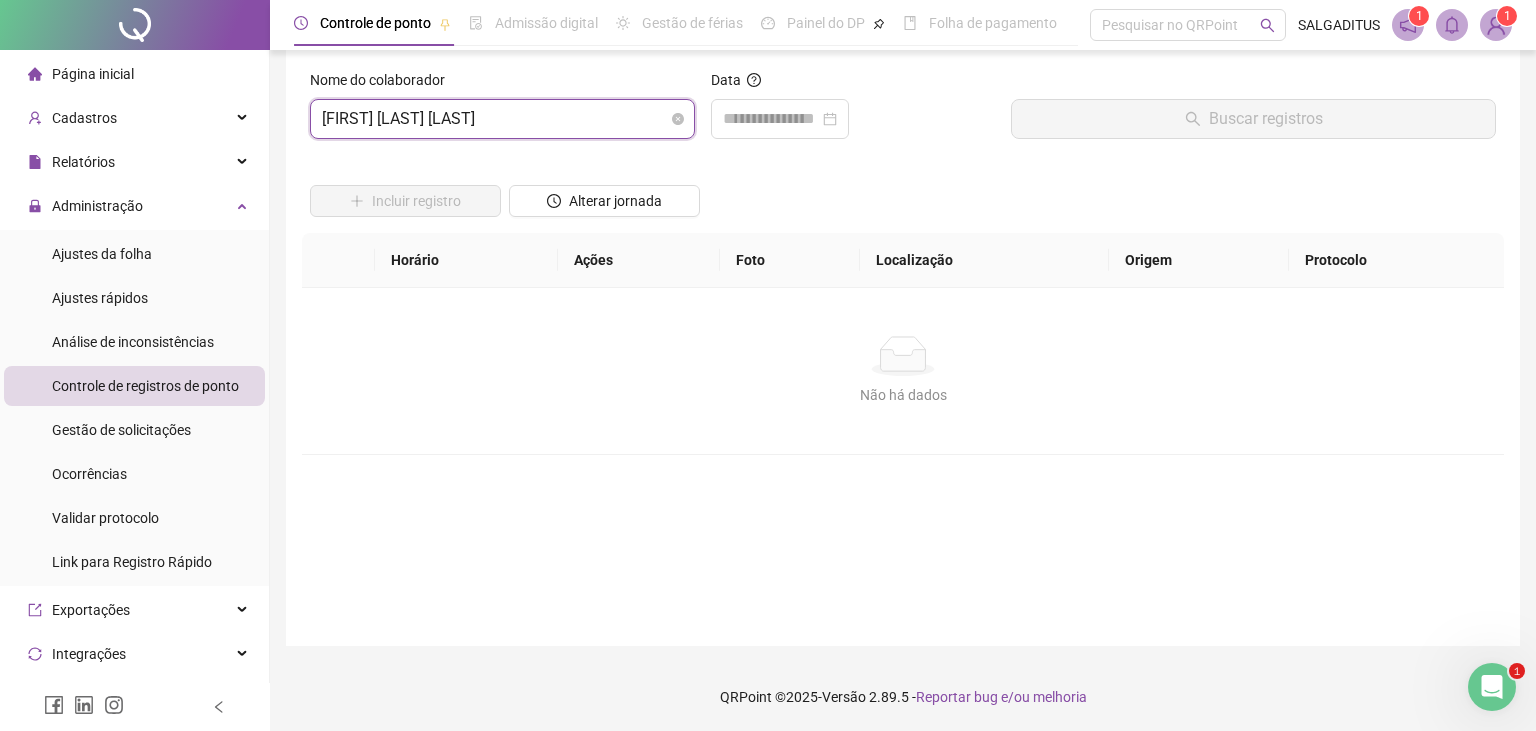 scroll, scrollTop: 308, scrollLeft: 0, axis: vertical 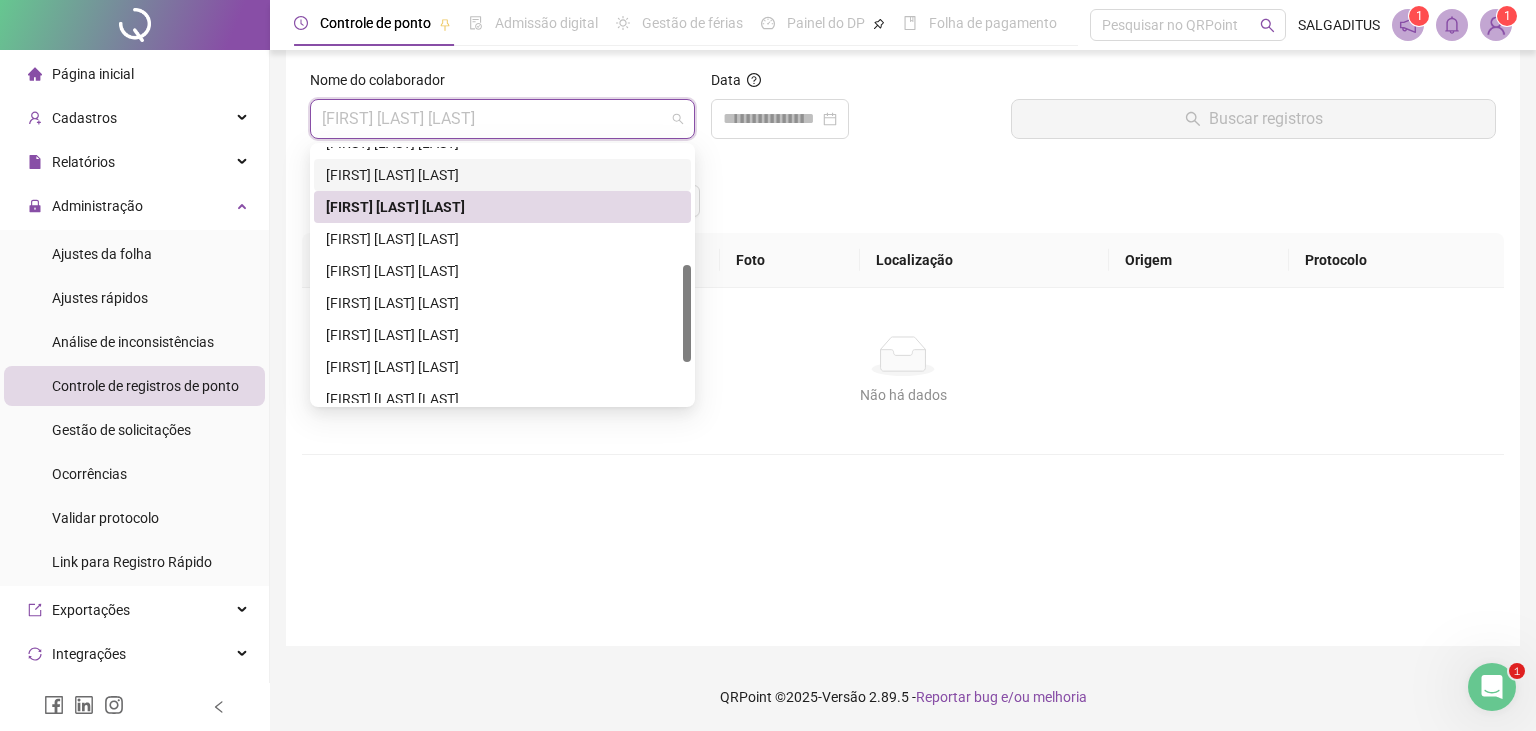 click on "[FIRST] [LAST] [LAST]" at bounding box center [502, 175] 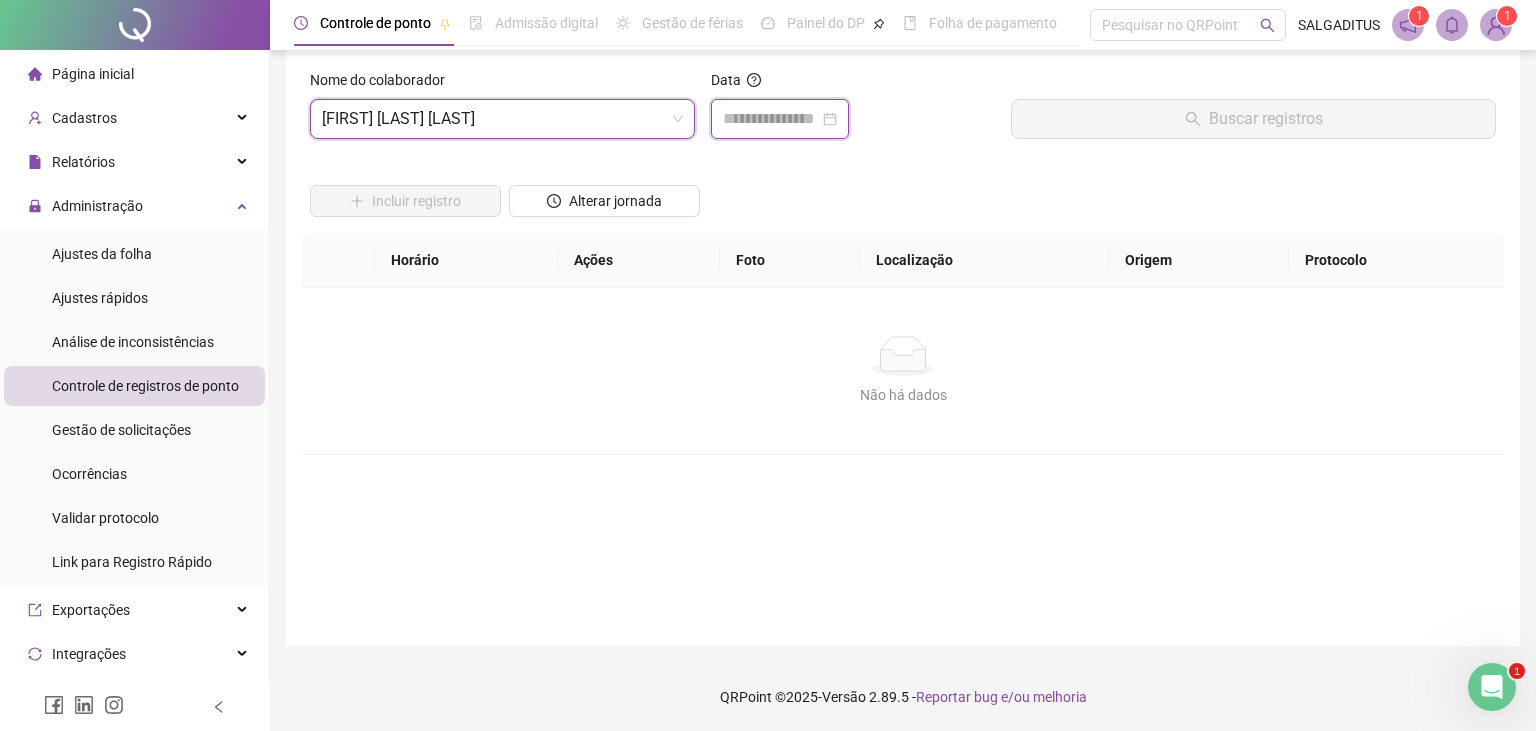 click at bounding box center (771, 119) 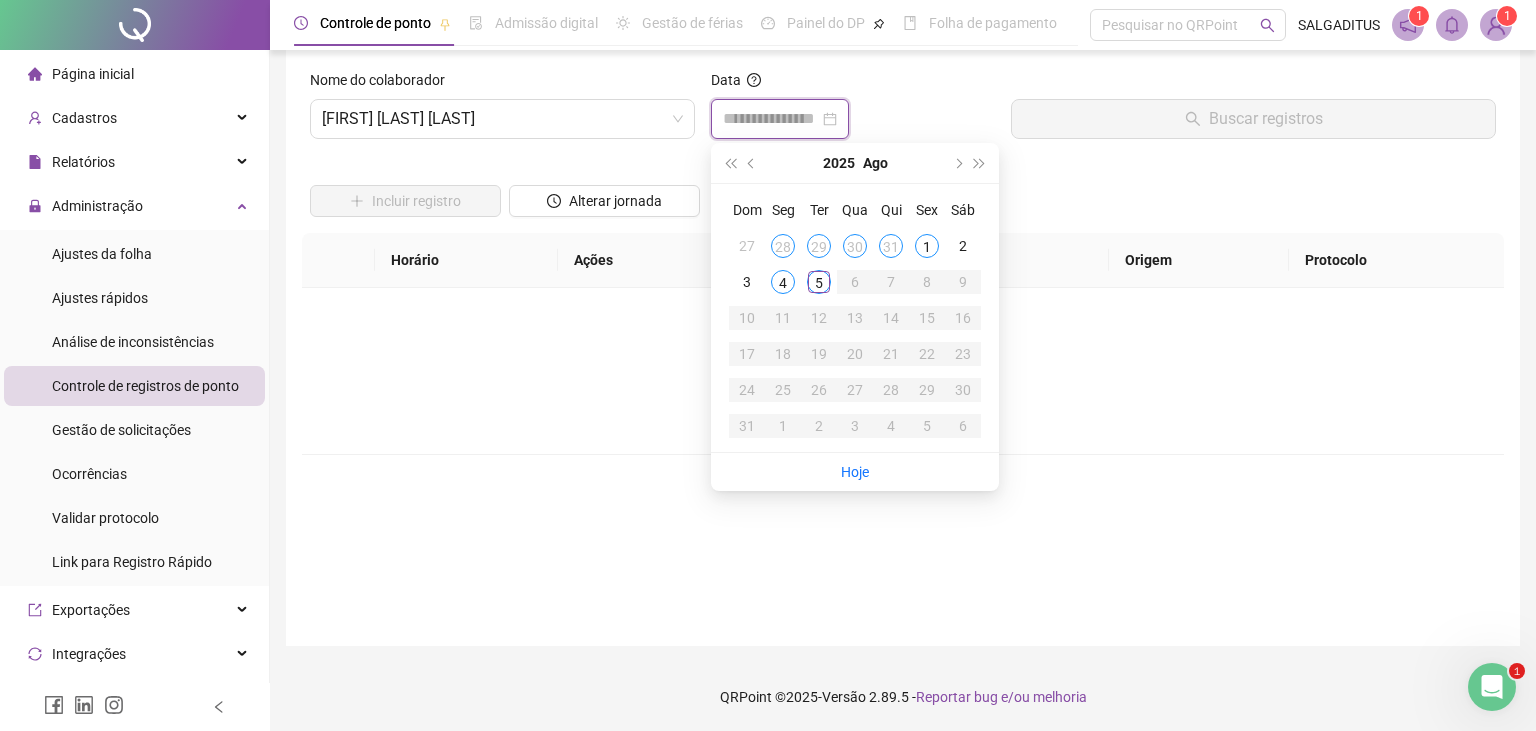 type on "**********" 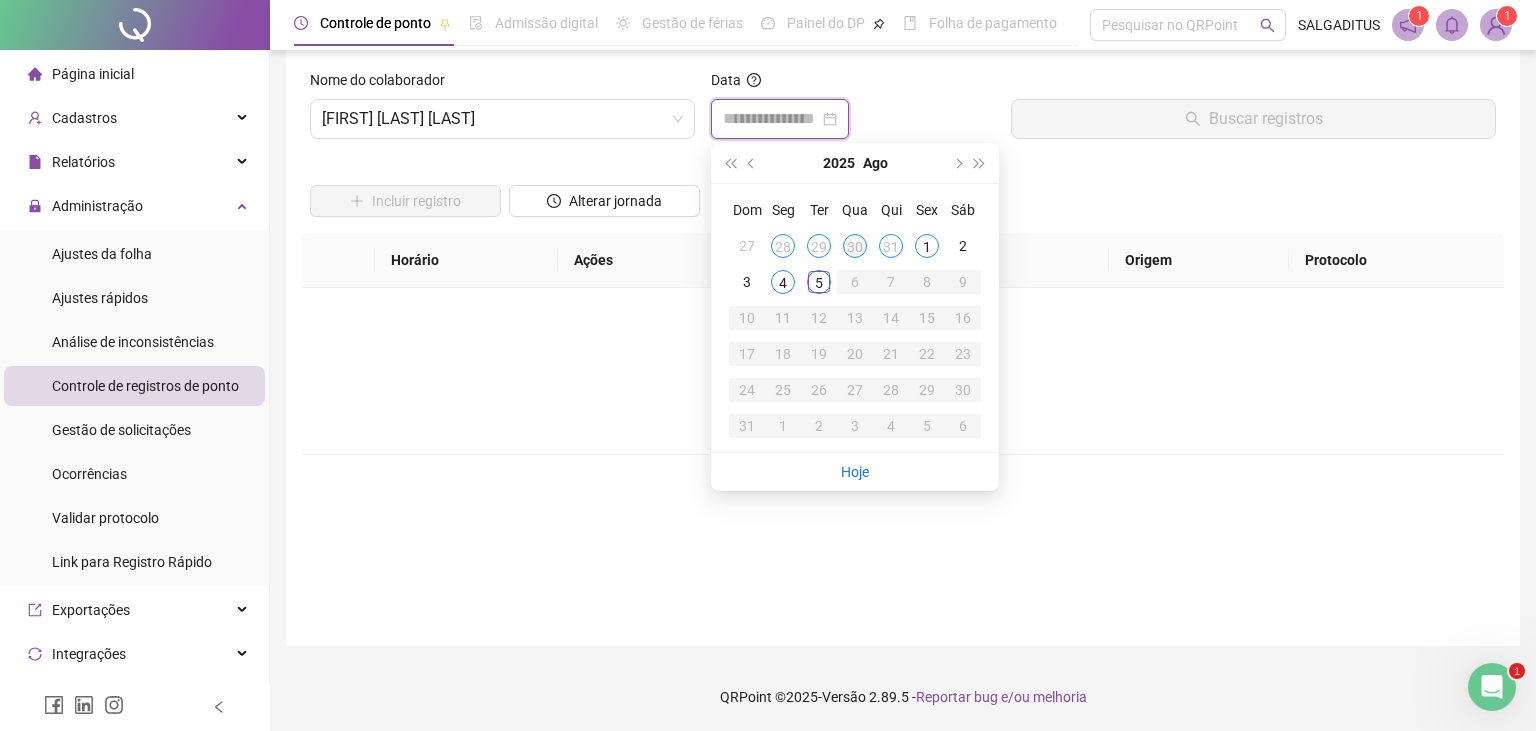 type on "**********" 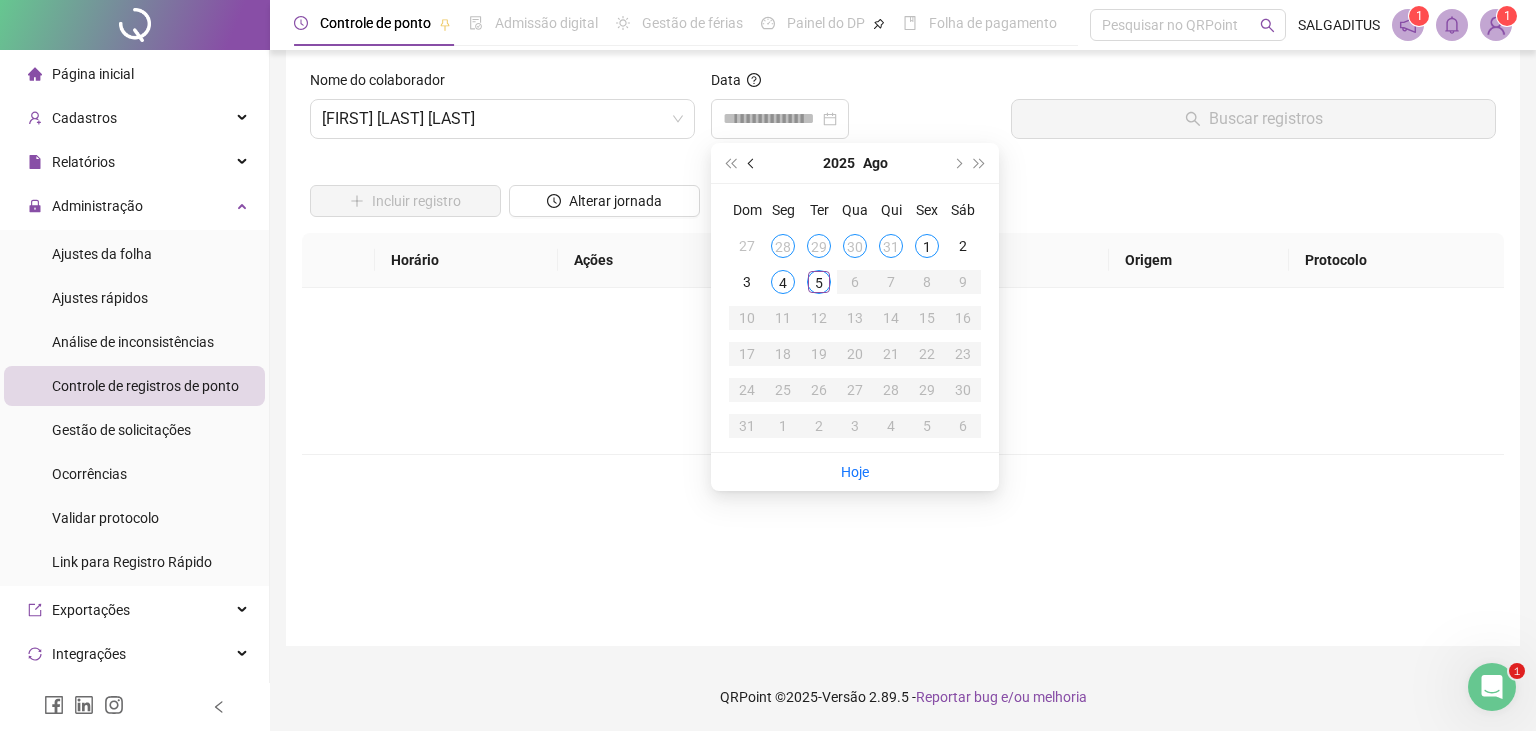 click at bounding box center [752, 163] 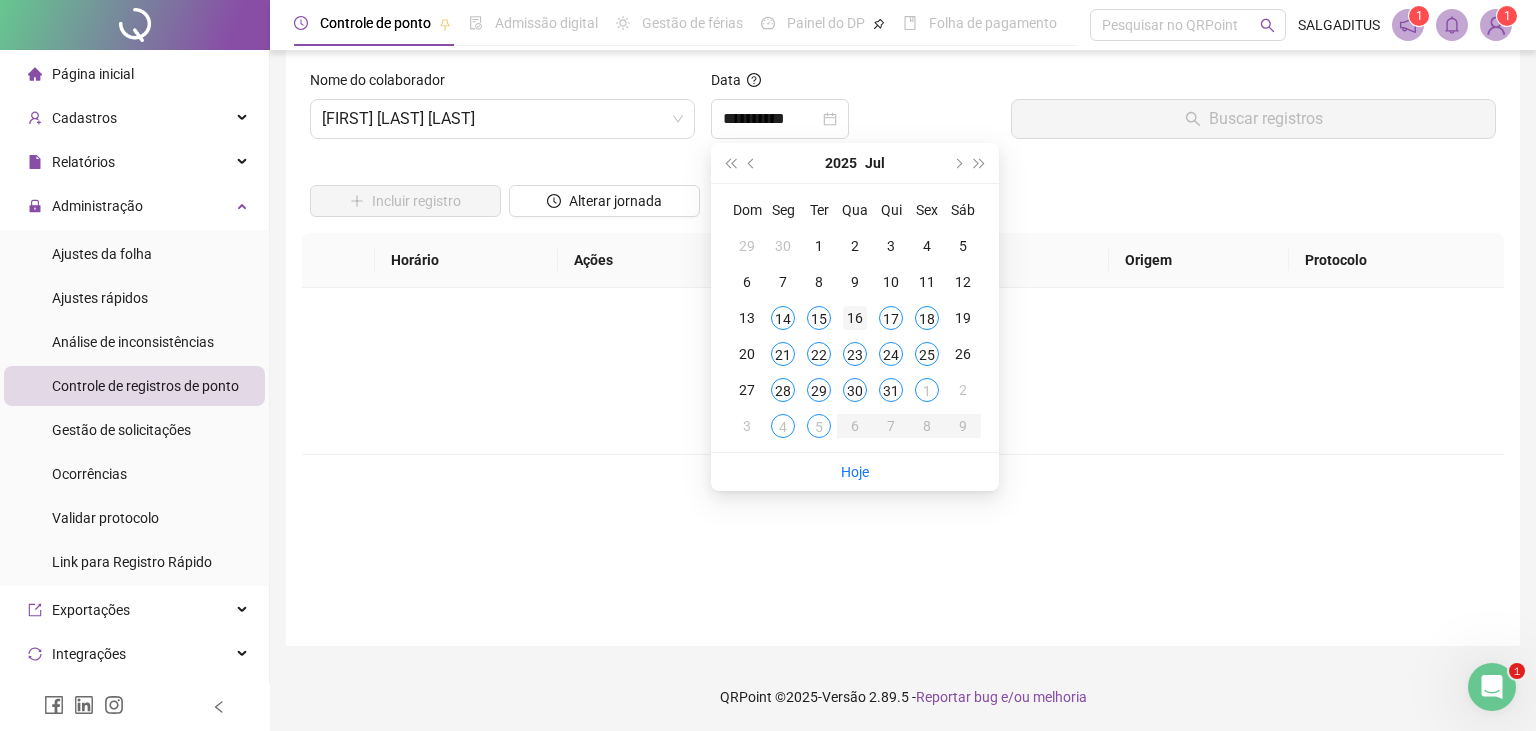 type on "**********" 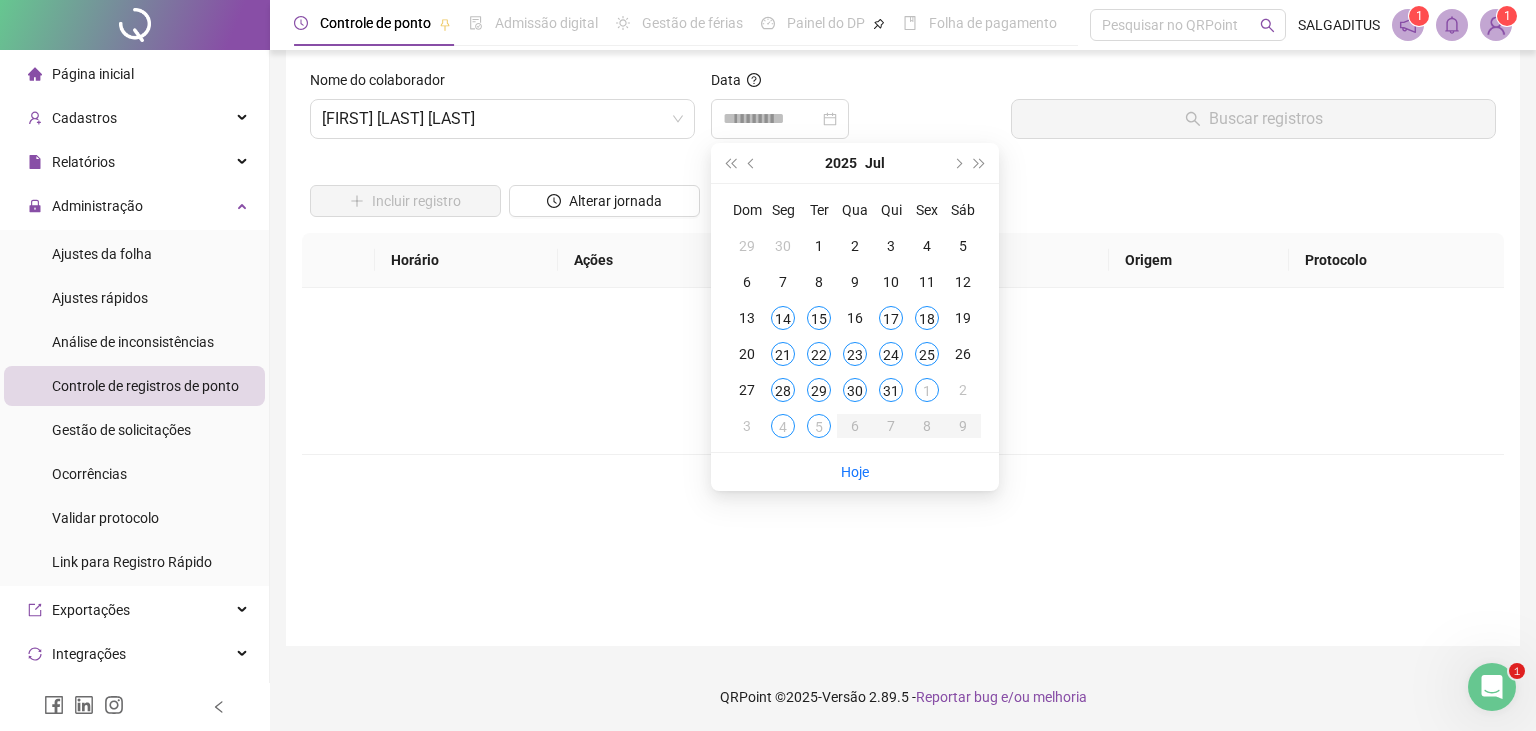 drag, startPoint x: 857, startPoint y: 325, endPoint x: 948, endPoint y: 244, distance: 121.82774 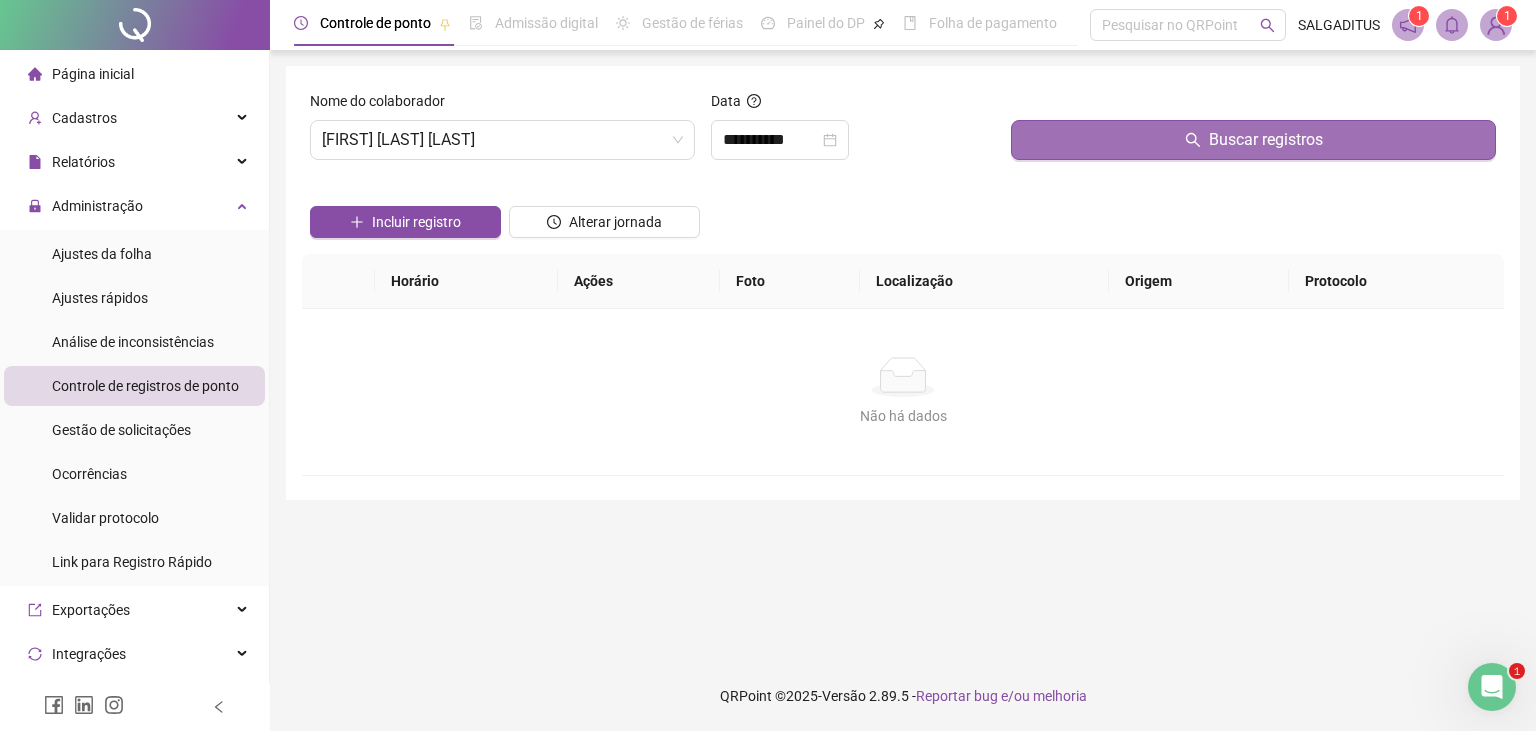 click on "Buscar registros" at bounding box center (1253, 140) 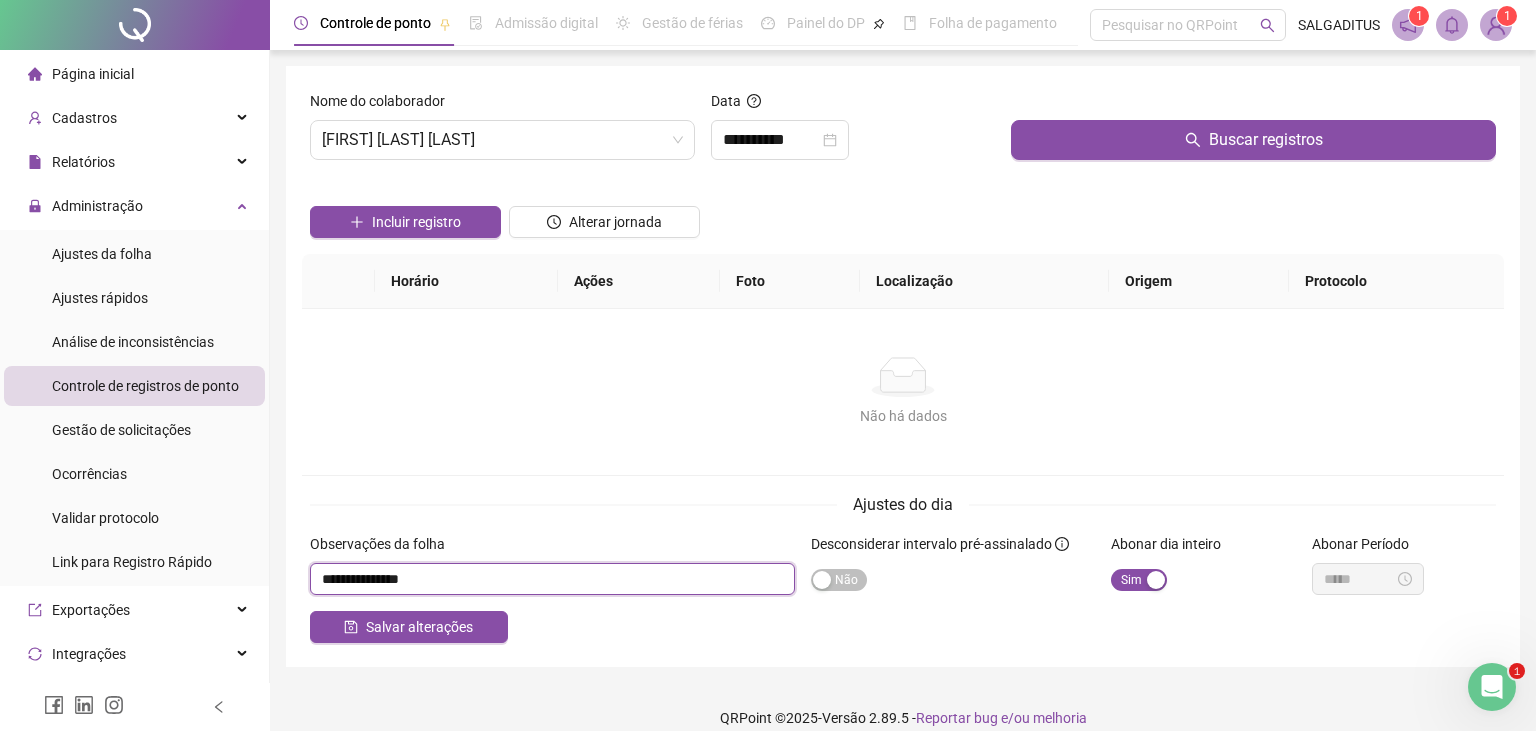 drag, startPoint x: 463, startPoint y: 582, endPoint x: 106, endPoint y: 573, distance: 357.11343 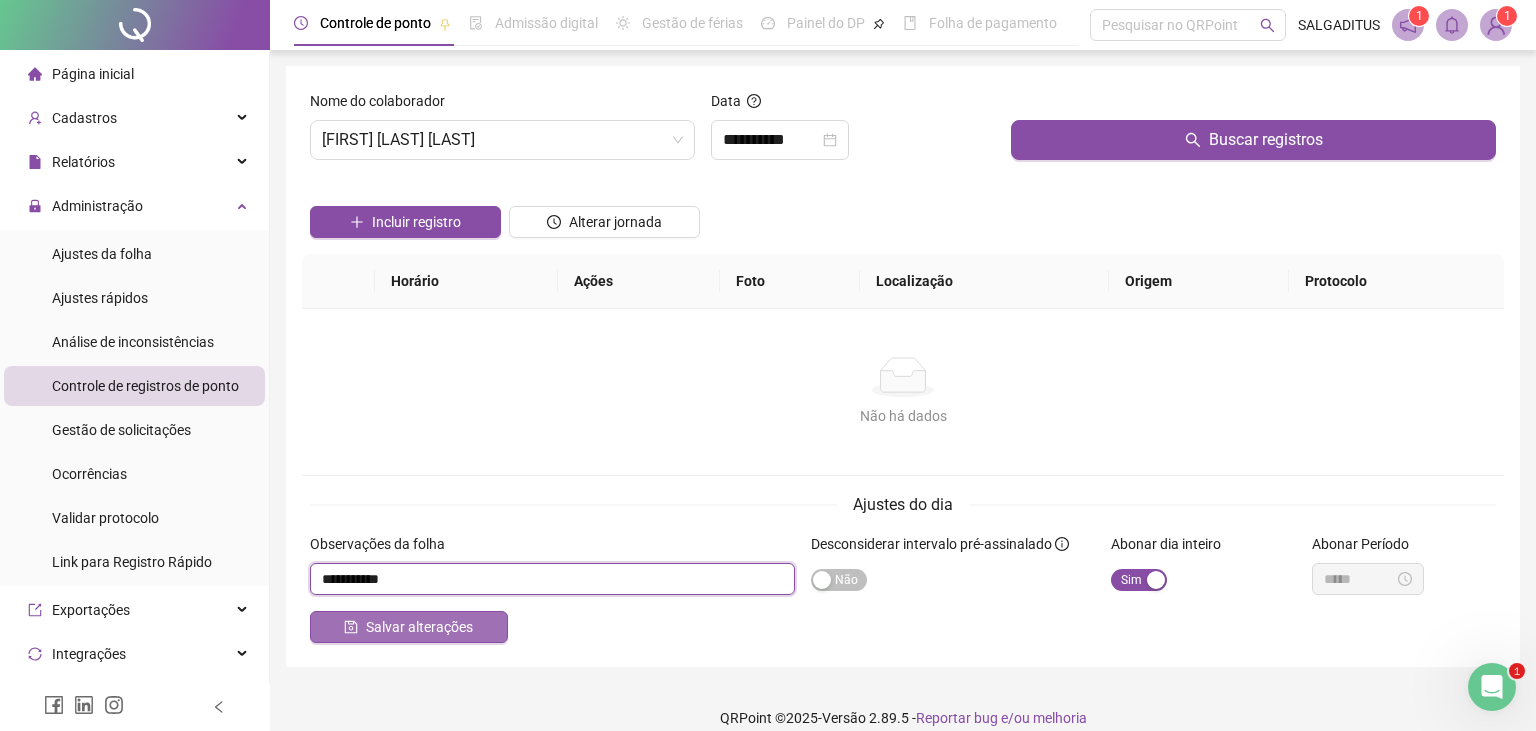type on "**********" 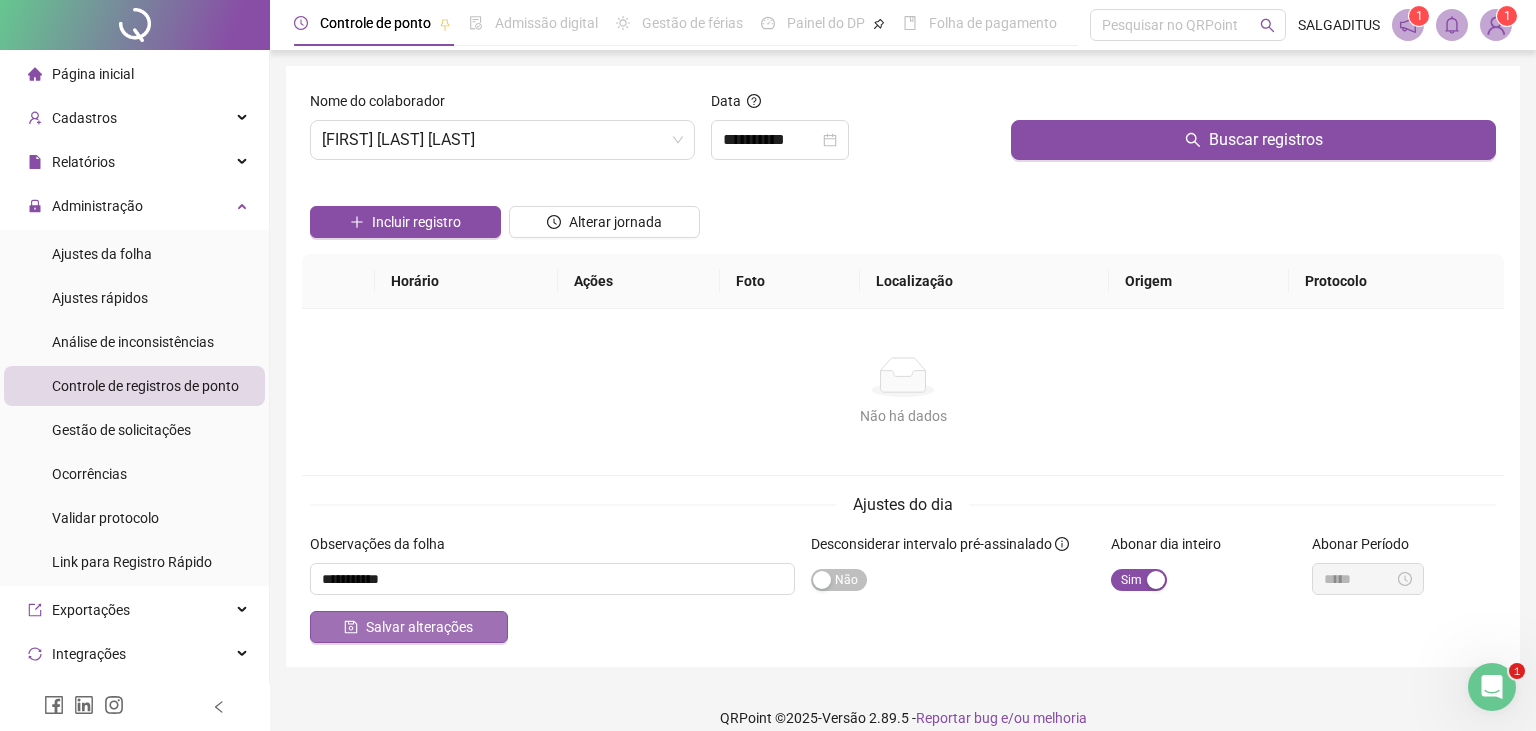 click on "Salvar alterações" at bounding box center [419, 627] 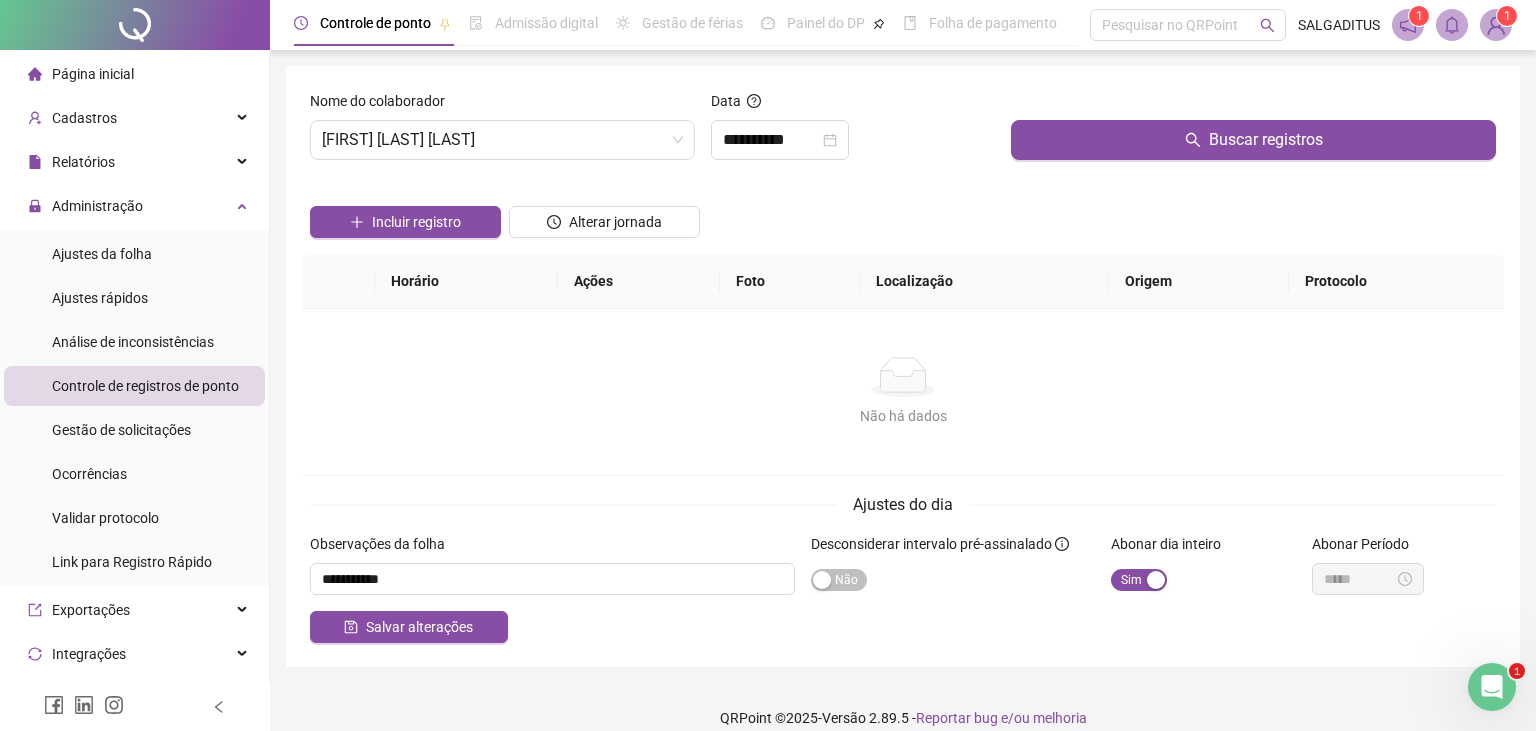 click on "Nome do colaborador [FIRST] [LAST]" at bounding box center [502, 133] 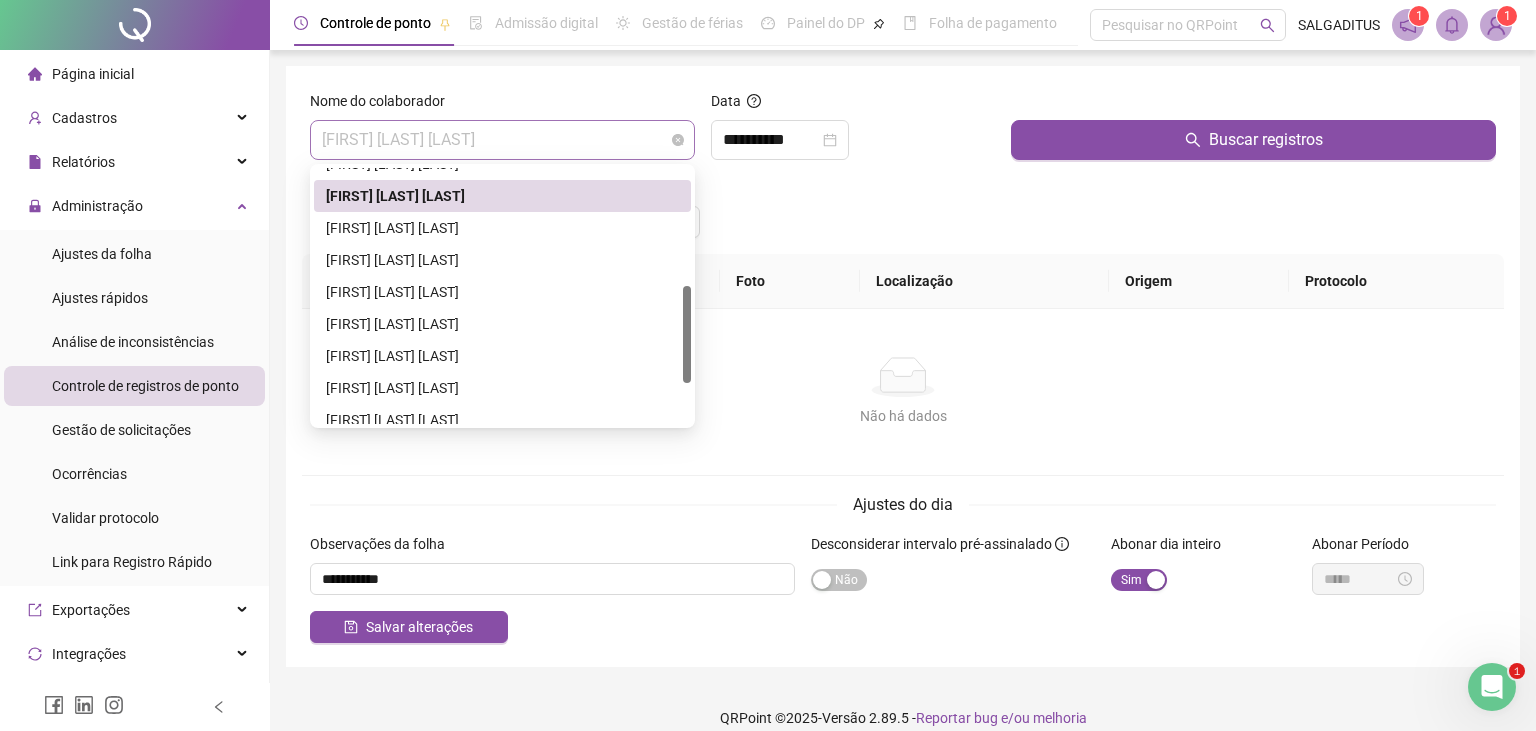 scroll, scrollTop: 308, scrollLeft: 0, axis: vertical 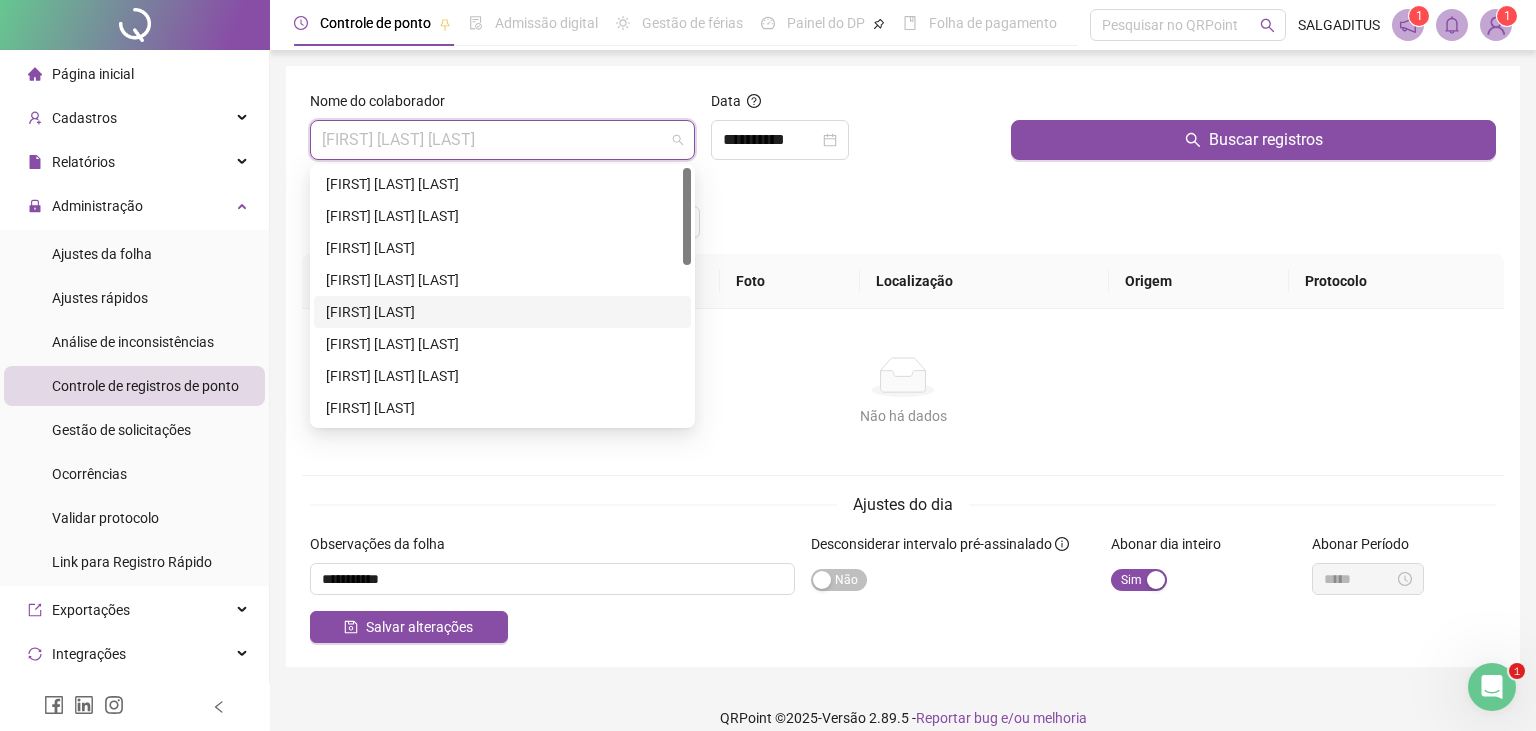 click on "[FIRST] [LAST]" at bounding box center [502, 312] 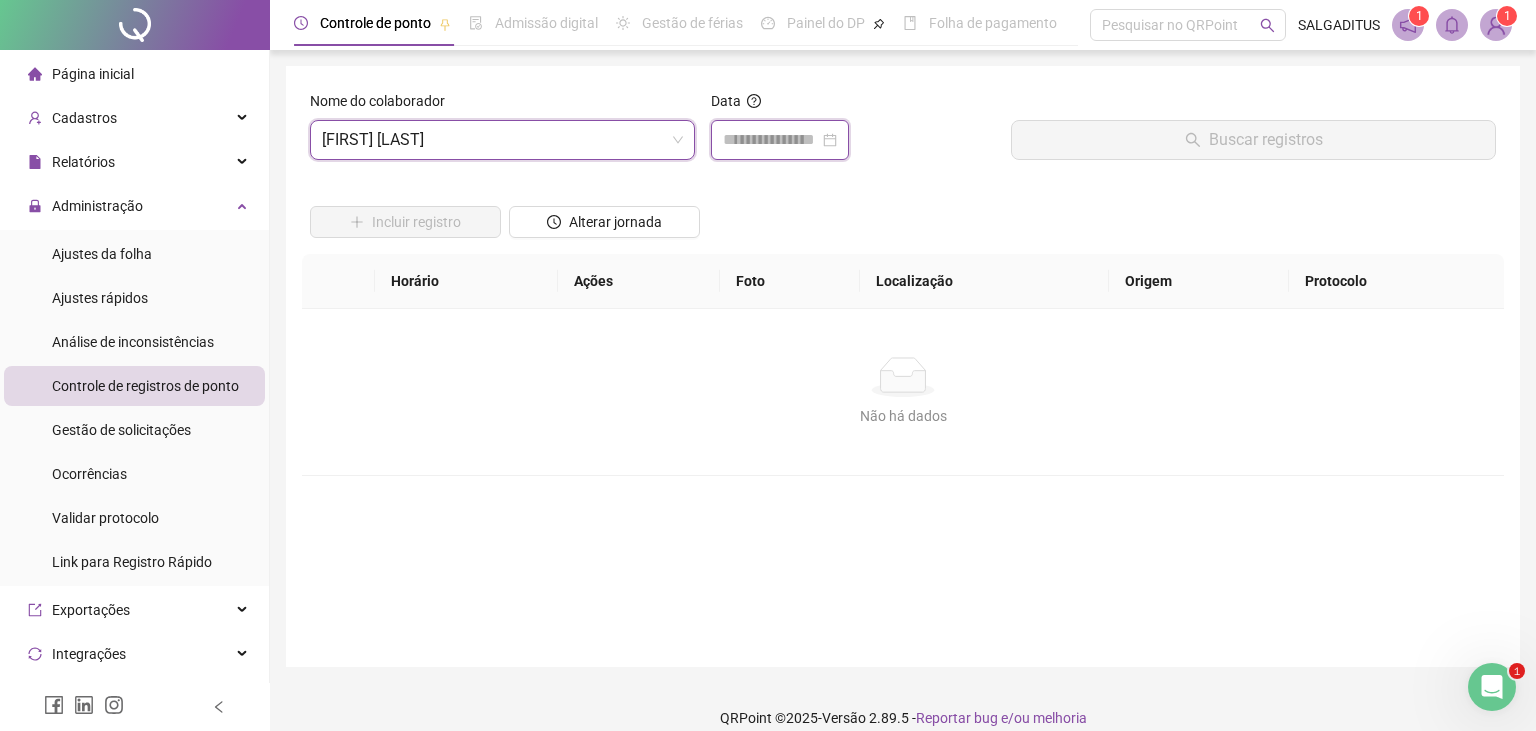 click at bounding box center (771, 140) 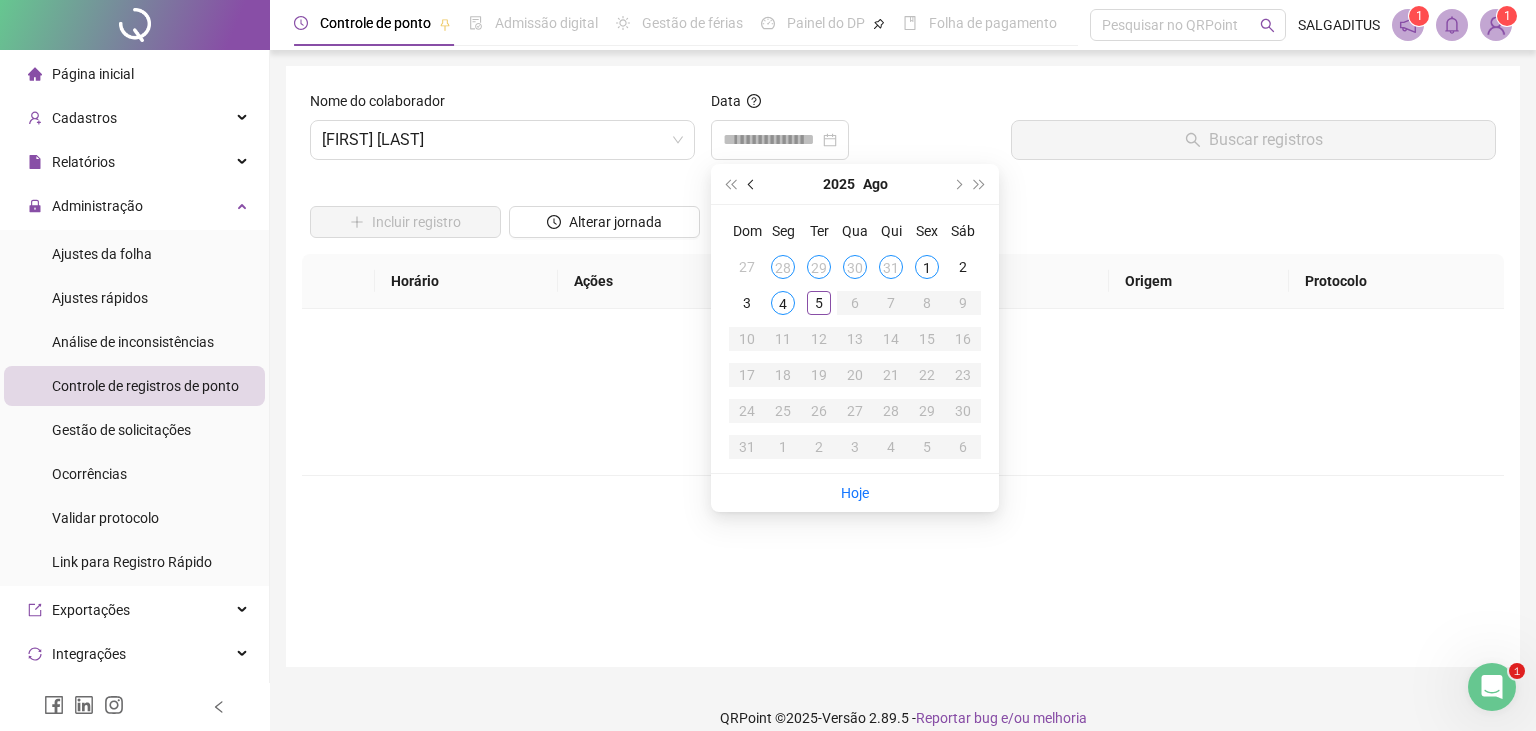 click at bounding box center (752, 184) 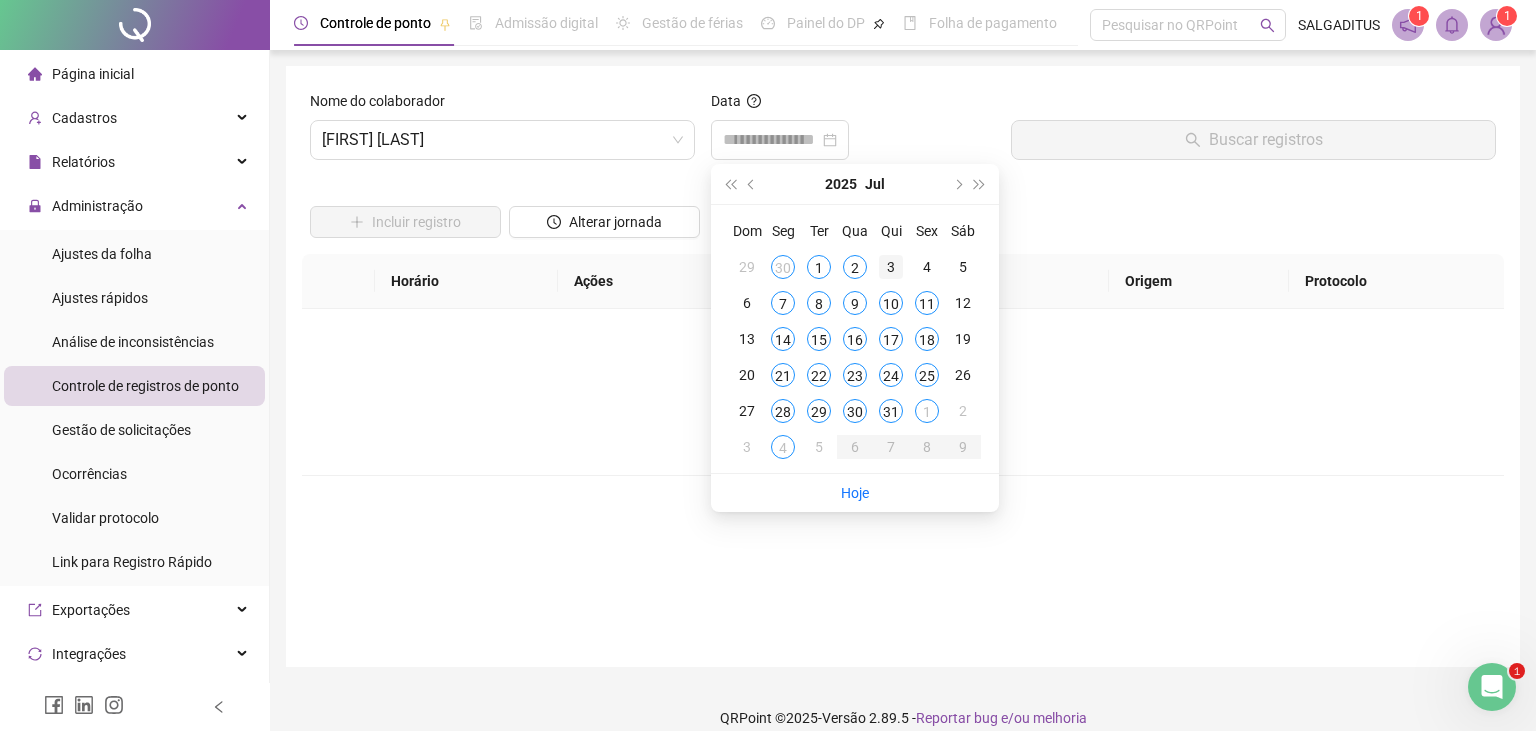 type on "**********" 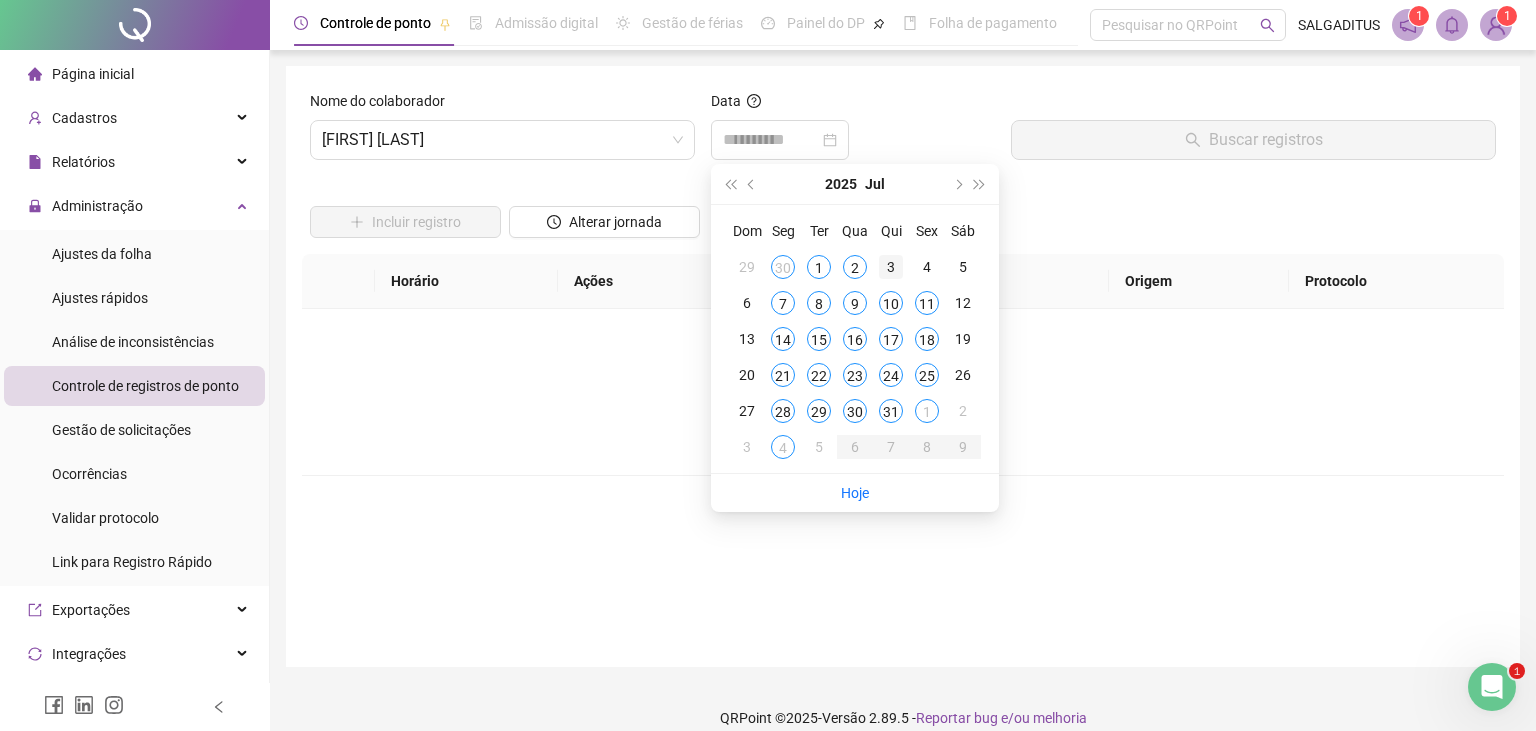 click on "3" at bounding box center [891, 267] 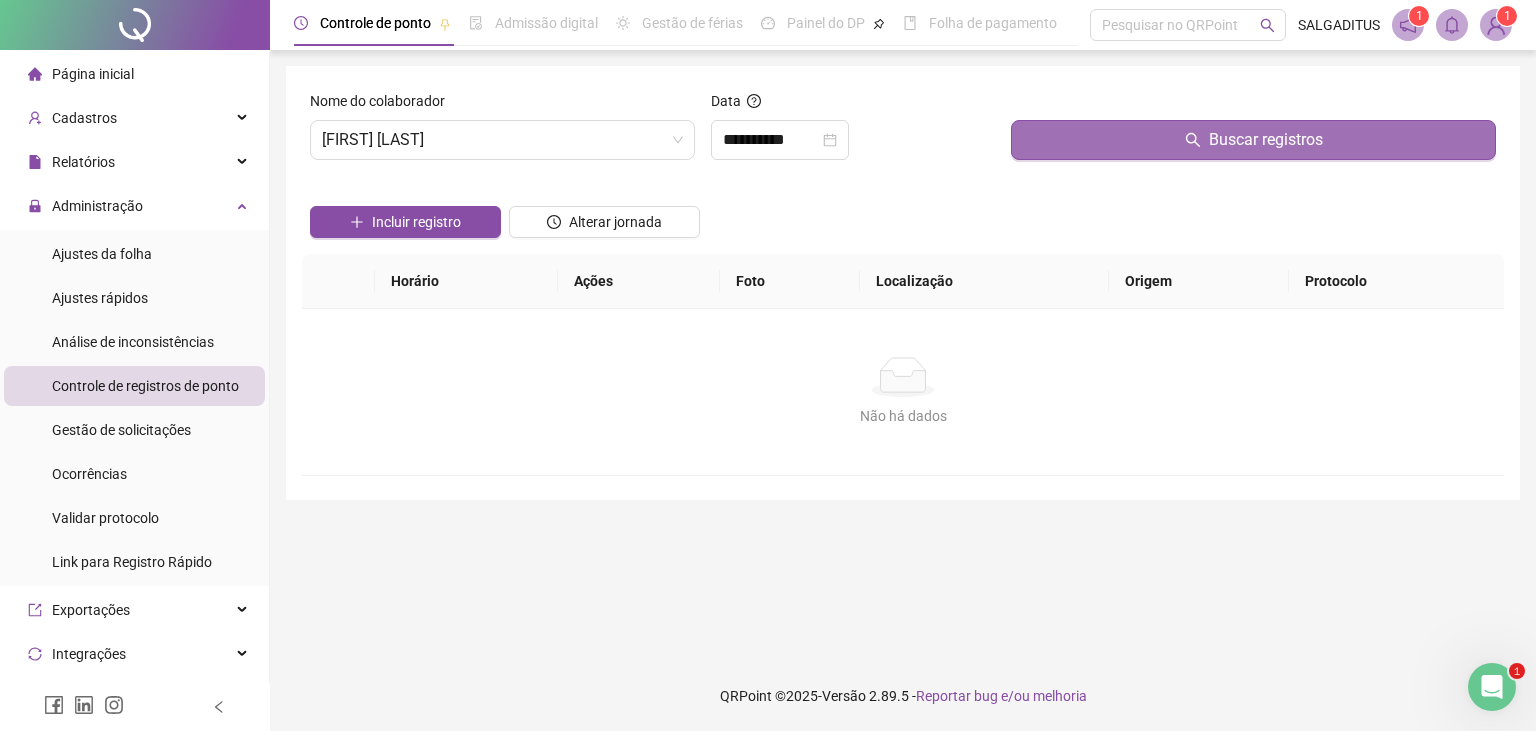 click on "Buscar registros" at bounding box center [1253, 140] 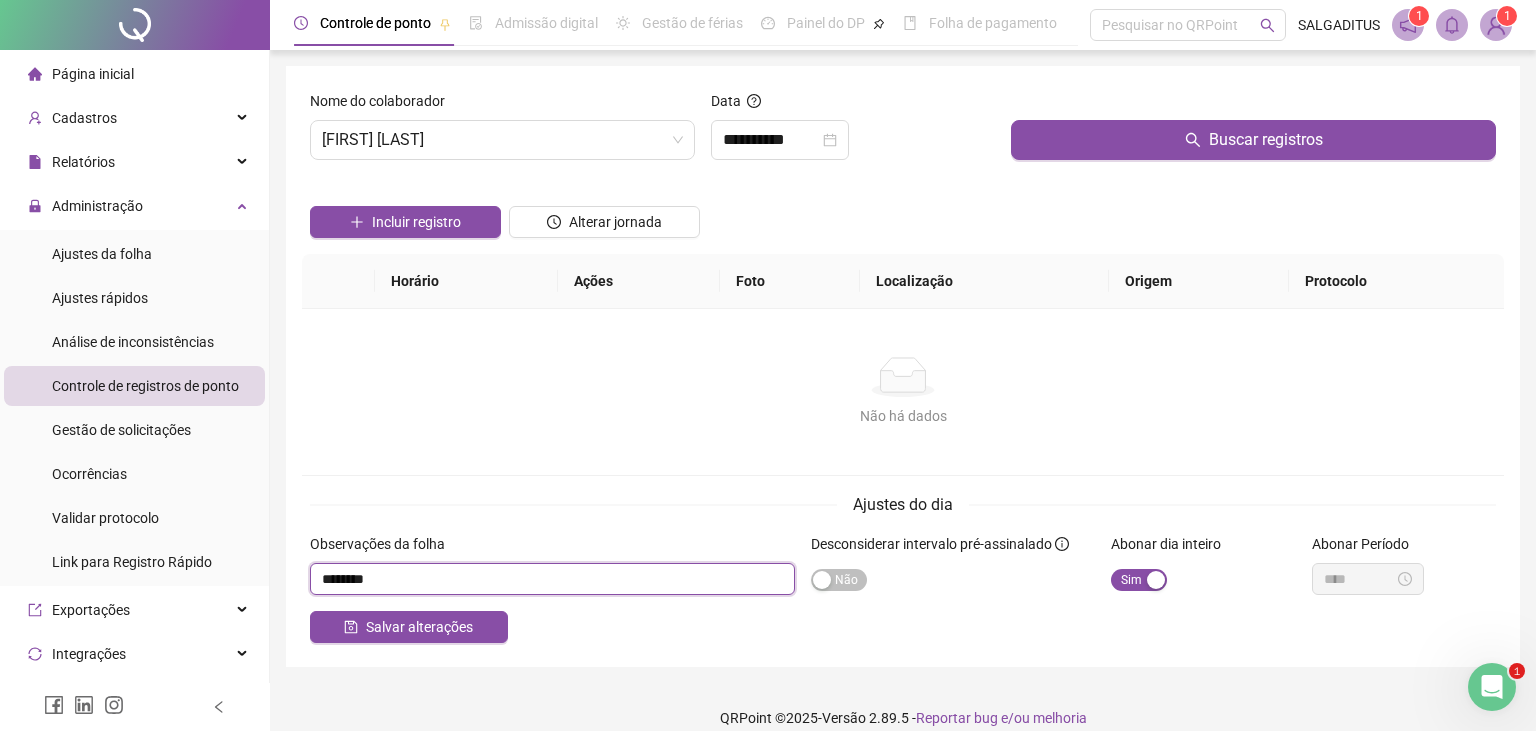 drag, startPoint x: 446, startPoint y: 582, endPoint x: 263, endPoint y: 602, distance: 184.08965 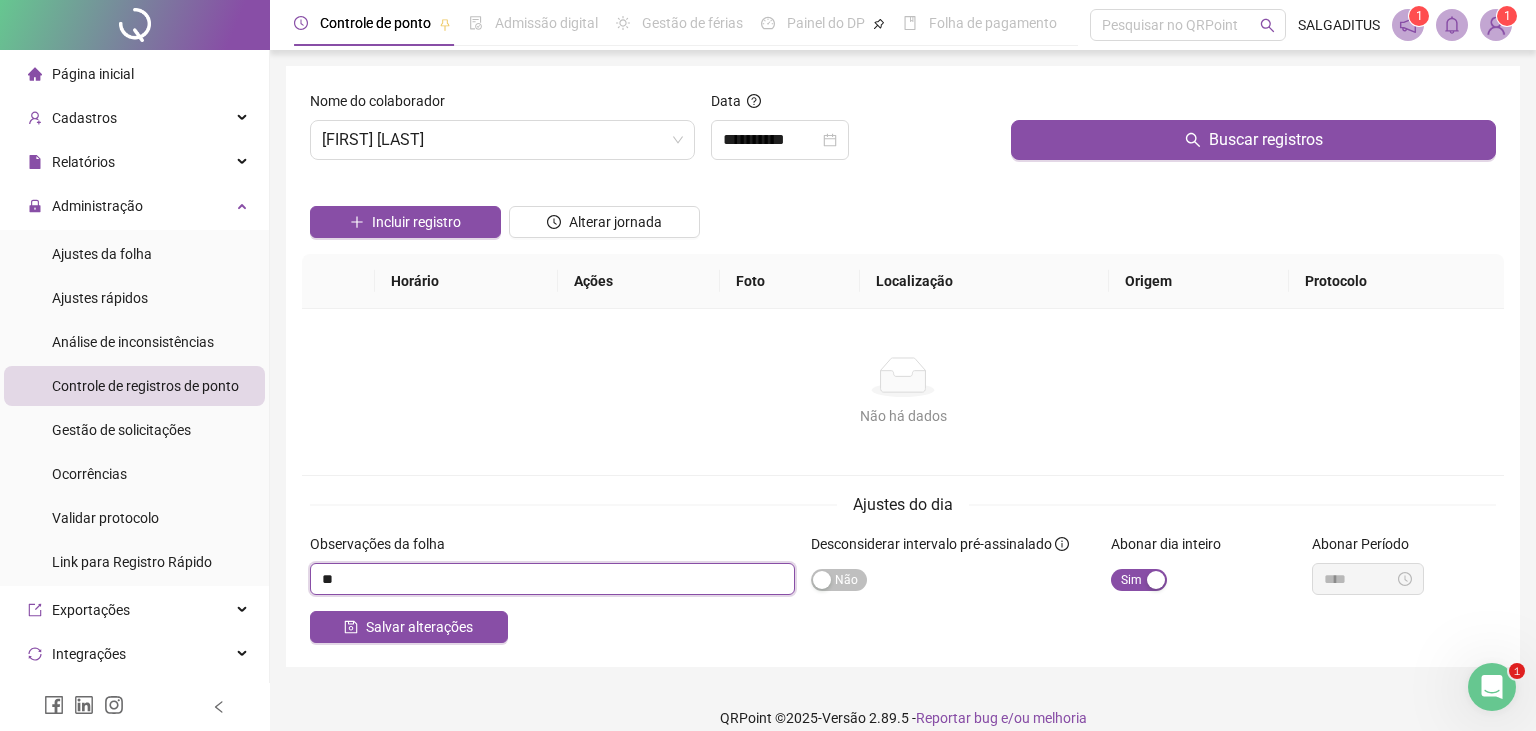 type on "*" 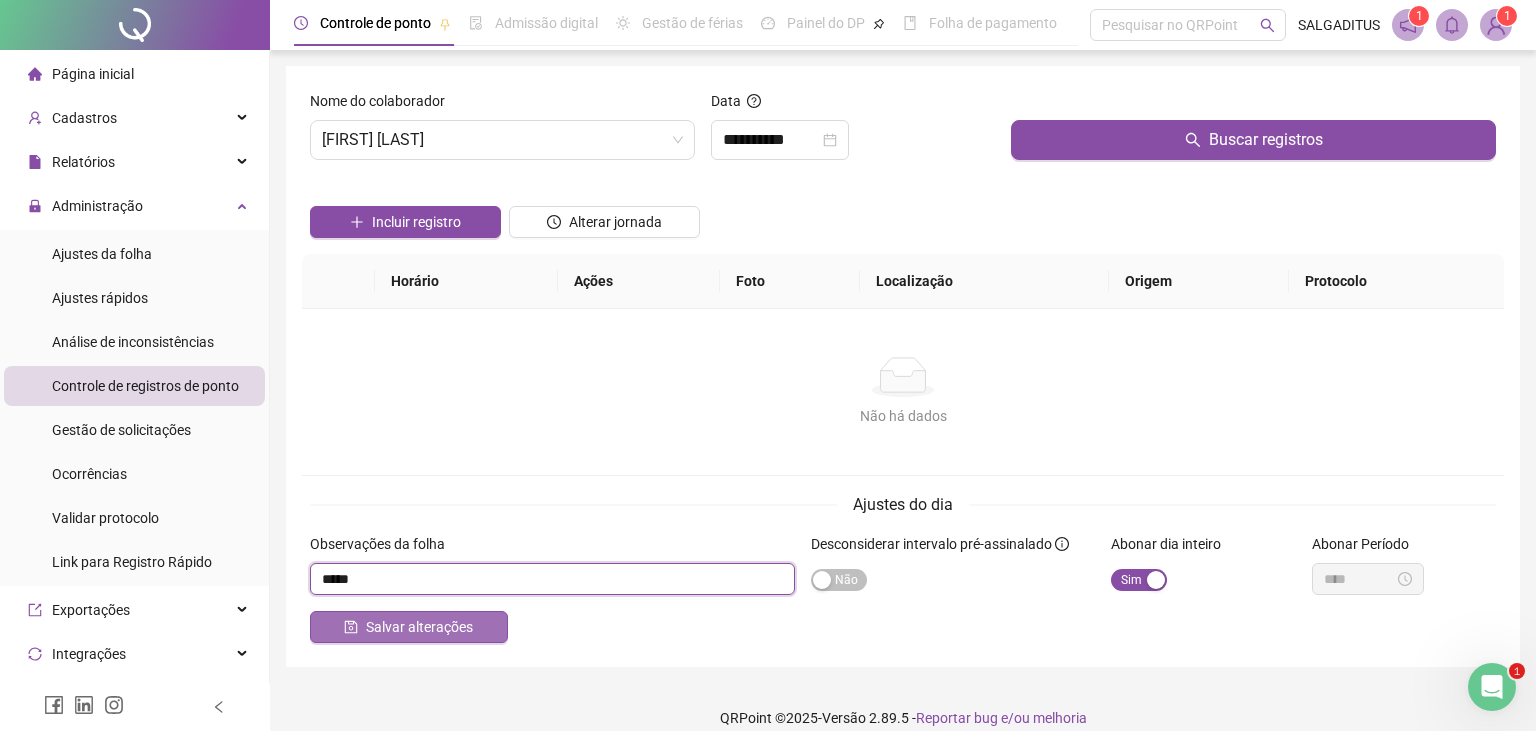 type on "*****" 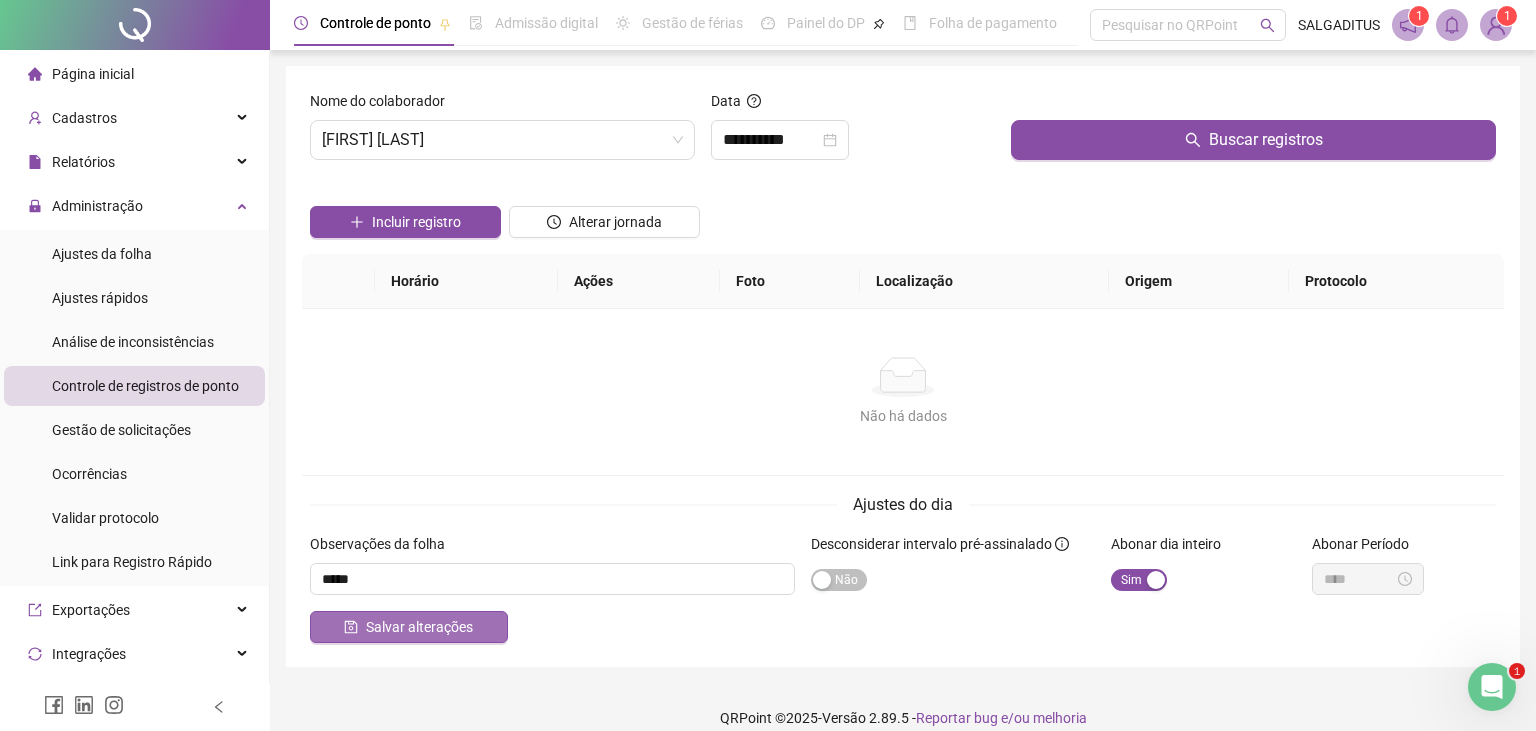 click on "Salvar alterações" at bounding box center [409, 627] 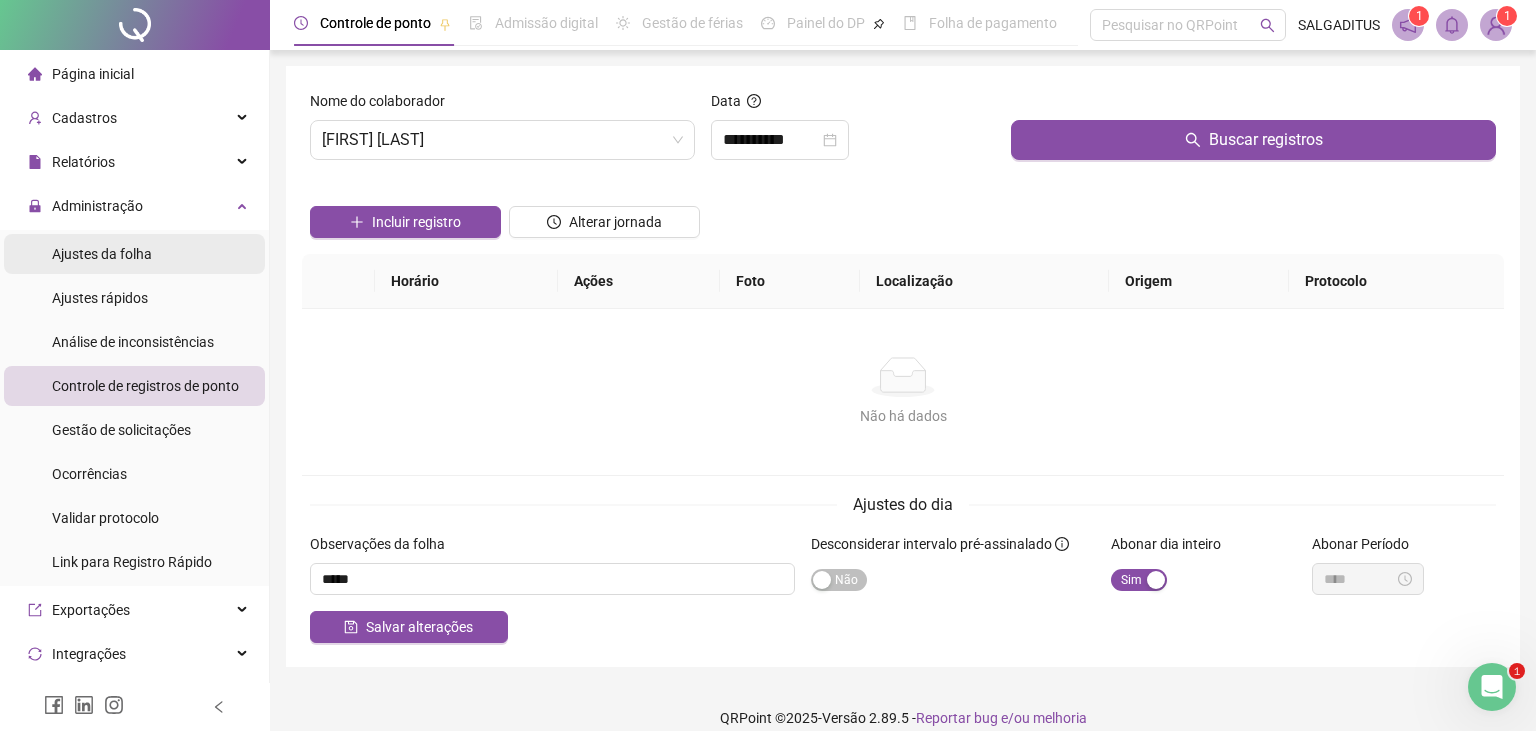 click on "Ajustes da folha" at bounding box center [134, 254] 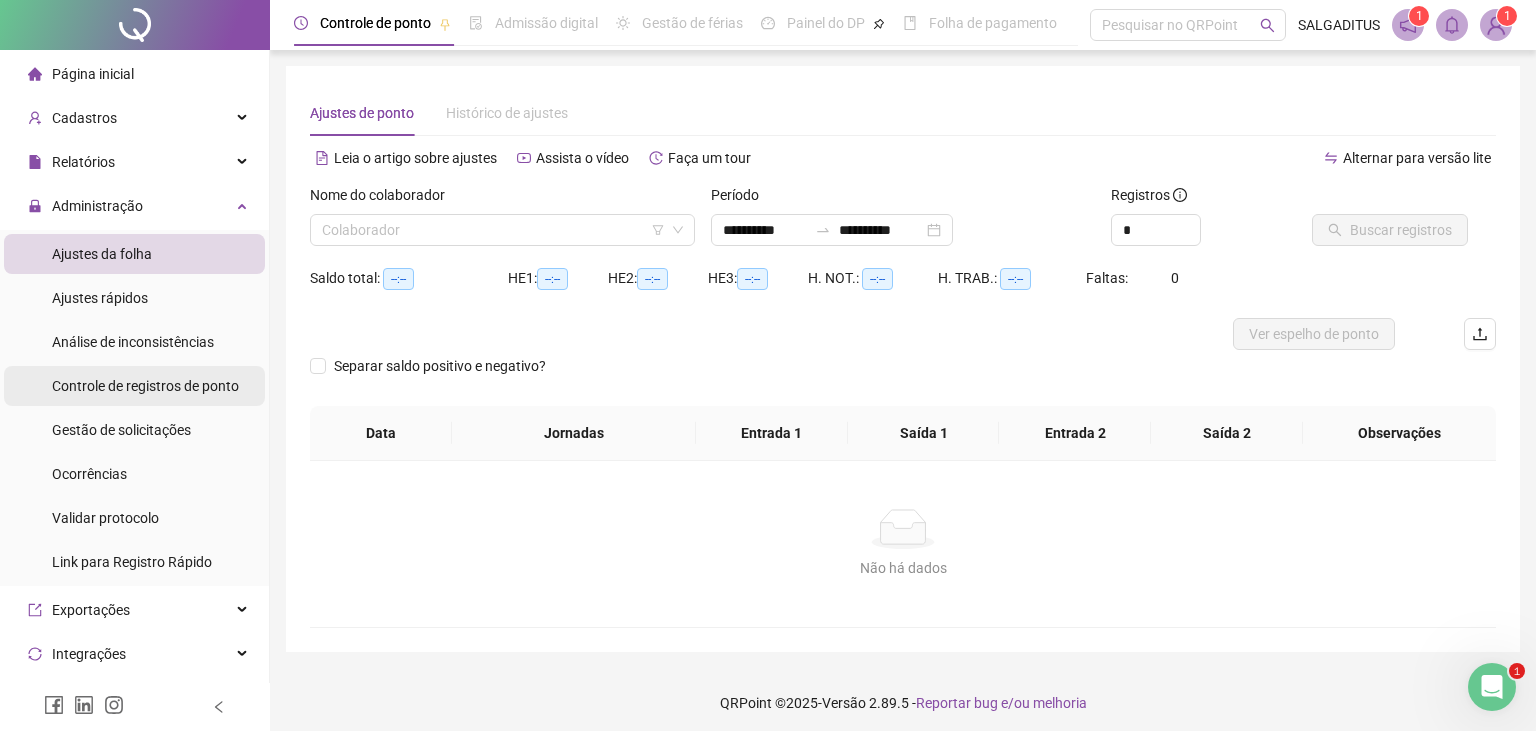 click on "Controle de registros de ponto" at bounding box center (145, 386) 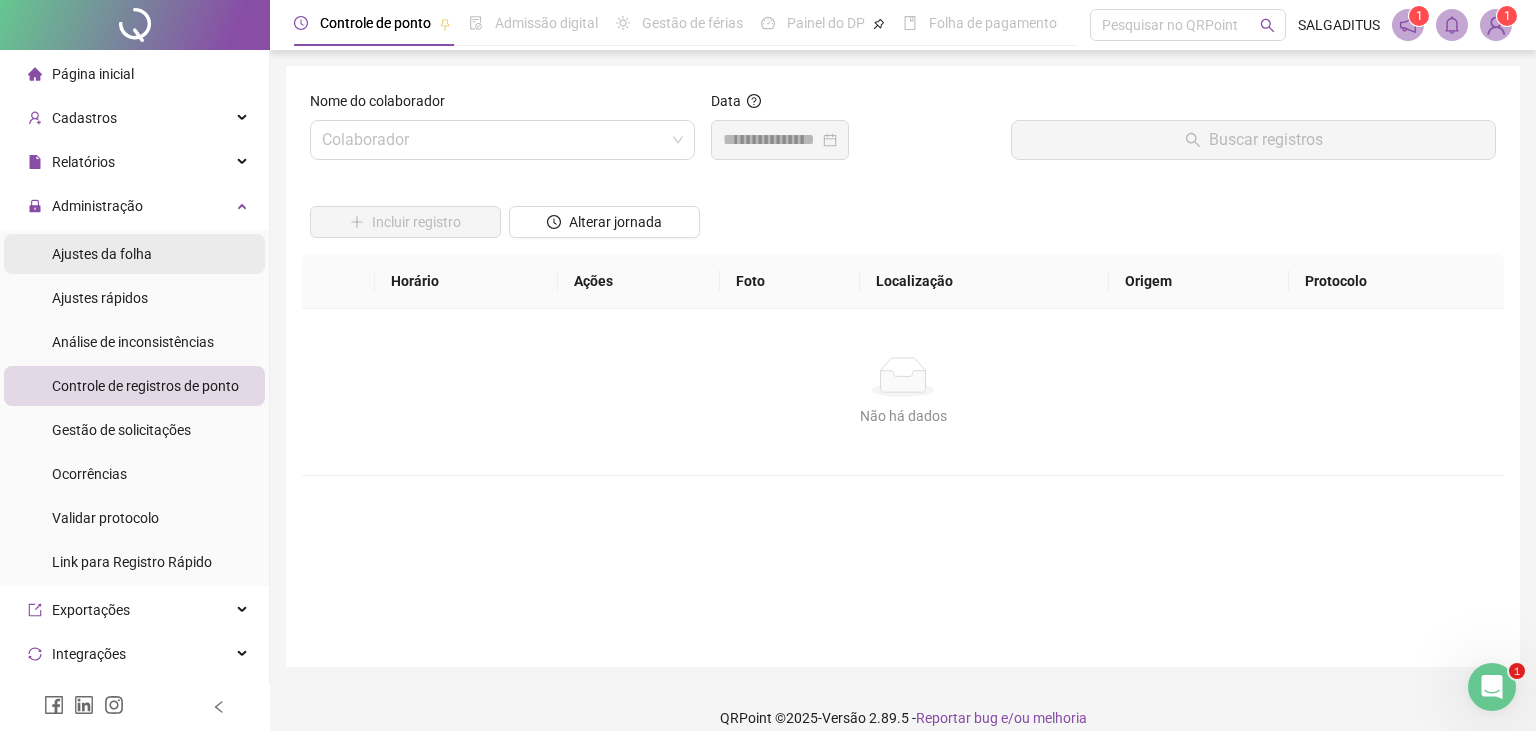 click on "Ajustes da folha" at bounding box center [102, 254] 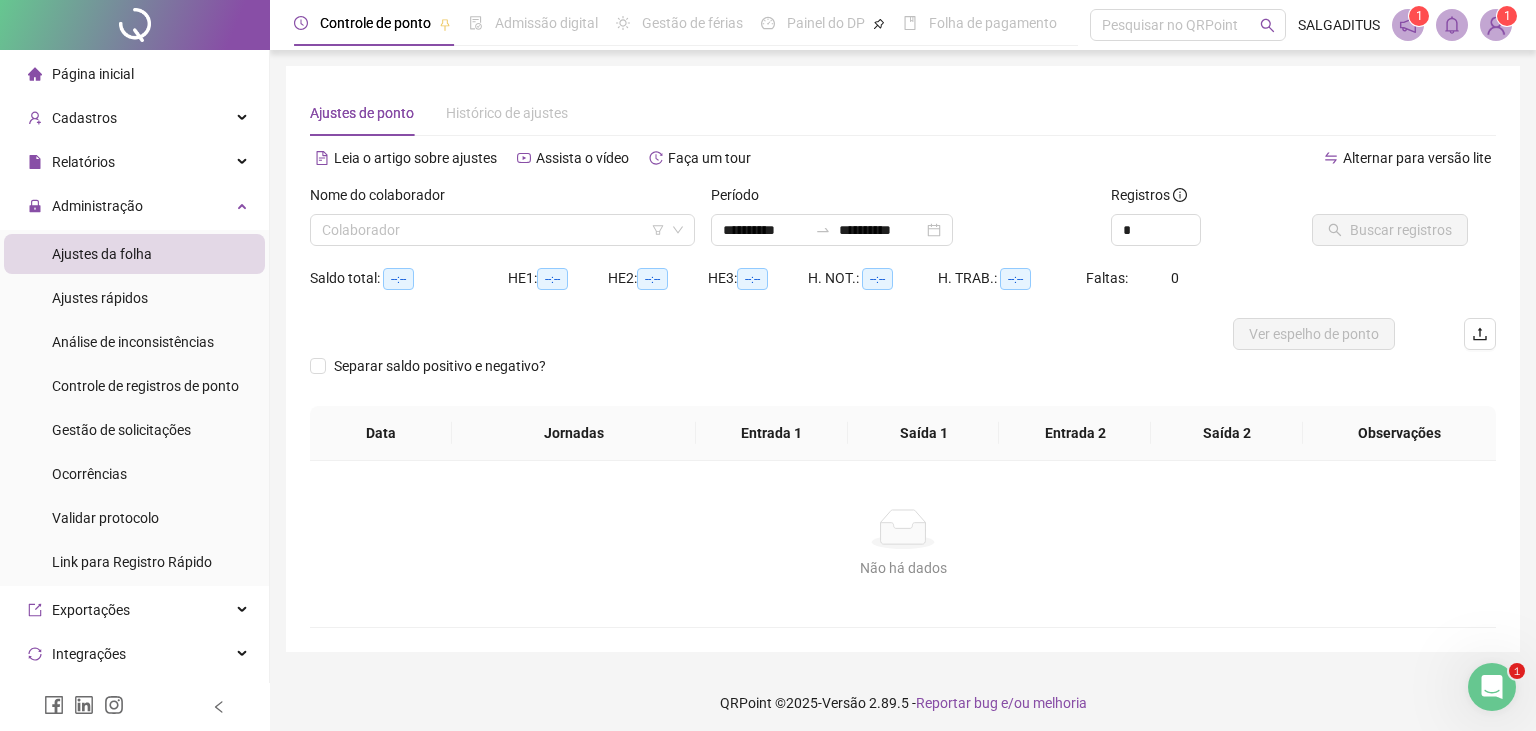 click on "Nome do colaborador Colaborador" at bounding box center [502, 223] 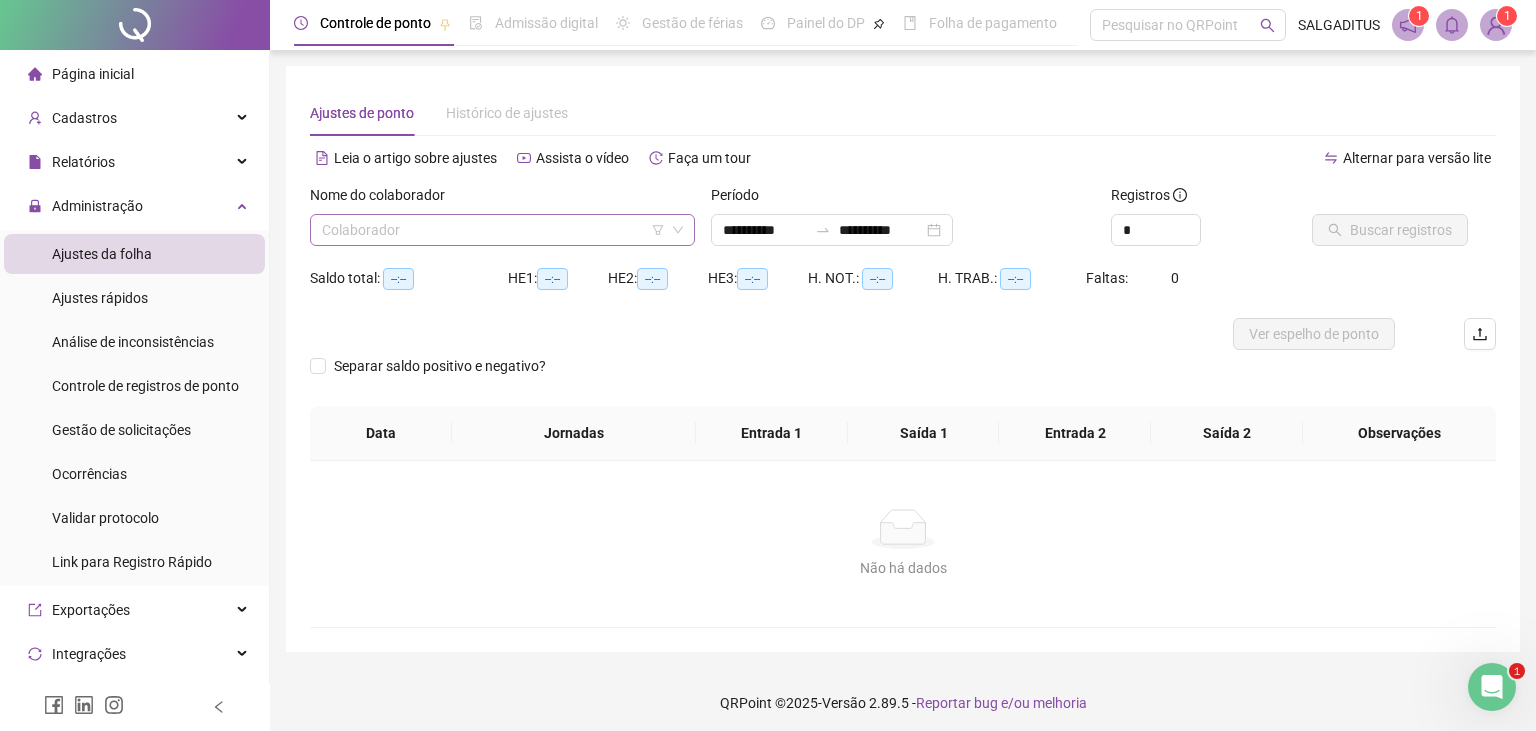 click at bounding box center [493, 230] 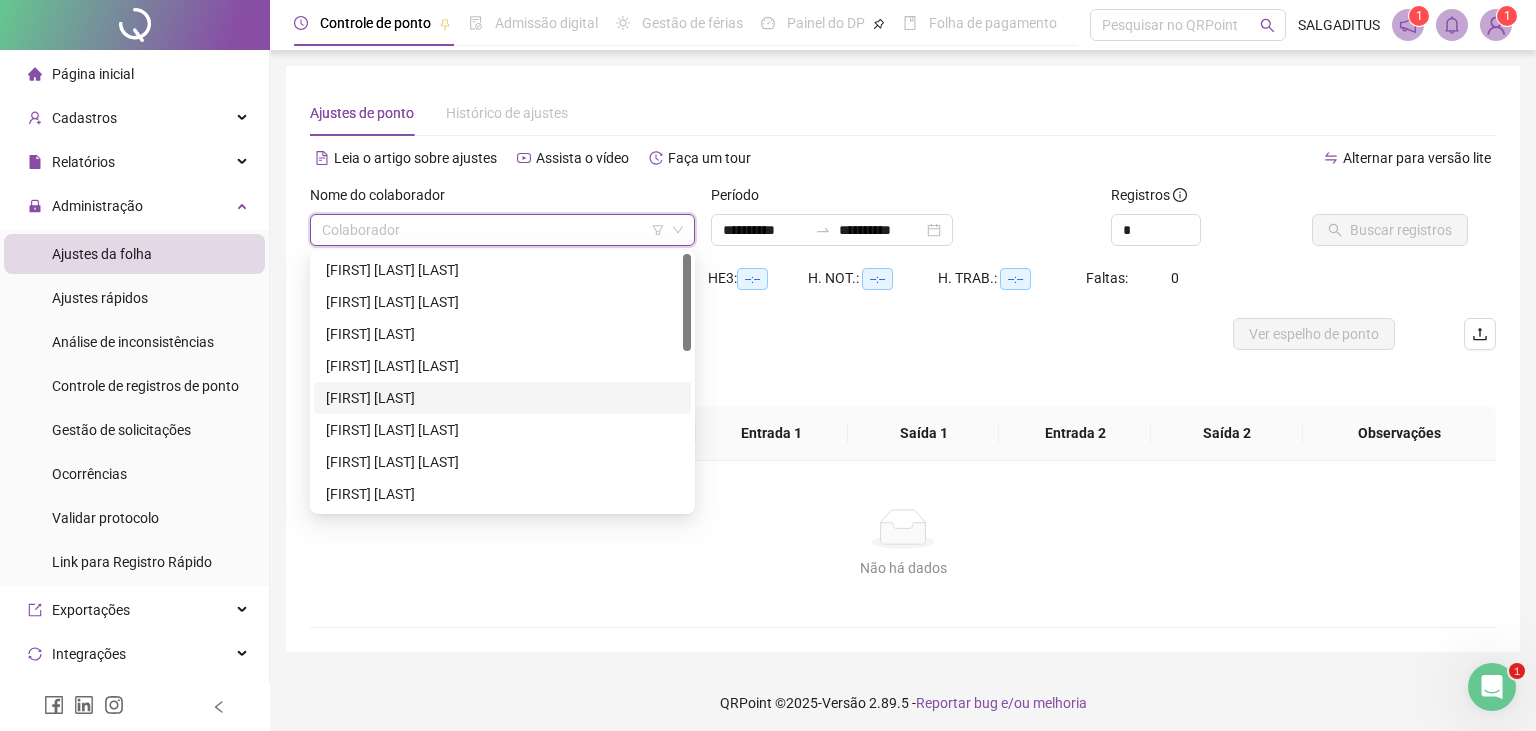 click on "[FIRST] [LAST]" at bounding box center [502, 398] 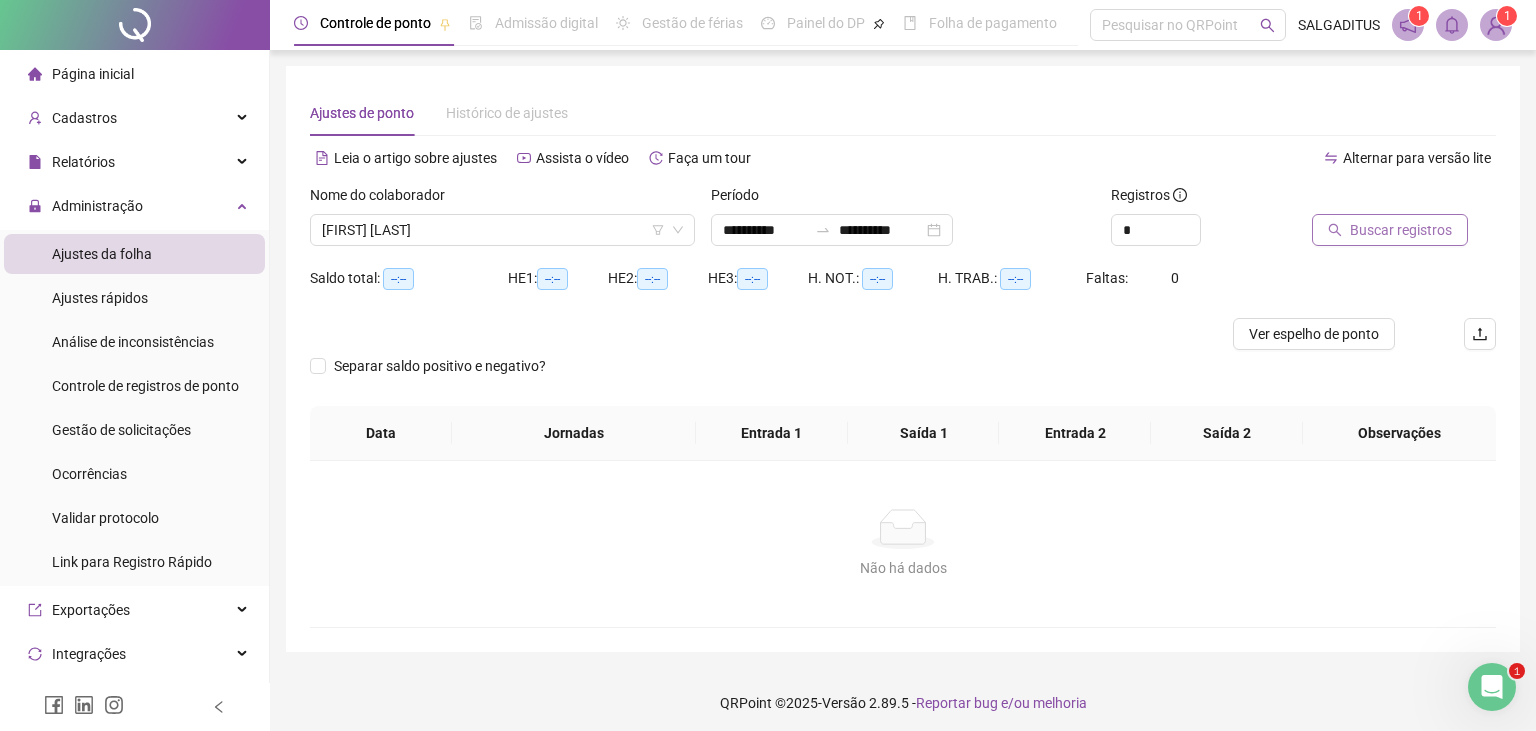 click on "Buscar registros" at bounding box center [1401, 230] 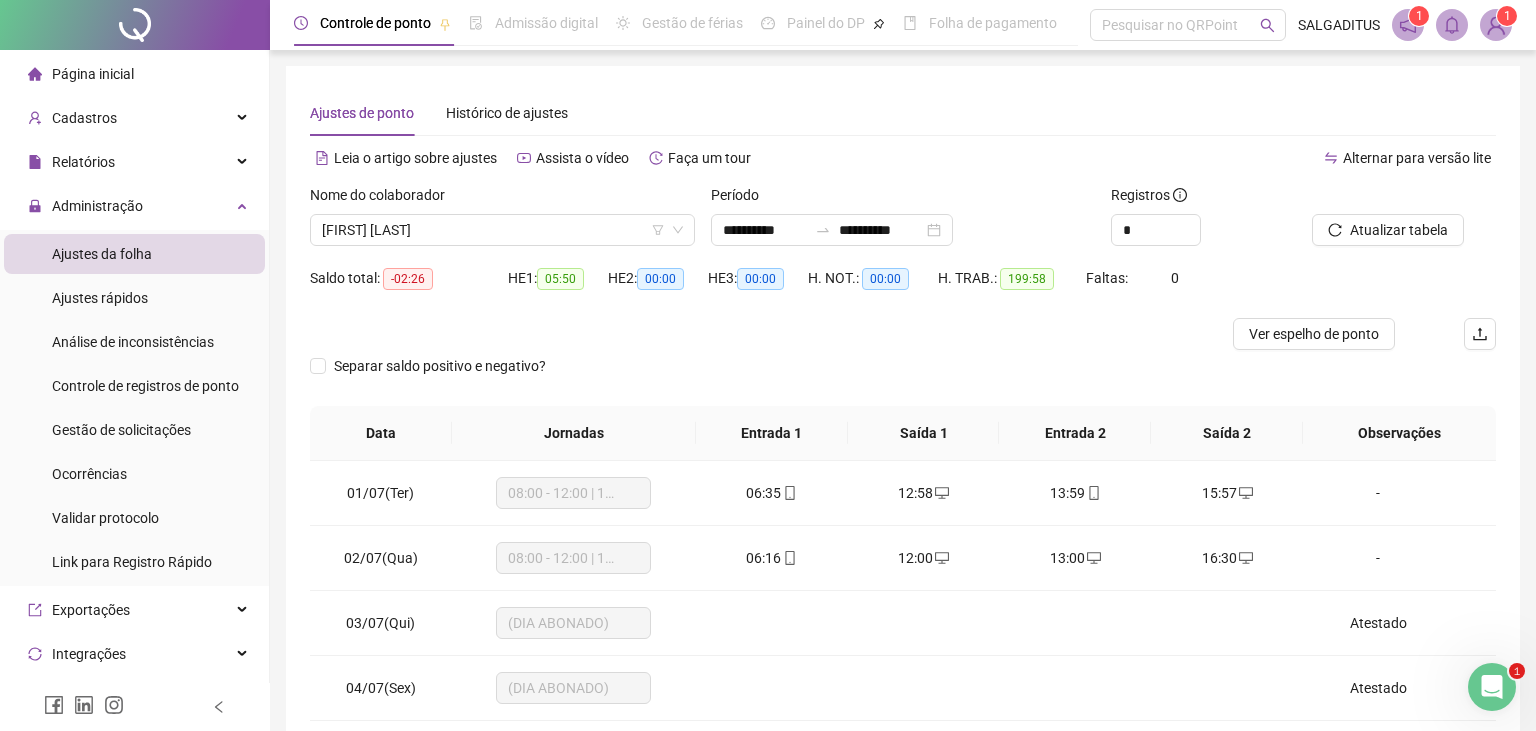 scroll, scrollTop: 105, scrollLeft: 0, axis: vertical 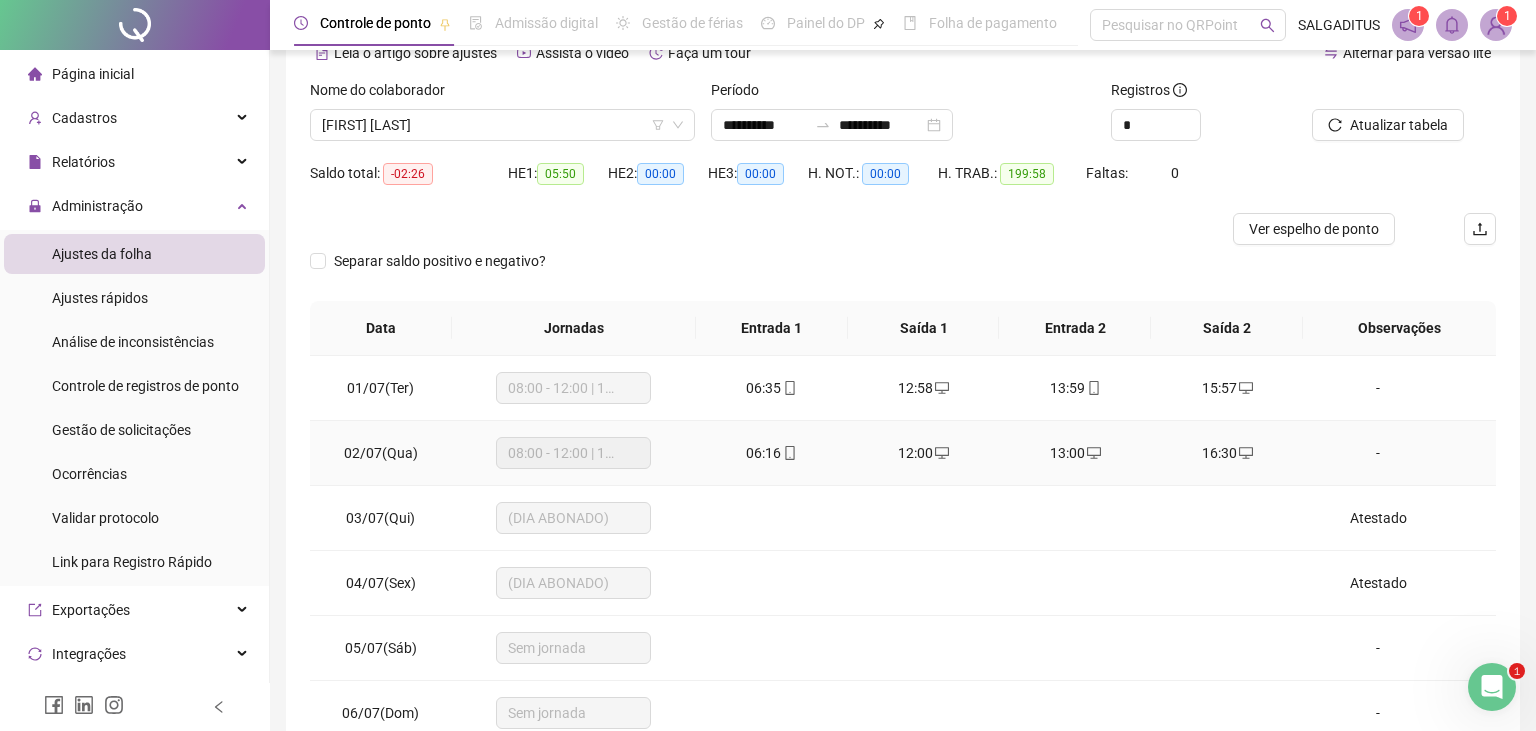 click on "08:00 - 12:00 | 13:00 - 17:48" at bounding box center [573, 453] 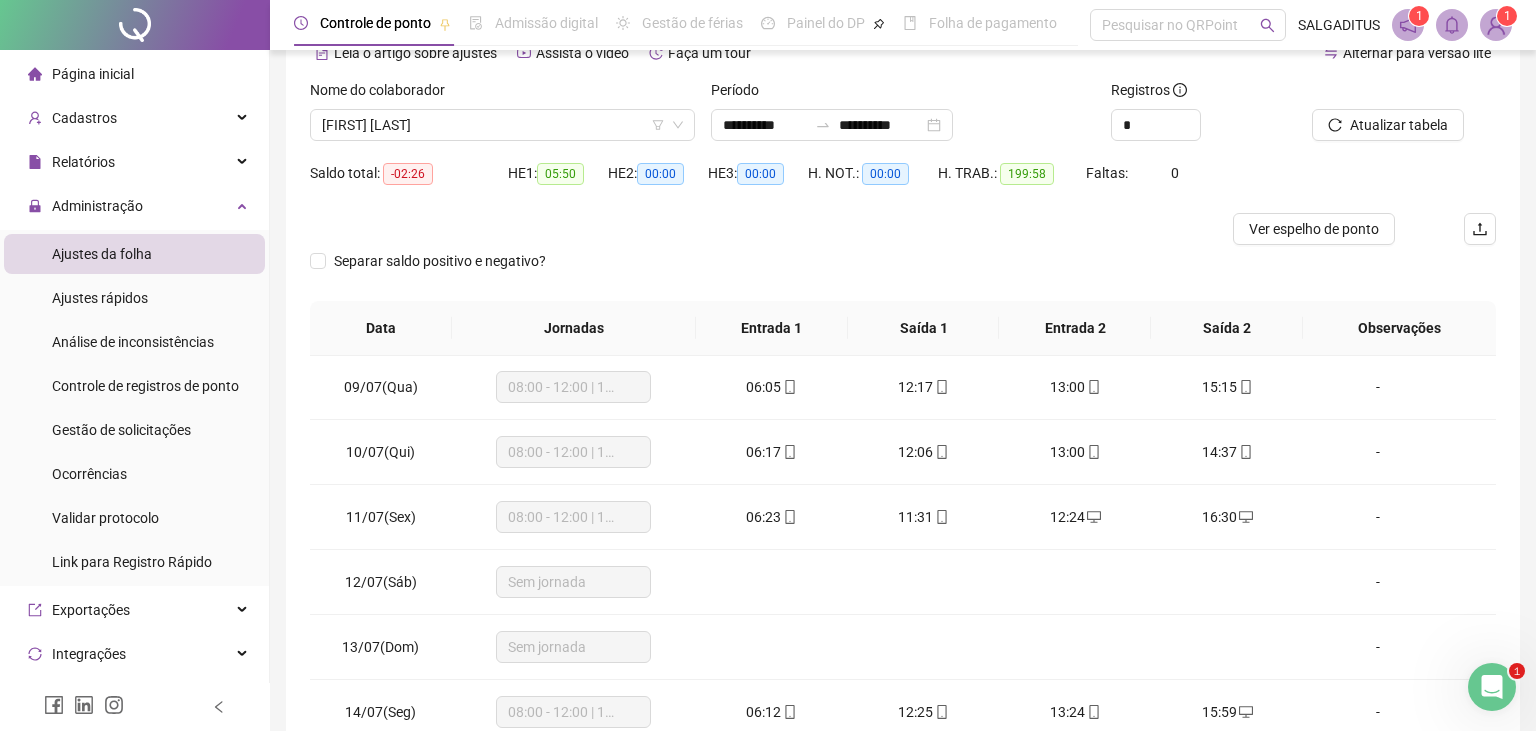 scroll, scrollTop: 662, scrollLeft: 0, axis: vertical 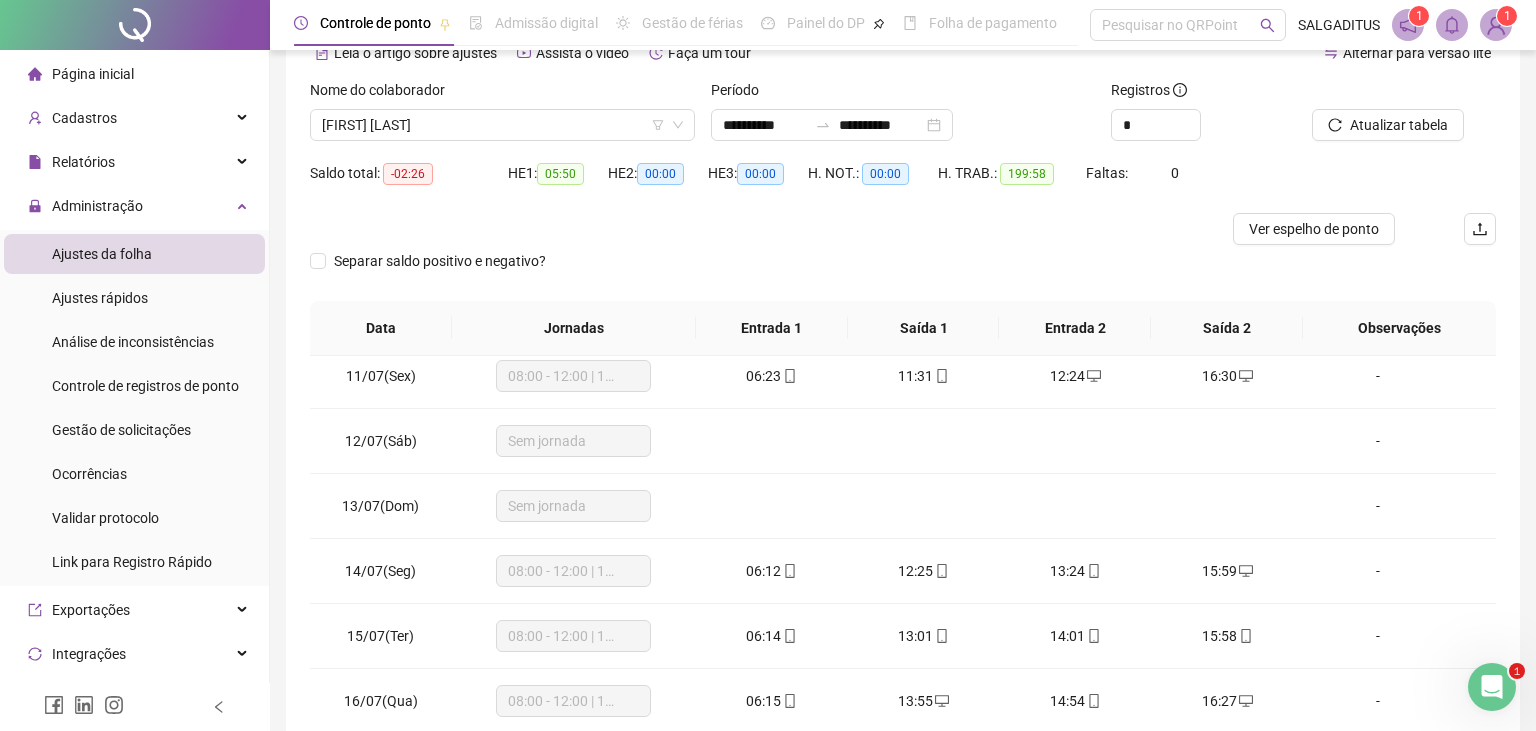 click at bounding box center (755, 229) 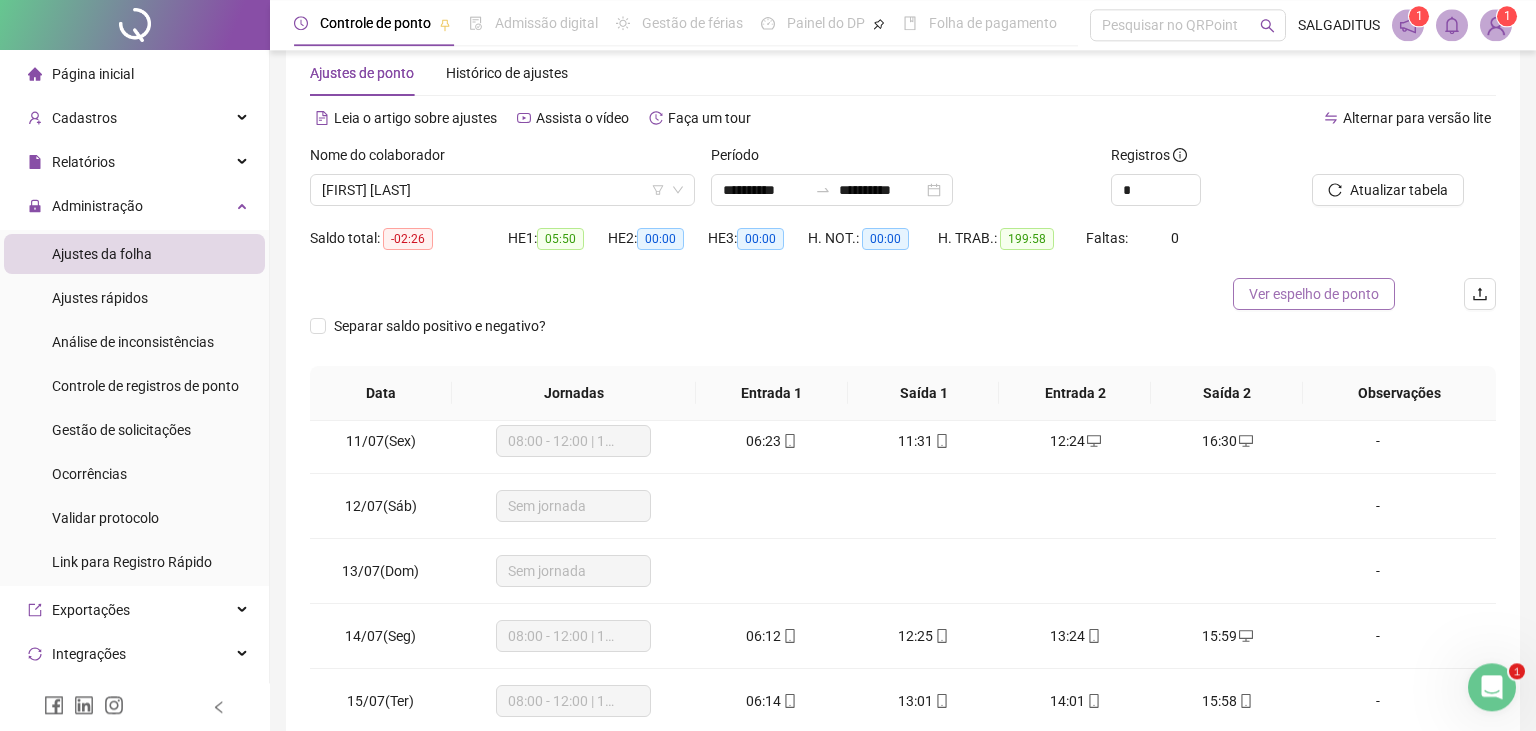 scroll, scrollTop: 0, scrollLeft: 0, axis: both 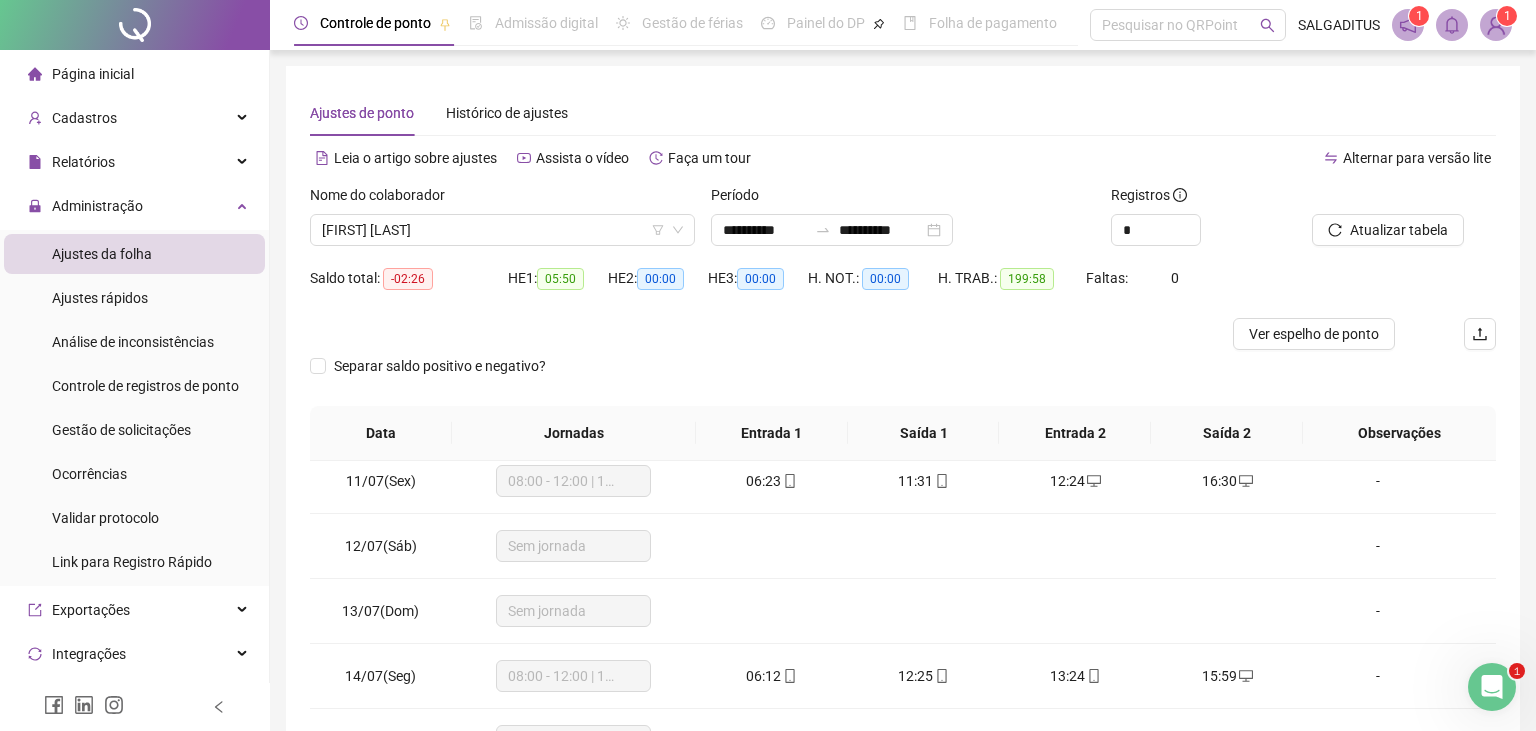 click on "Página inicial" at bounding box center [134, 74] 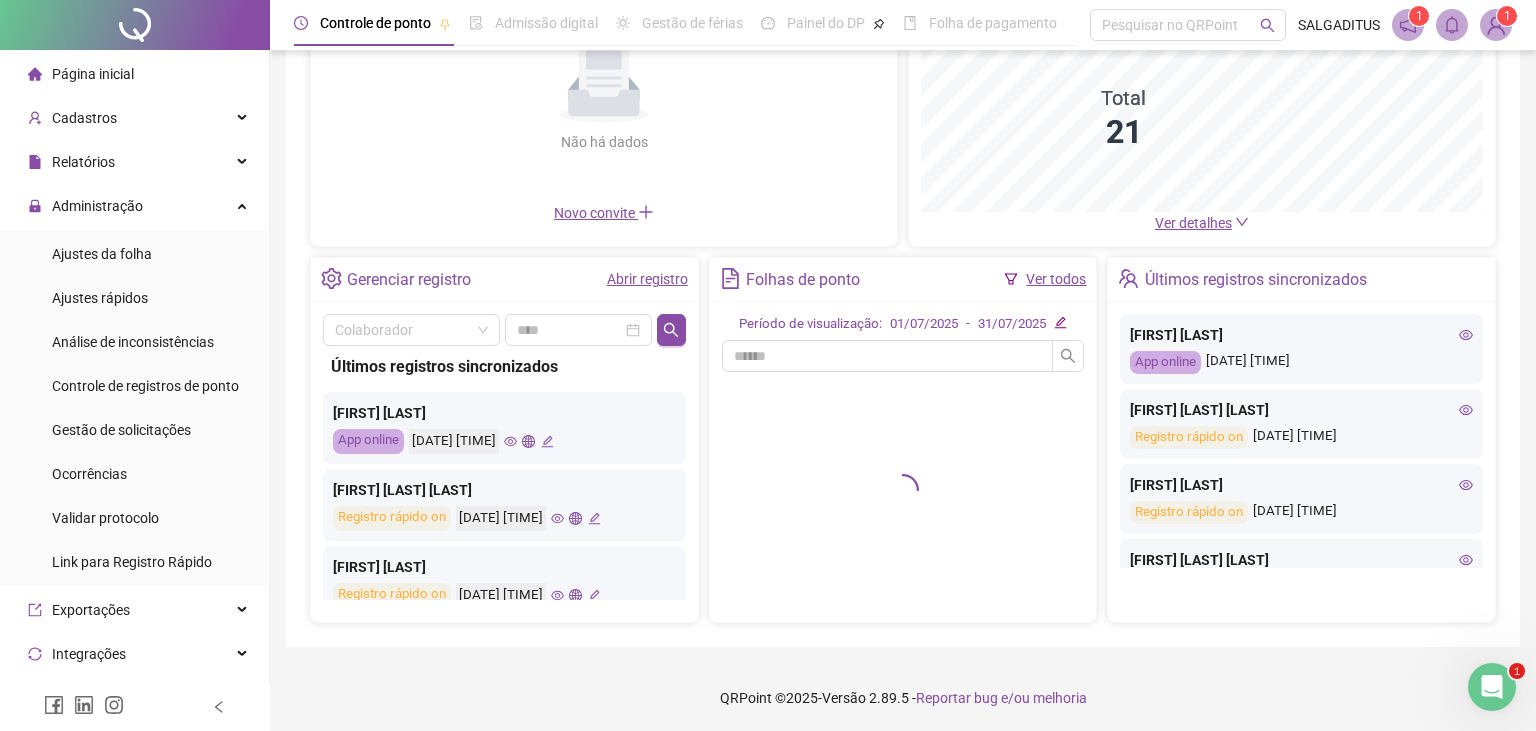 scroll, scrollTop: 0, scrollLeft: 0, axis: both 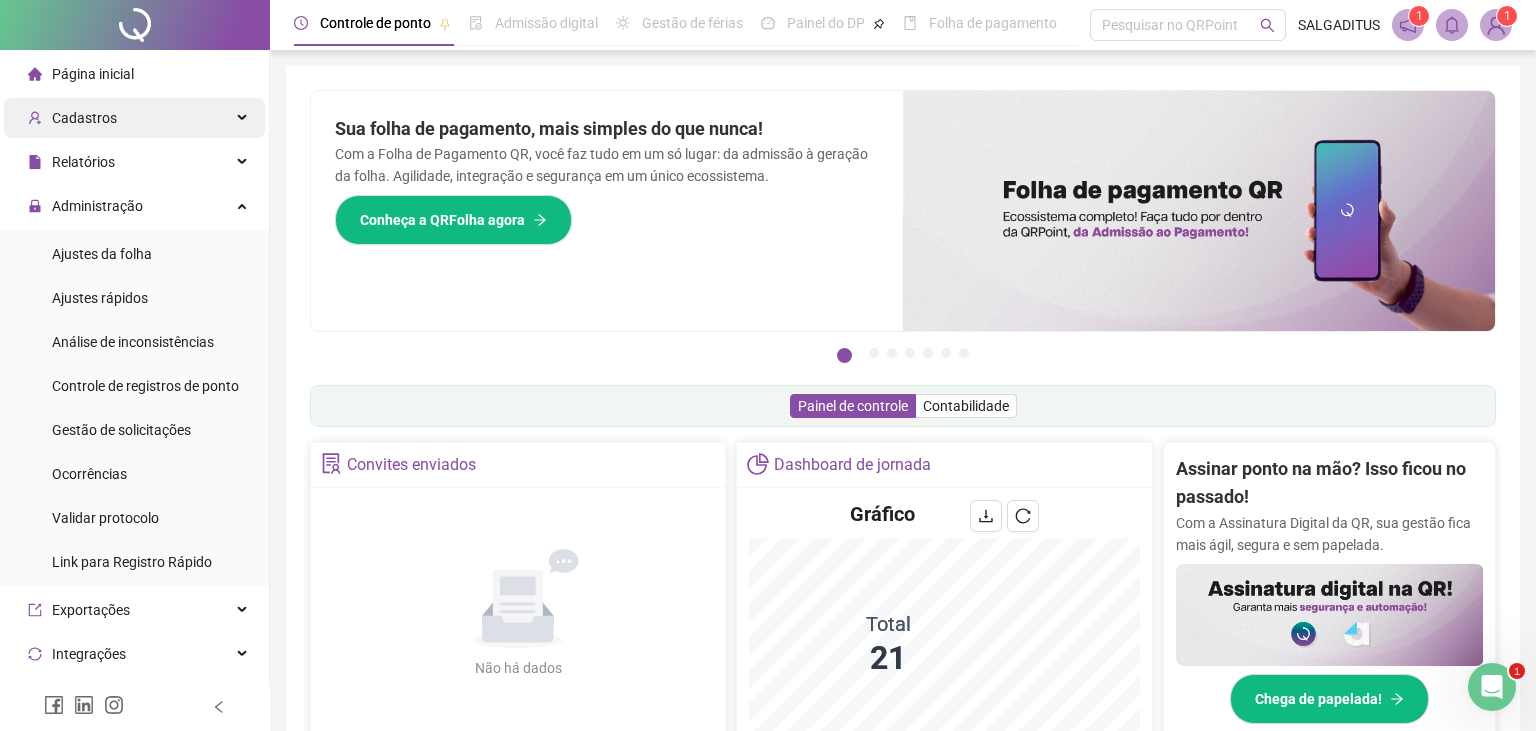 click on "Cadastros" at bounding box center [134, 118] 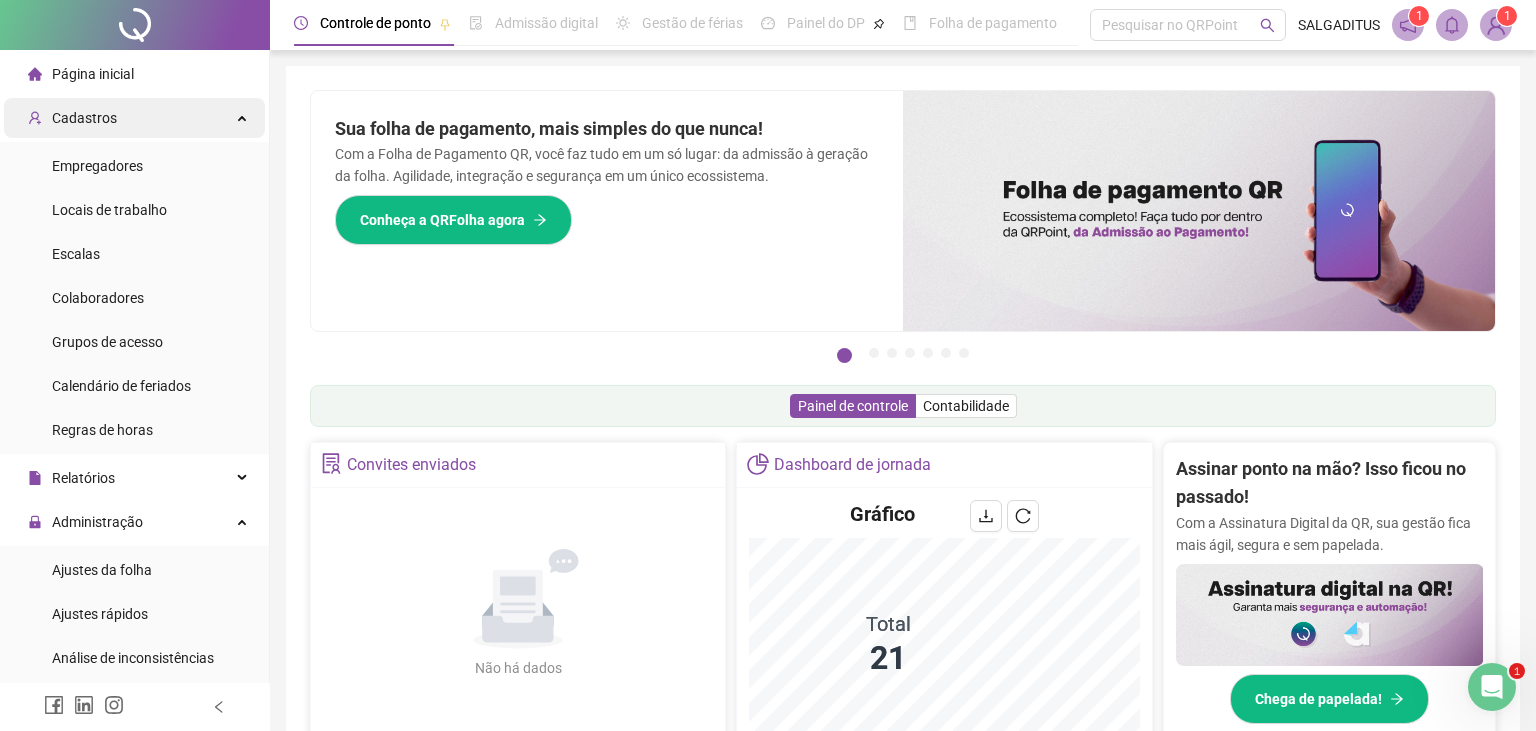 click on "Cadastros" at bounding box center [134, 118] 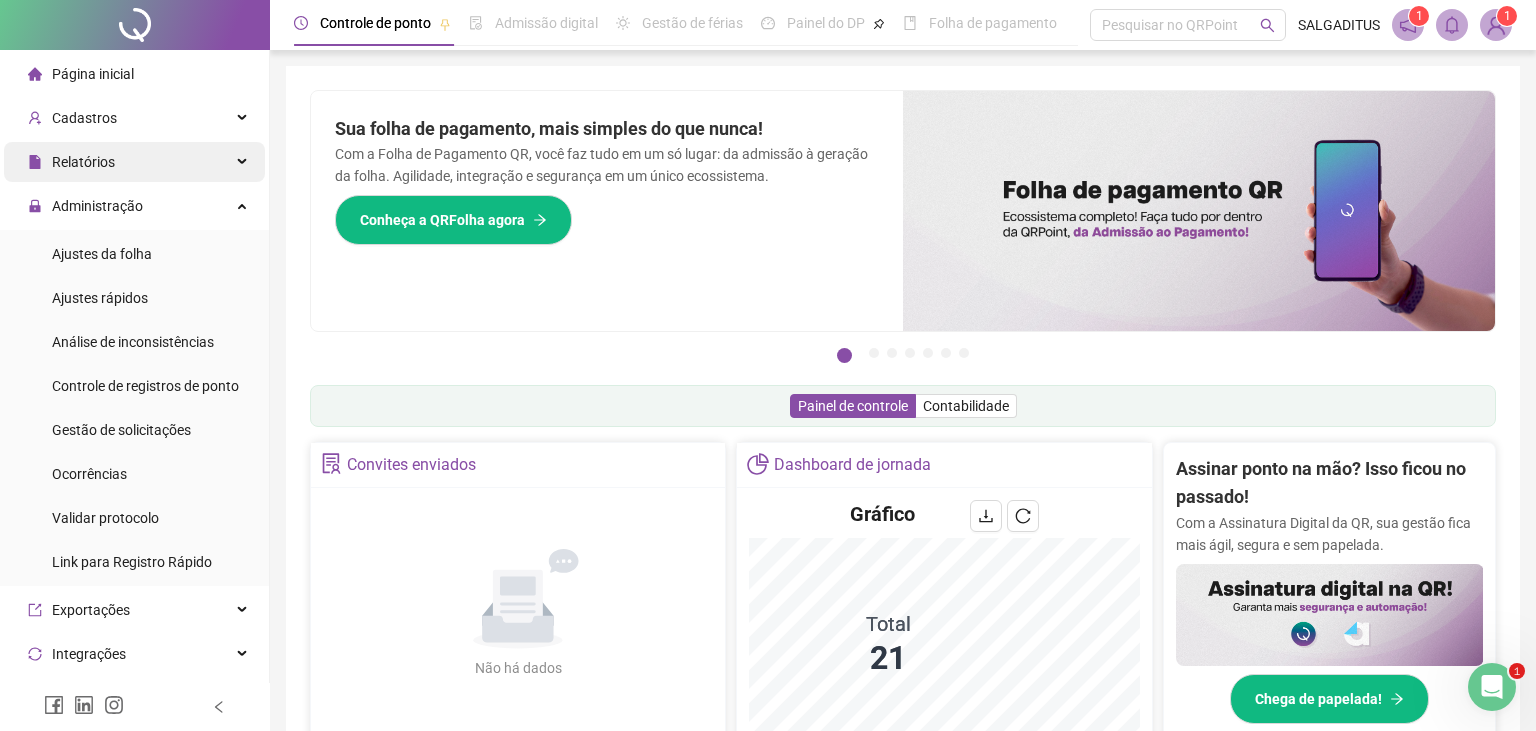 click on "Relatórios" at bounding box center [134, 162] 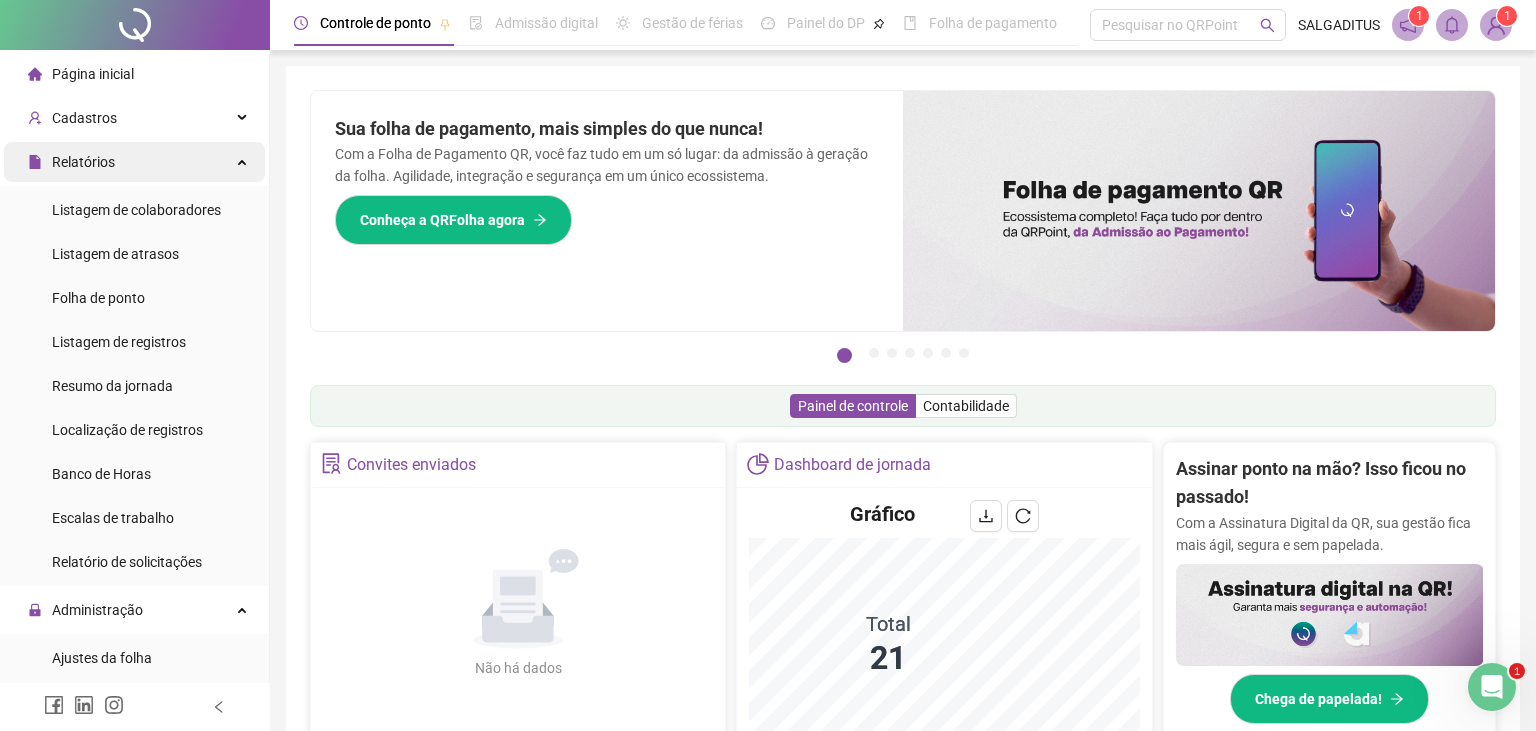 click on "Relatórios" at bounding box center (134, 162) 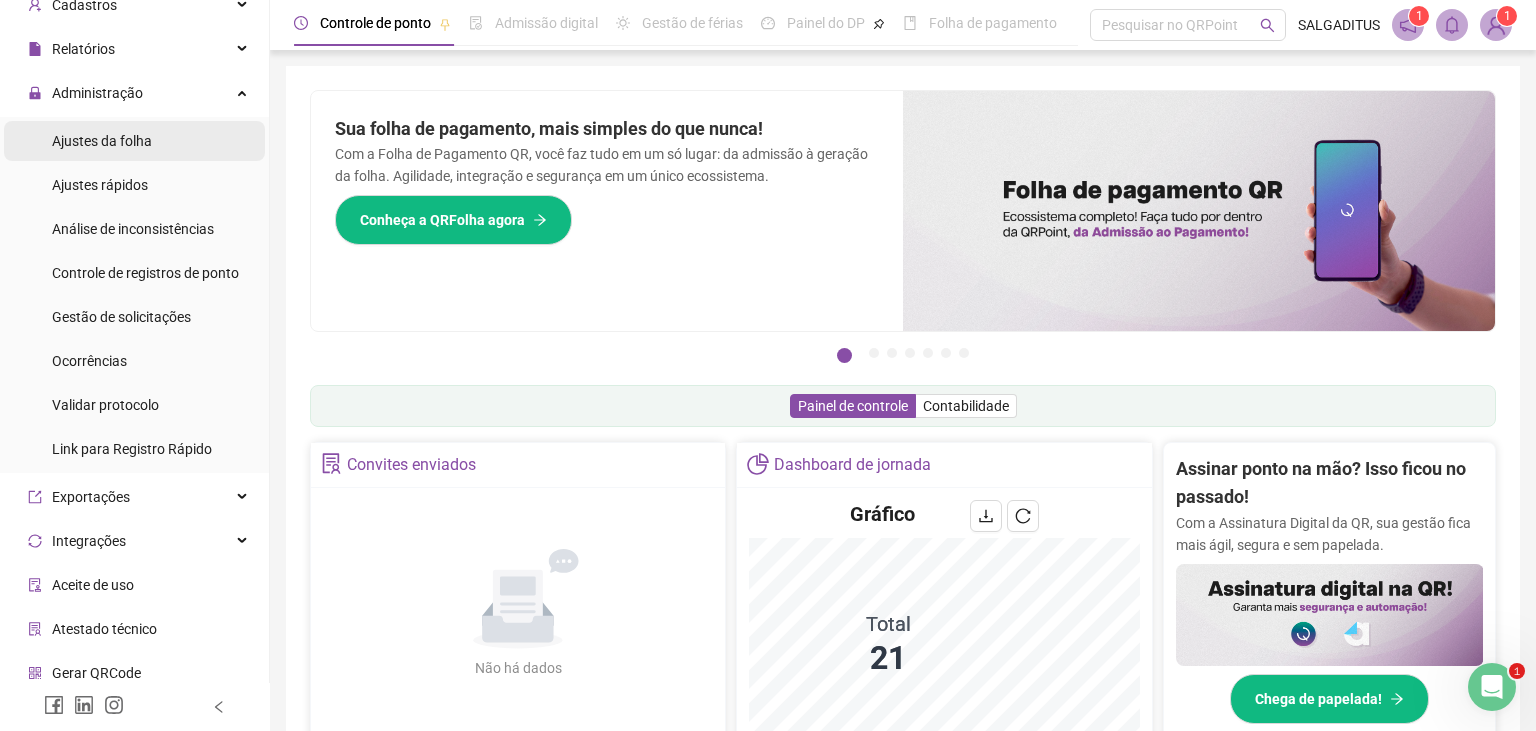scroll, scrollTop: 211, scrollLeft: 0, axis: vertical 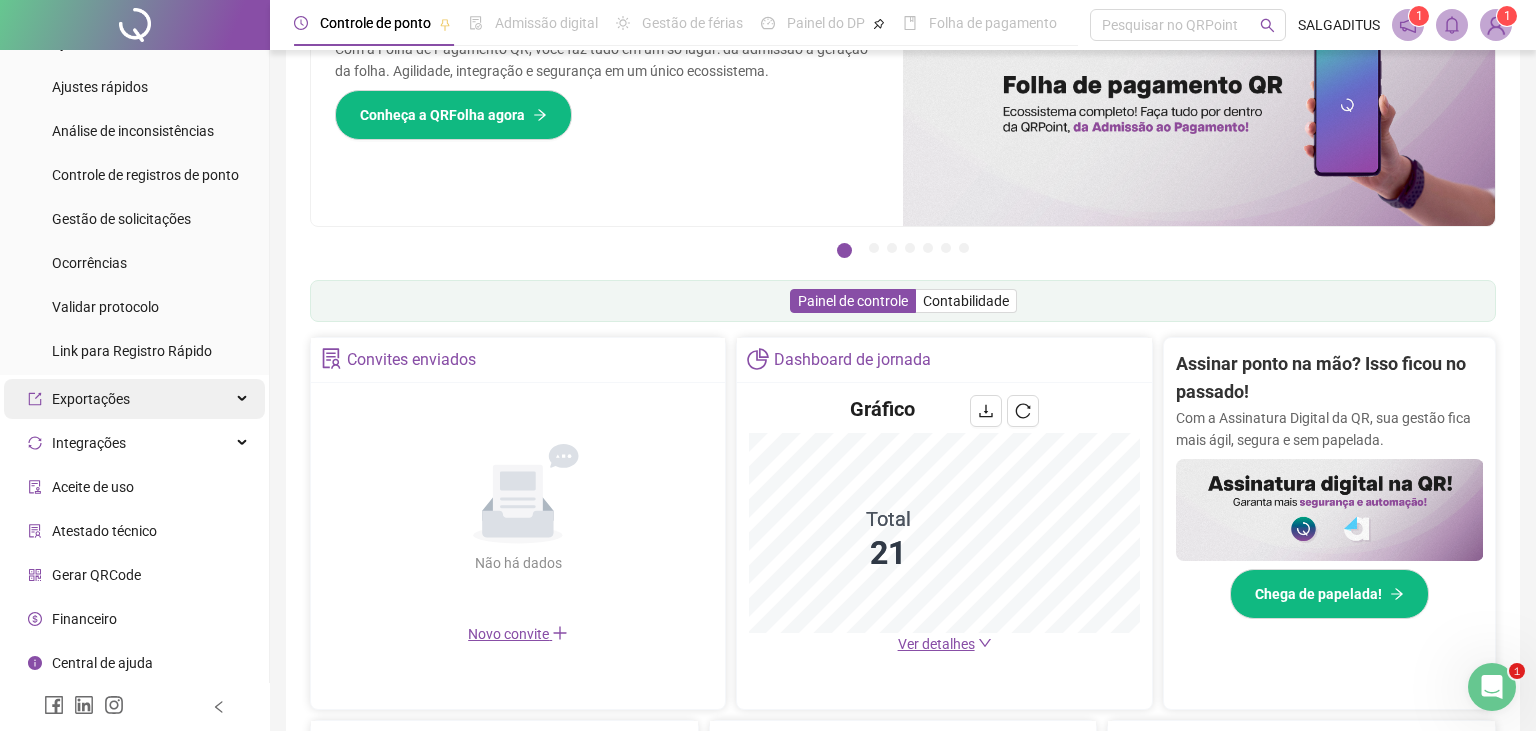click on "Exportações" at bounding box center (134, 399) 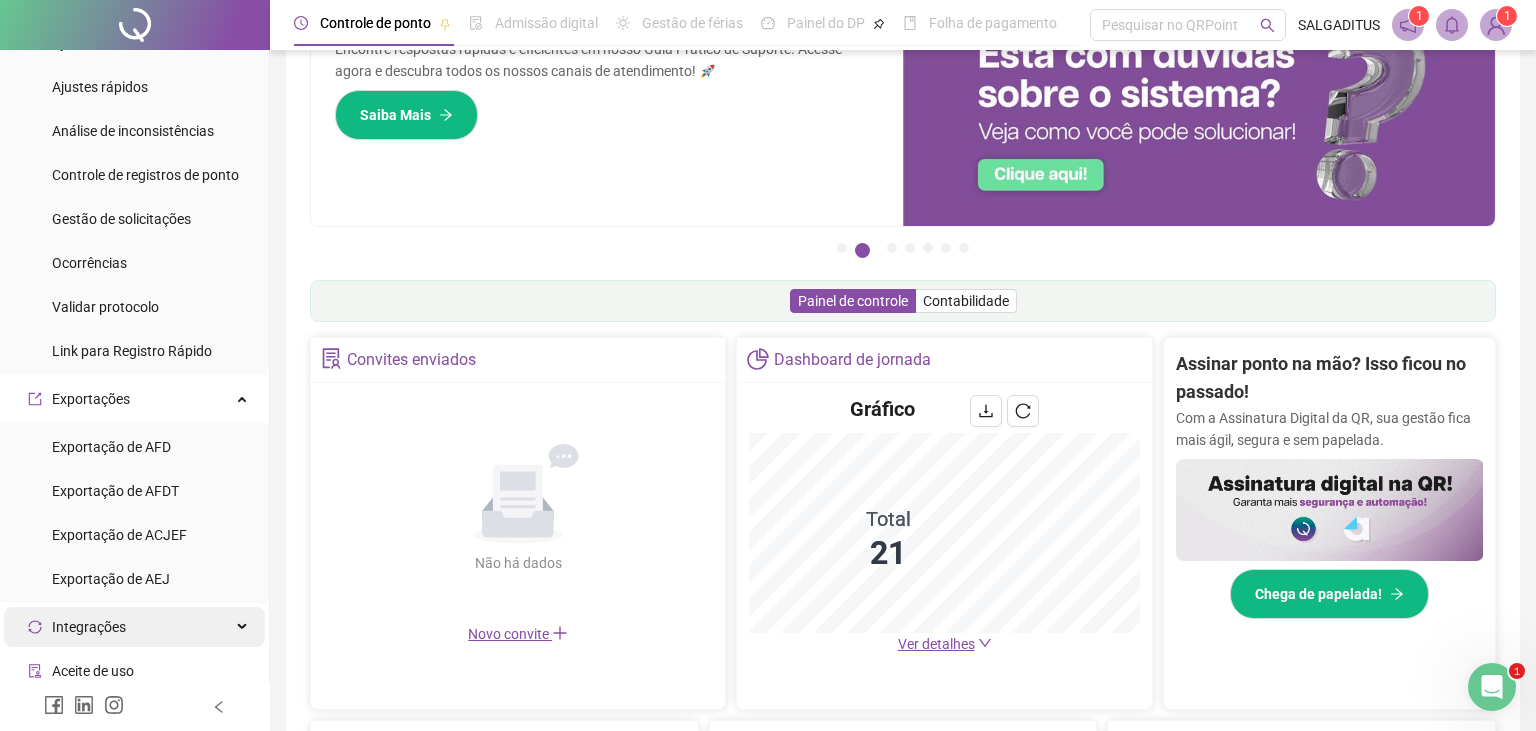click on "Integrações" at bounding box center [134, 627] 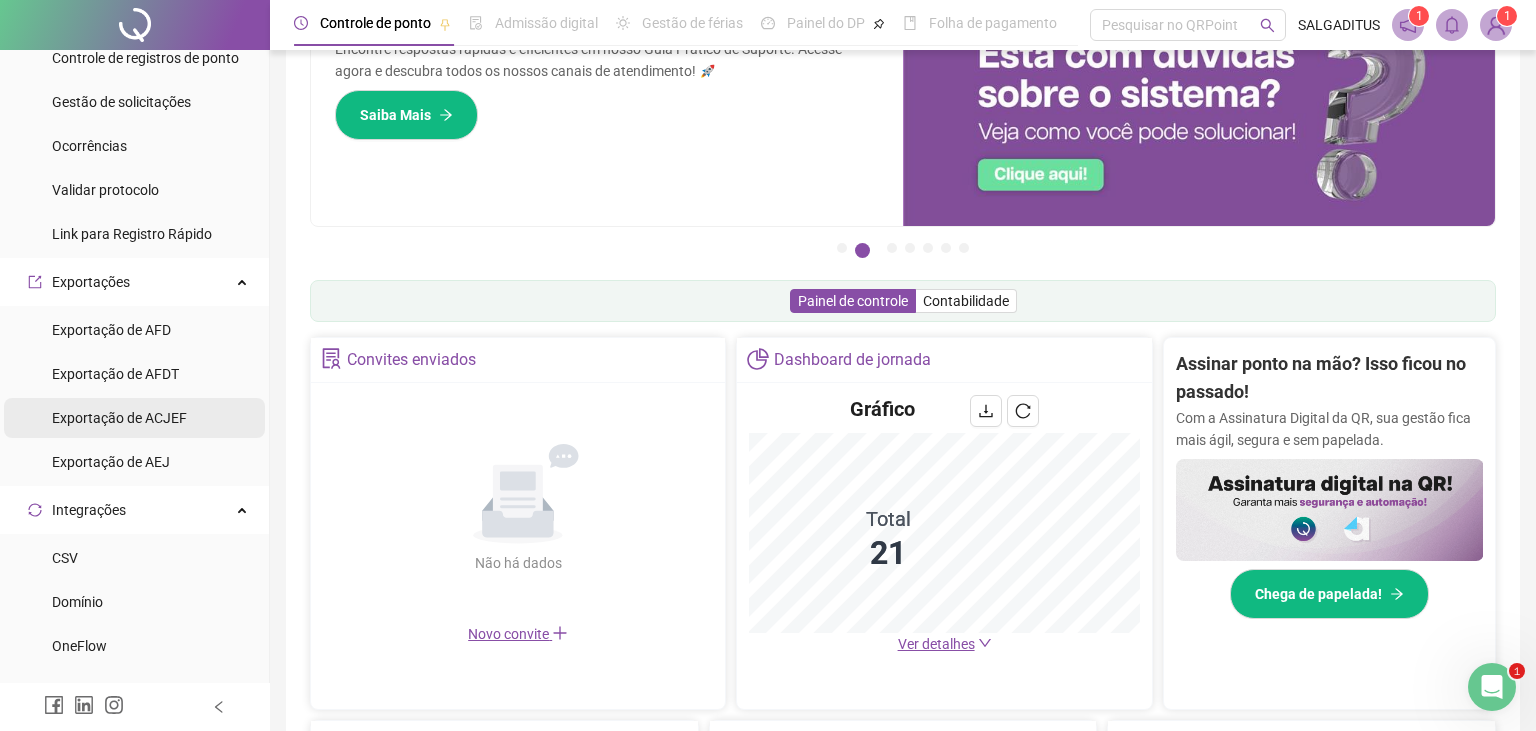 scroll, scrollTop: 623, scrollLeft: 0, axis: vertical 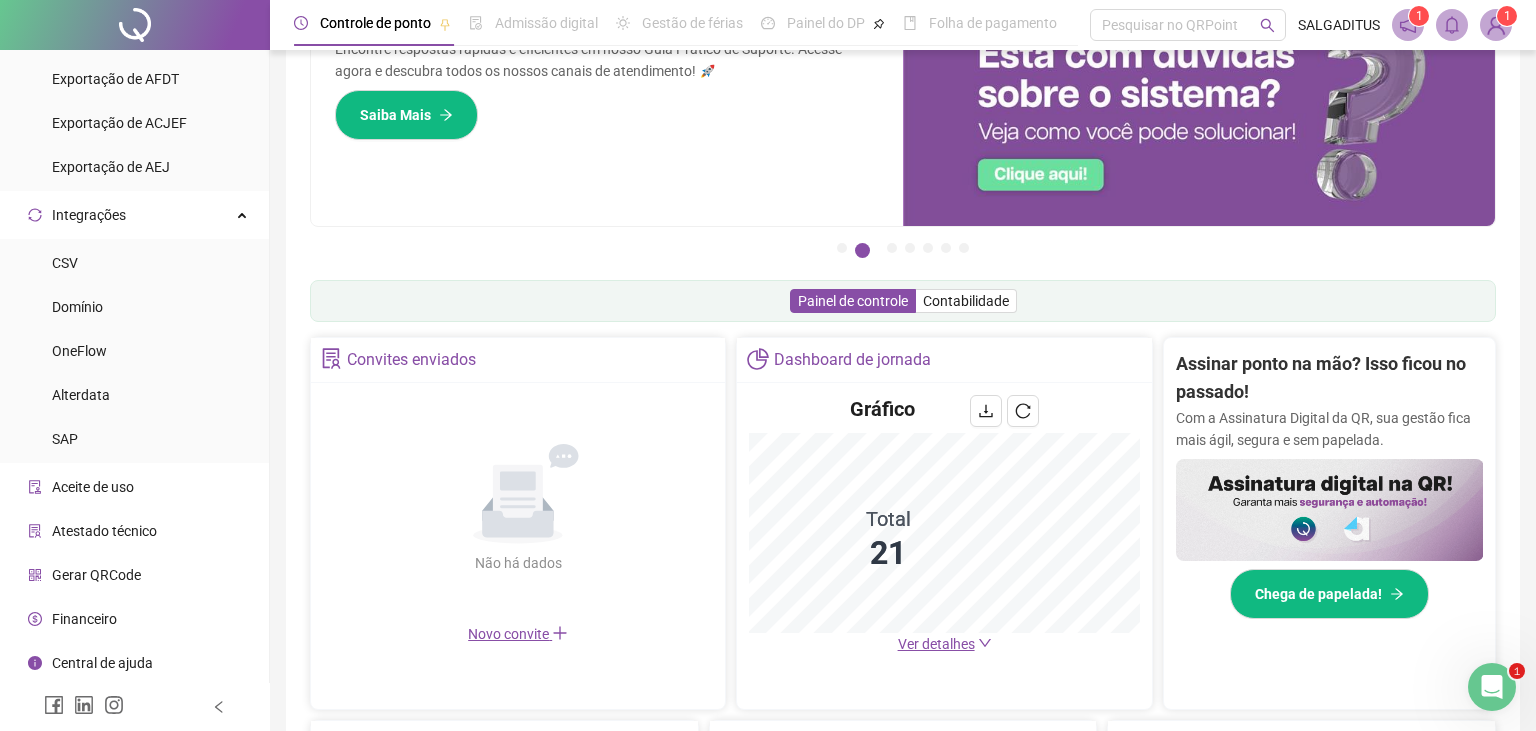 click on "Página inicial Cadastros Empregadores Locais de trabalho Escalas Colaboradores Grupos de acesso Calendário de feriados Regras de horas Relatórios Listagem de colaboradores Listagem de atrasos Folha de ponto Listagem de registros Resumo da jornada Localização de registros Banco de Horas Escalas de trabalho Relatório de solicitações Administração Ajustes da folha Ajustes rápidos Análise de inconsistências Controle de registros de ponto Gestão de solicitações Ocorrências Validar protocolo Link para Registro Rápido Exportações Exportação de AFD Exportação de AFDT Exportação de ACJEF Exportação de AEJ Integrações CSV Domínio OneFlow Alterdata SAP Aceite de uso Atestado técnico Gerar QRCode Financeiro Central de ajuda Clube QR - Beneficios" at bounding box center [135, 79] 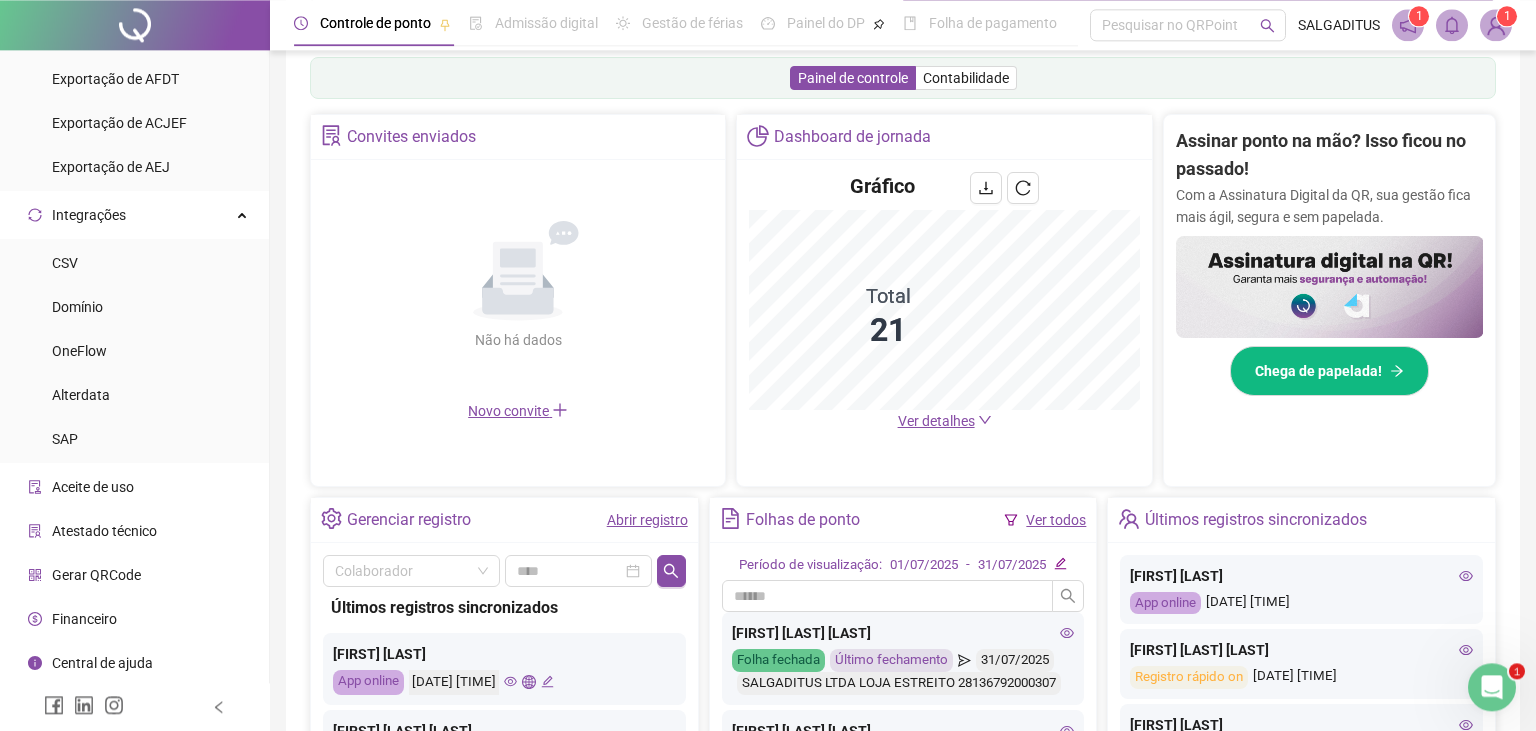 scroll, scrollTop: 422, scrollLeft: 0, axis: vertical 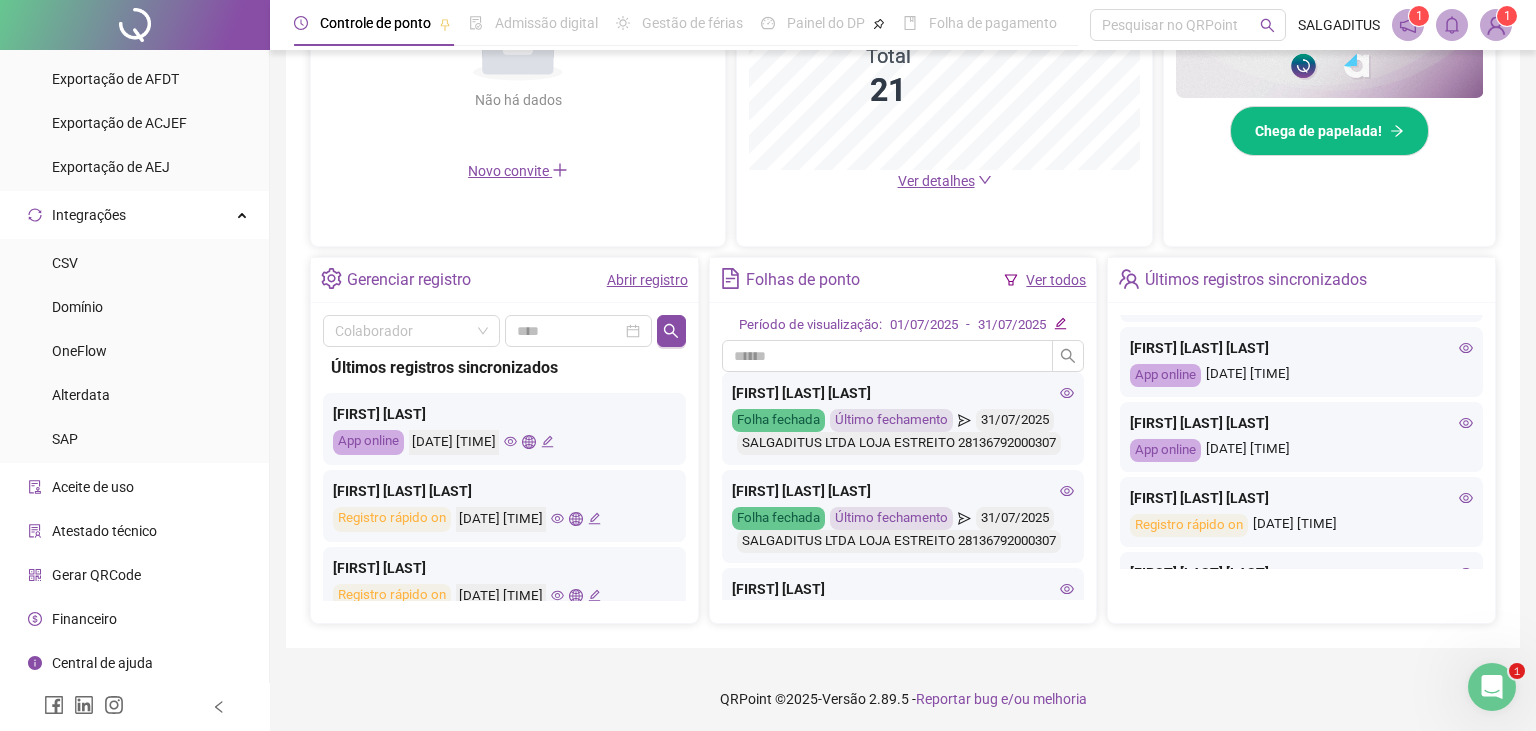 click on "Ver todos" at bounding box center (1056, 280) 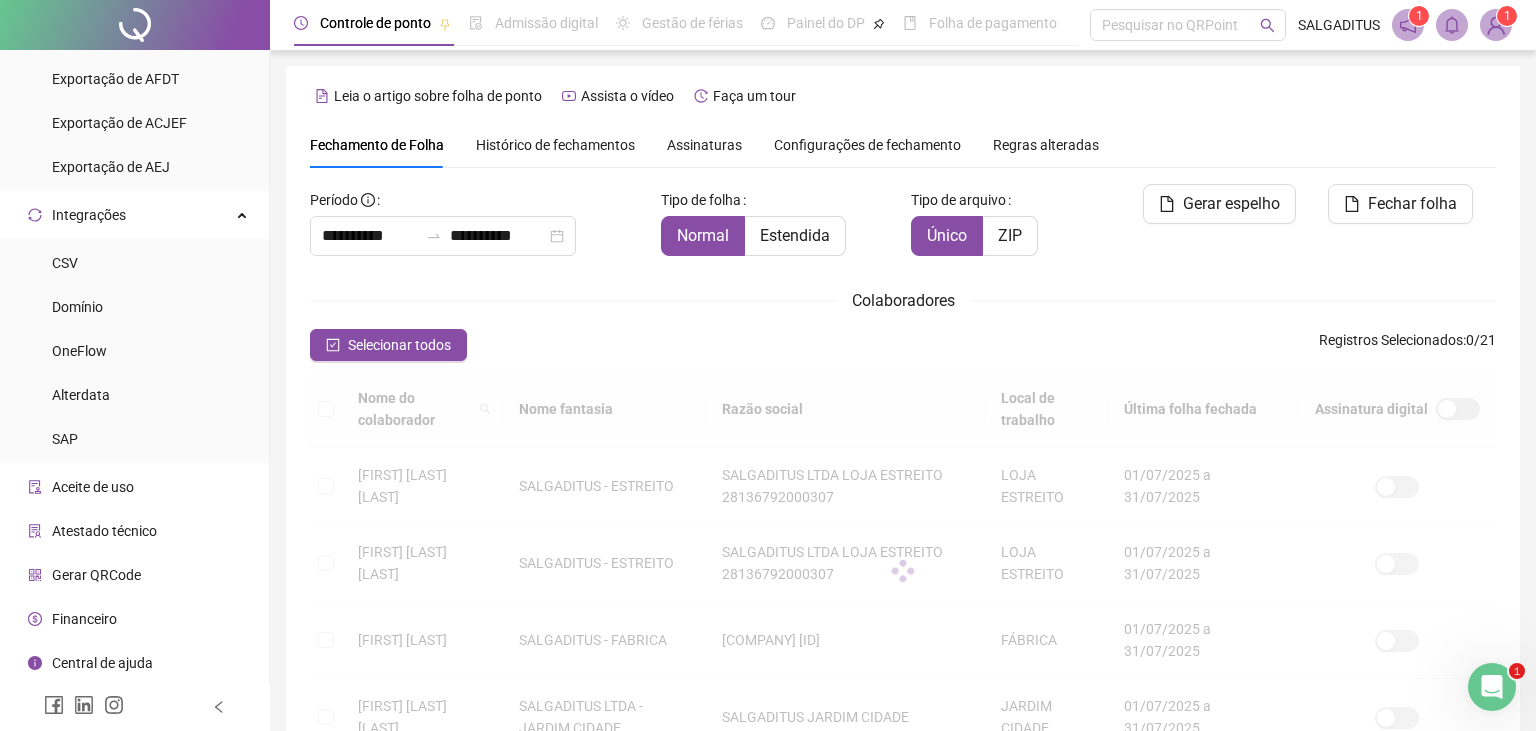 scroll, scrollTop: 44, scrollLeft: 0, axis: vertical 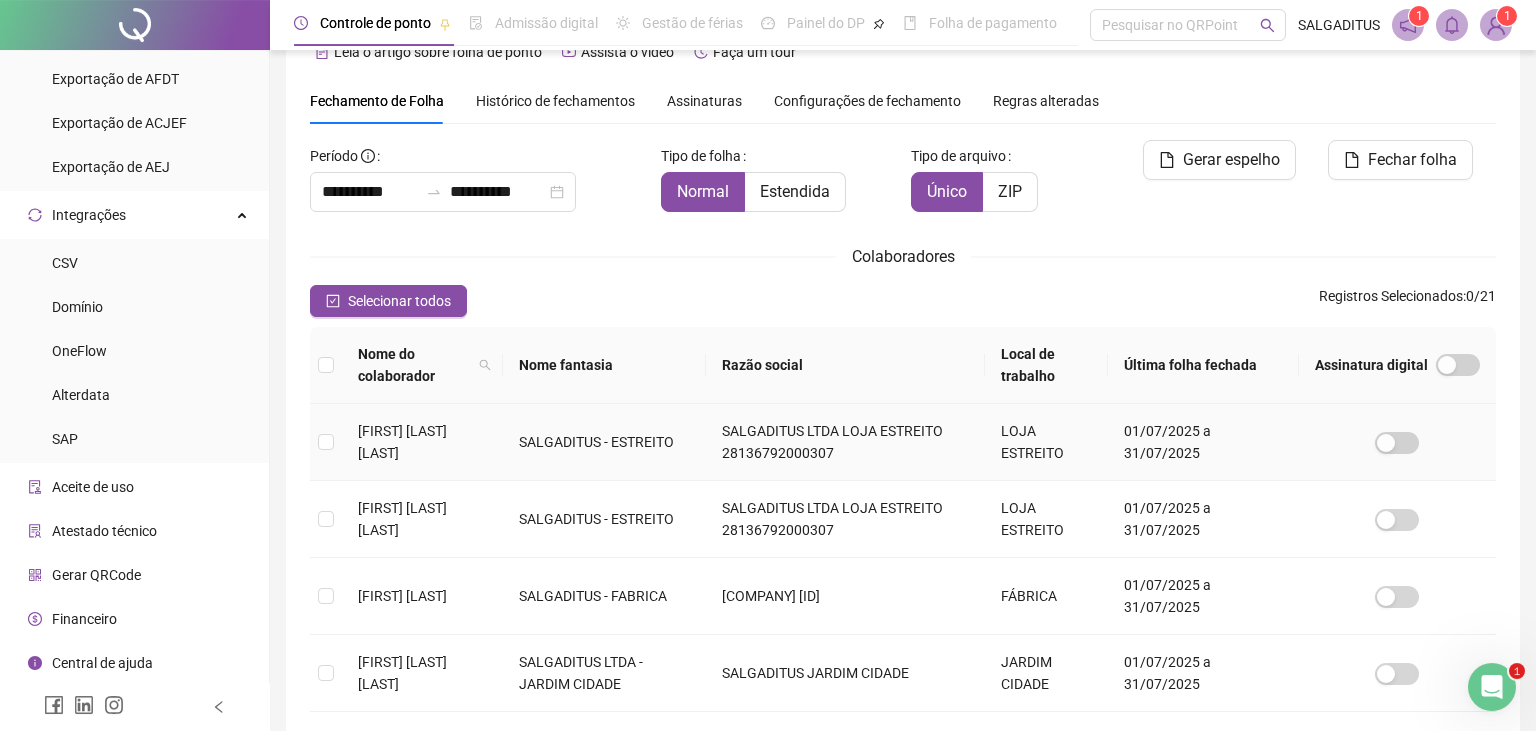 click on "LOJA ESTREITO" at bounding box center (1047, 442) 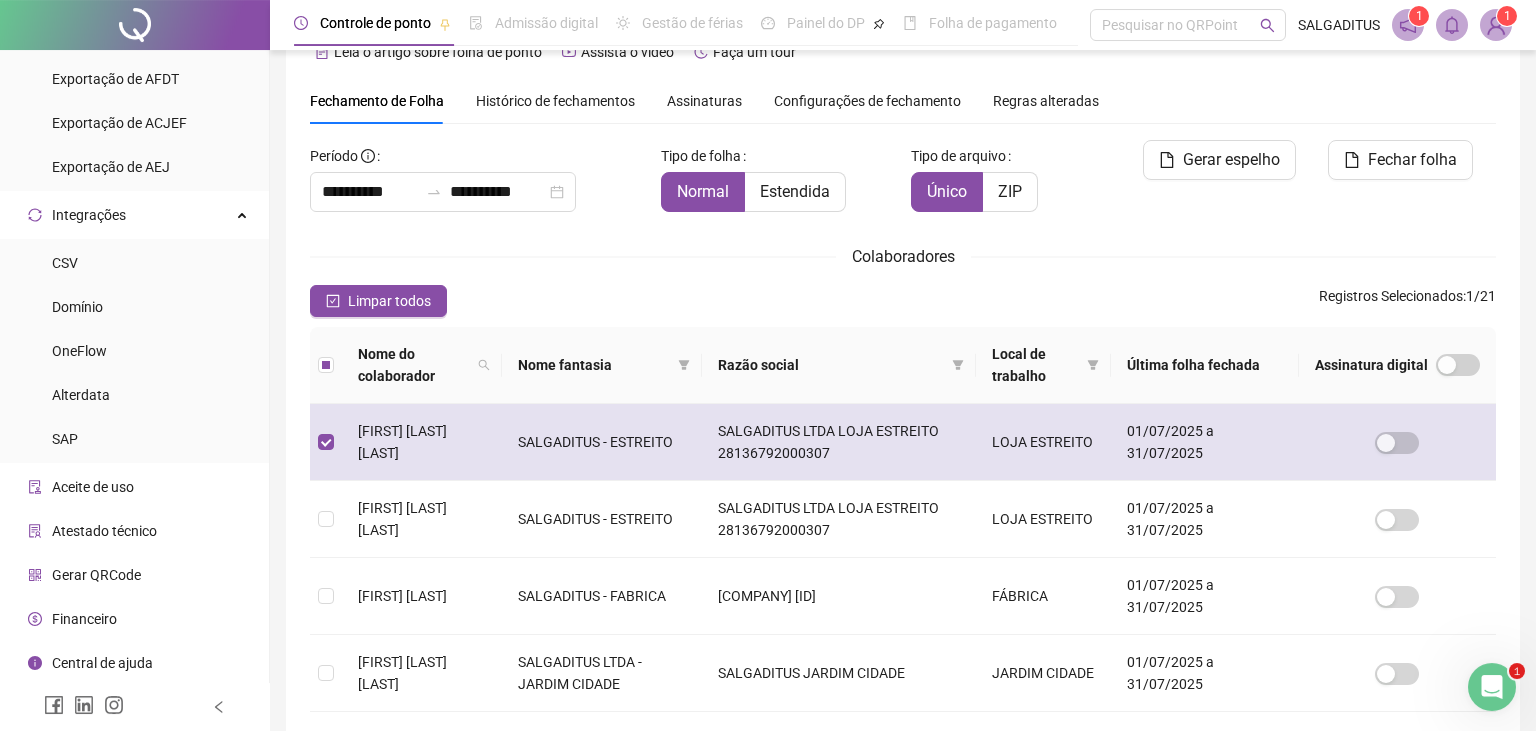 click on "[FIRST] [LAST] [LAST]" at bounding box center (402, 442) 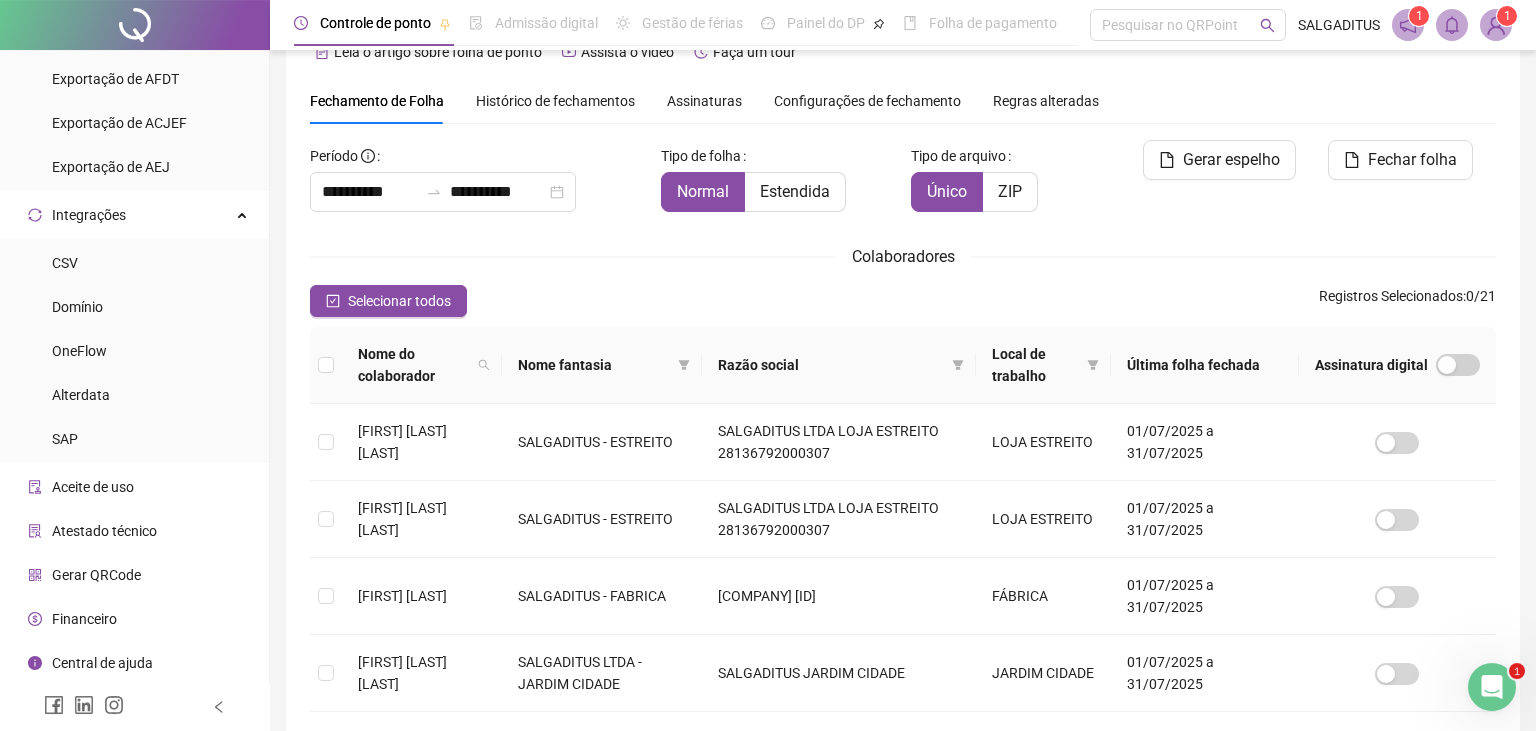 scroll, scrollTop: 0, scrollLeft: 0, axis: both 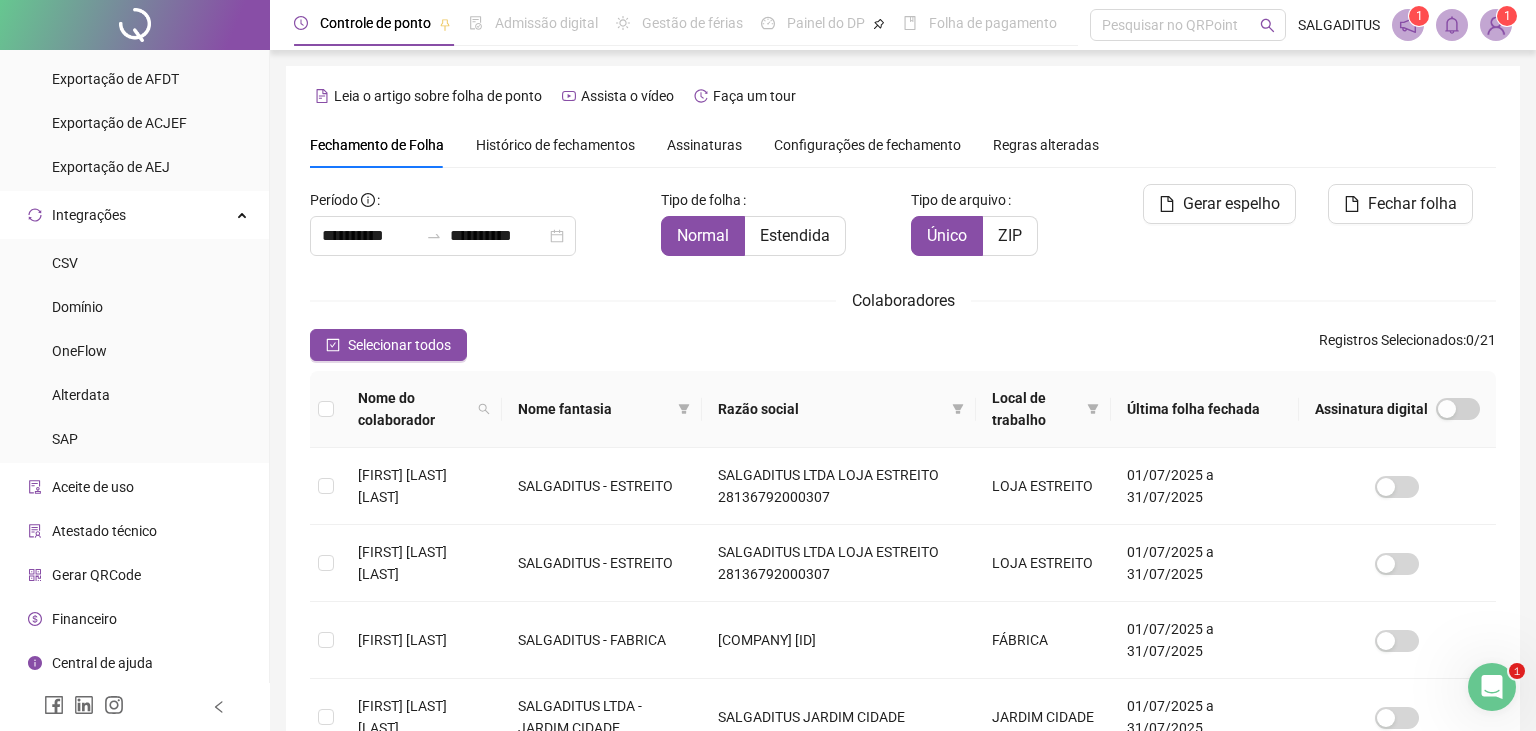 click on "Histórico de fechamentos" at bounding box center (555, 145) 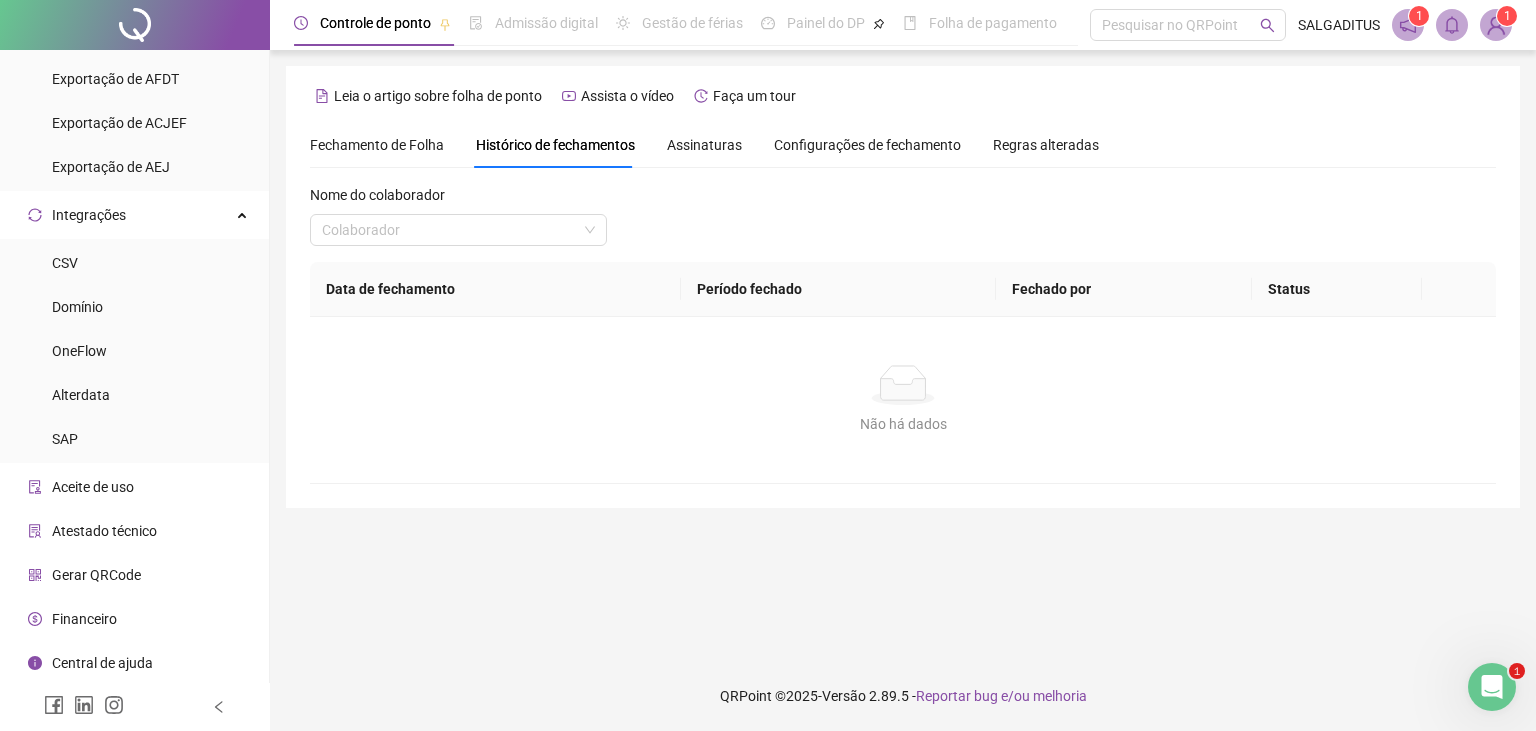 click on "Não há dados Não há dados" at bounding box center [903, 400] 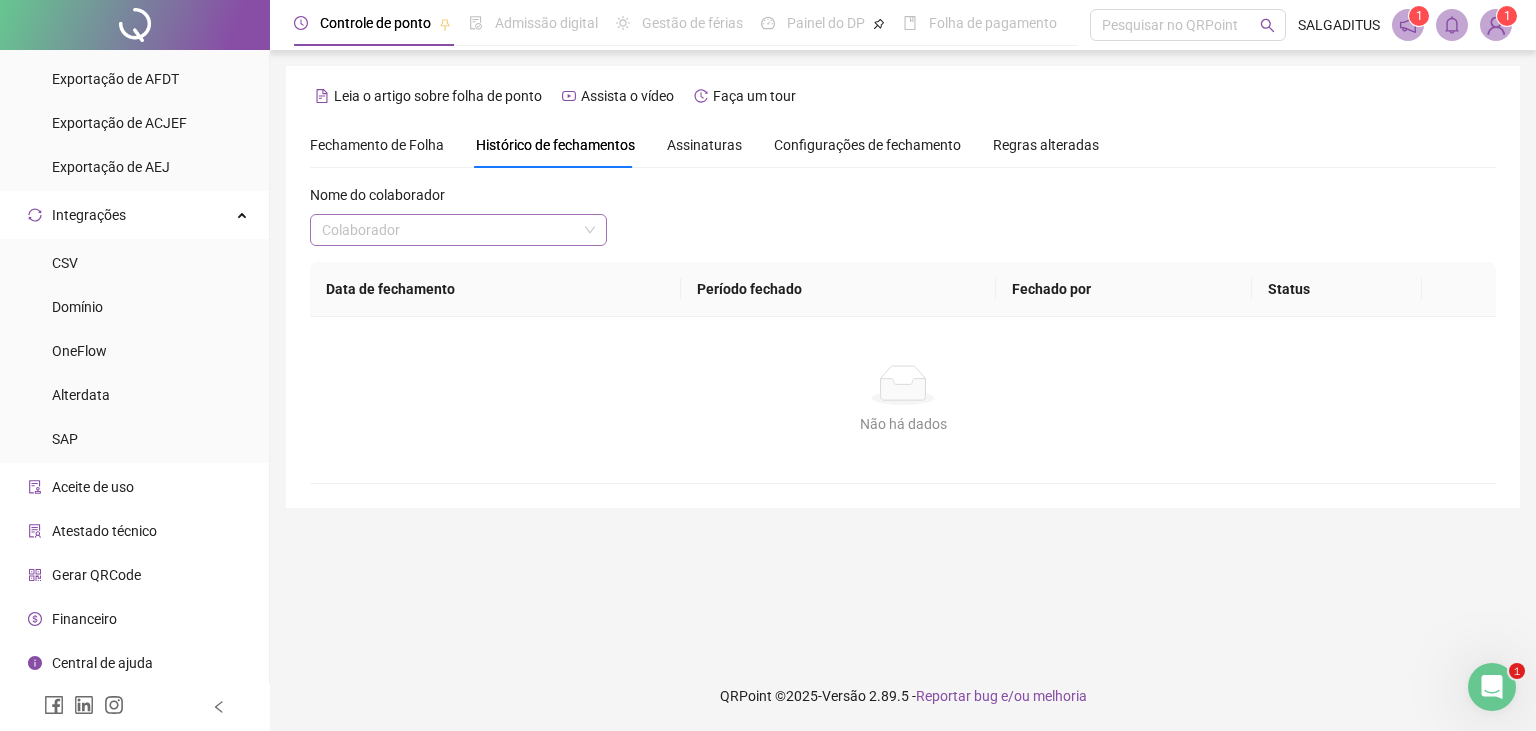 click at bounding box center (449, 230) 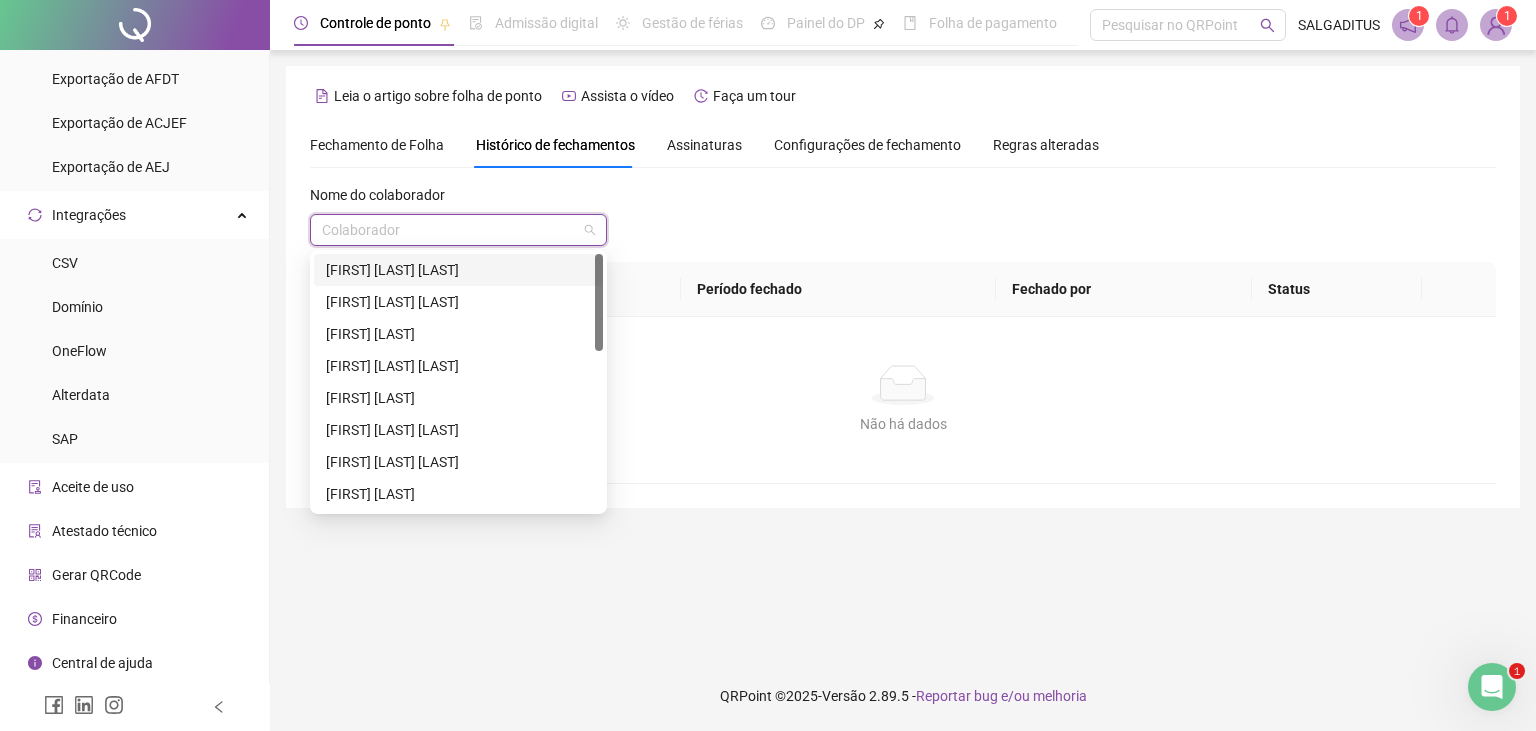 click on "[FIRST] [LAST] [LAST]" at bounding box center (458, 270) 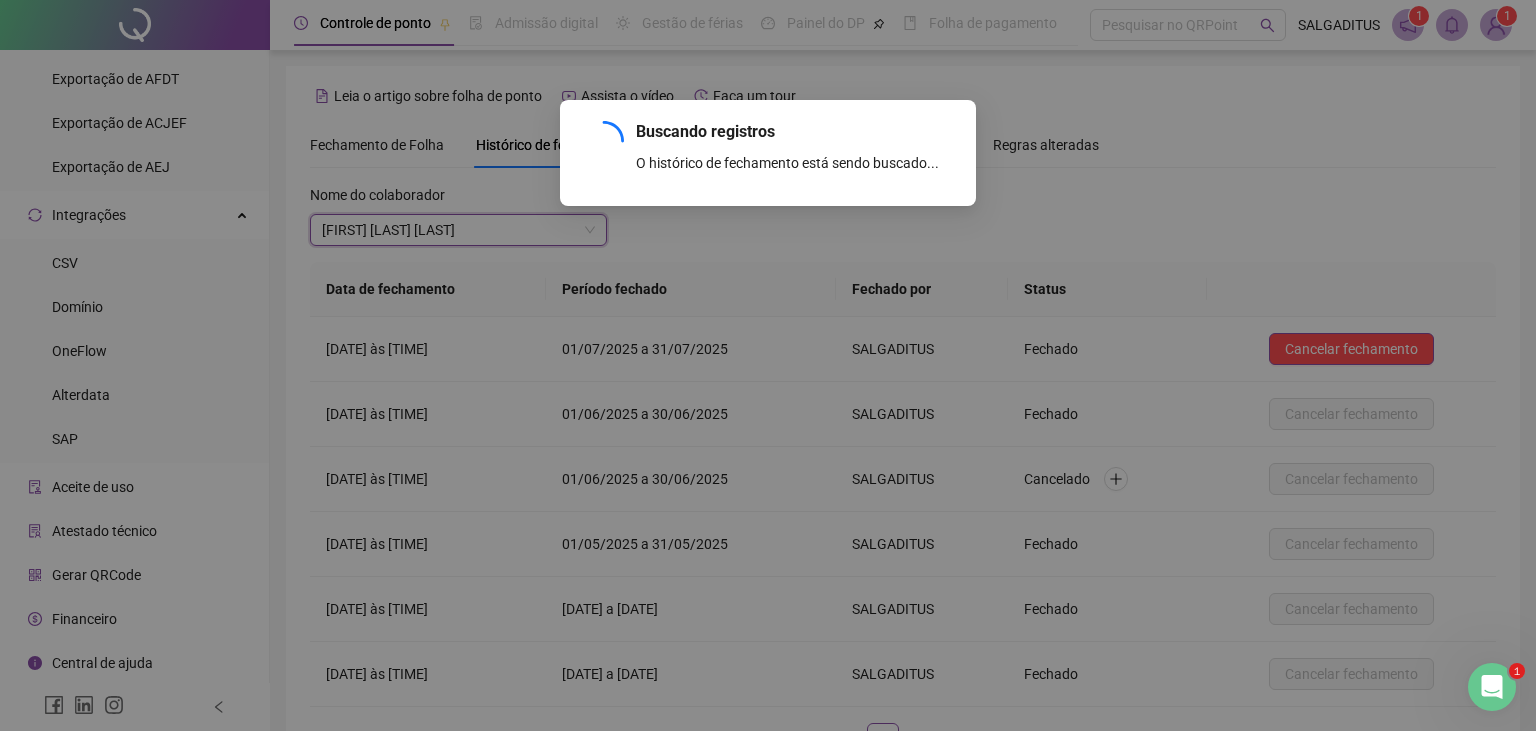 scroll, scrollTop: 148, scrollLeft: 0, axis: vertical 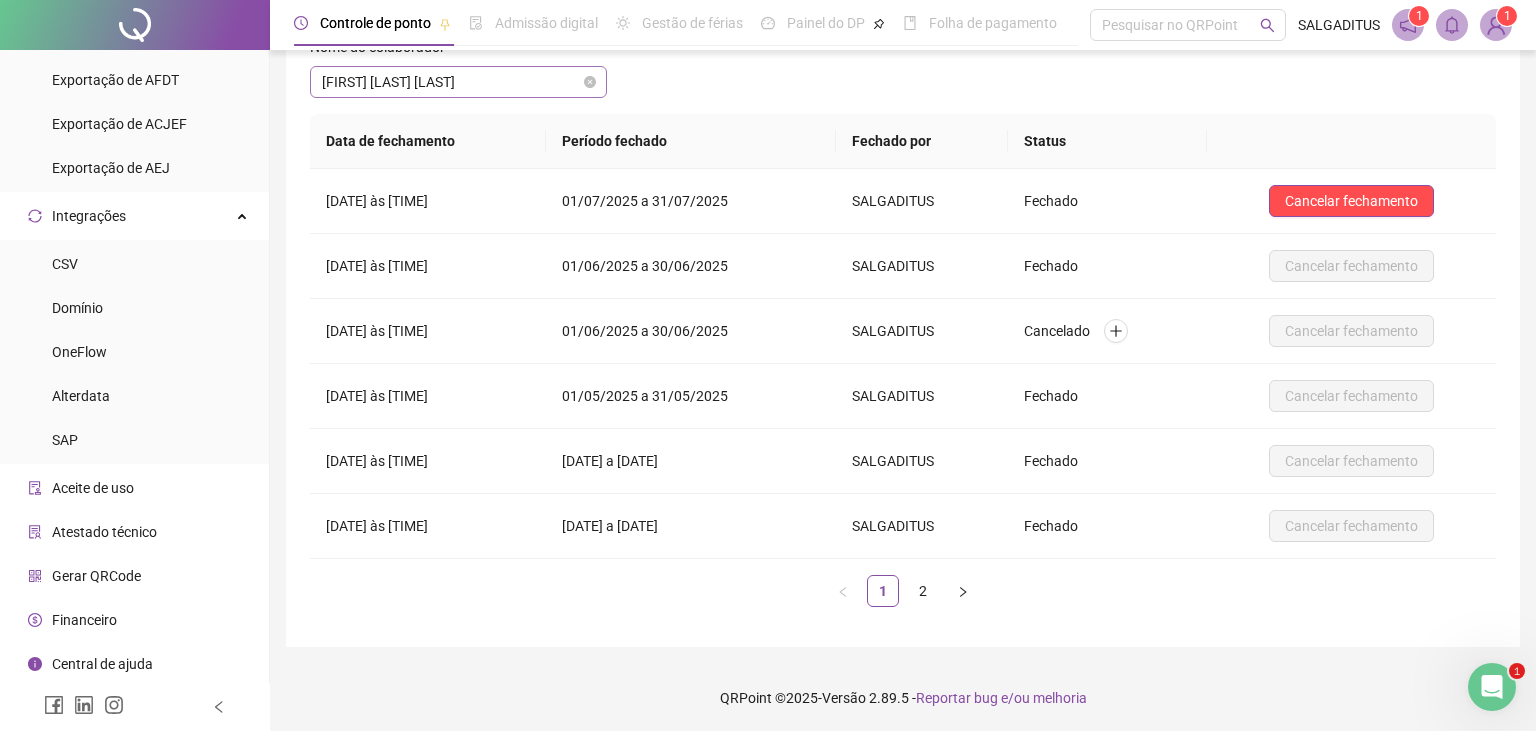 click on "Nome do colaborador [FIRST] [LAST] [LAST]" at bounding box center [458, 75] 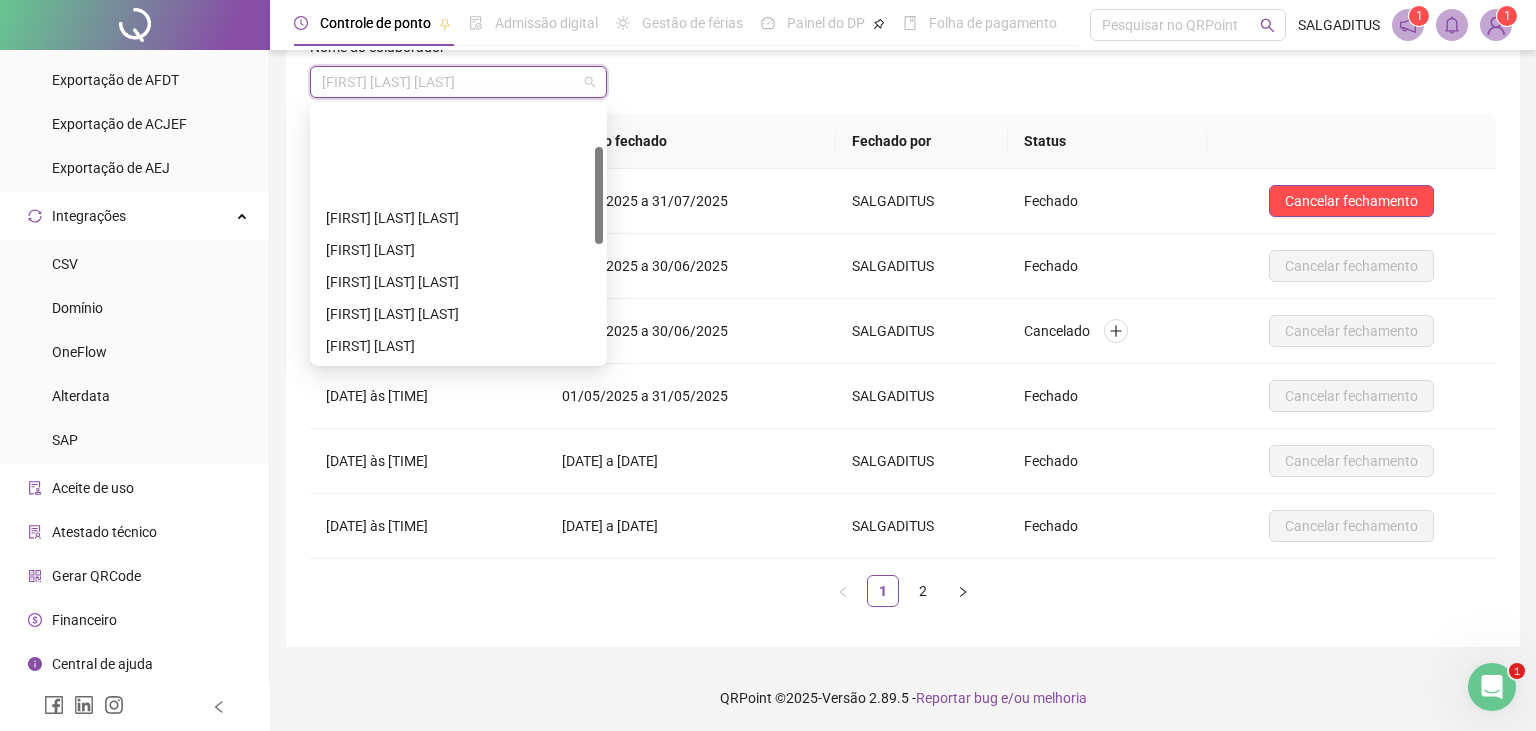 scroll, scrollTop: 108, scrollLeft: 0, axis: vertical 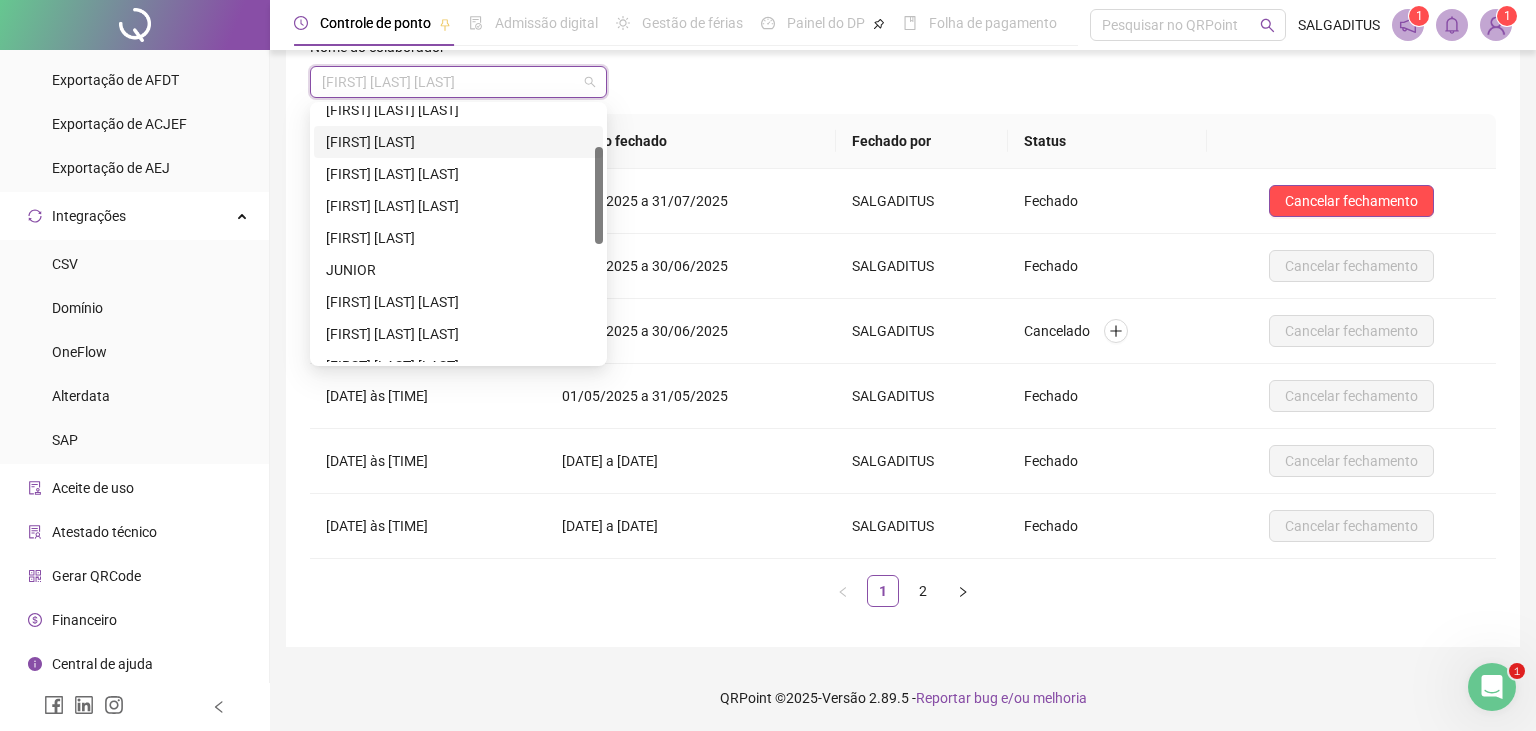 click on "[FIRST] [LAST]" at bounding box center [458, 142] 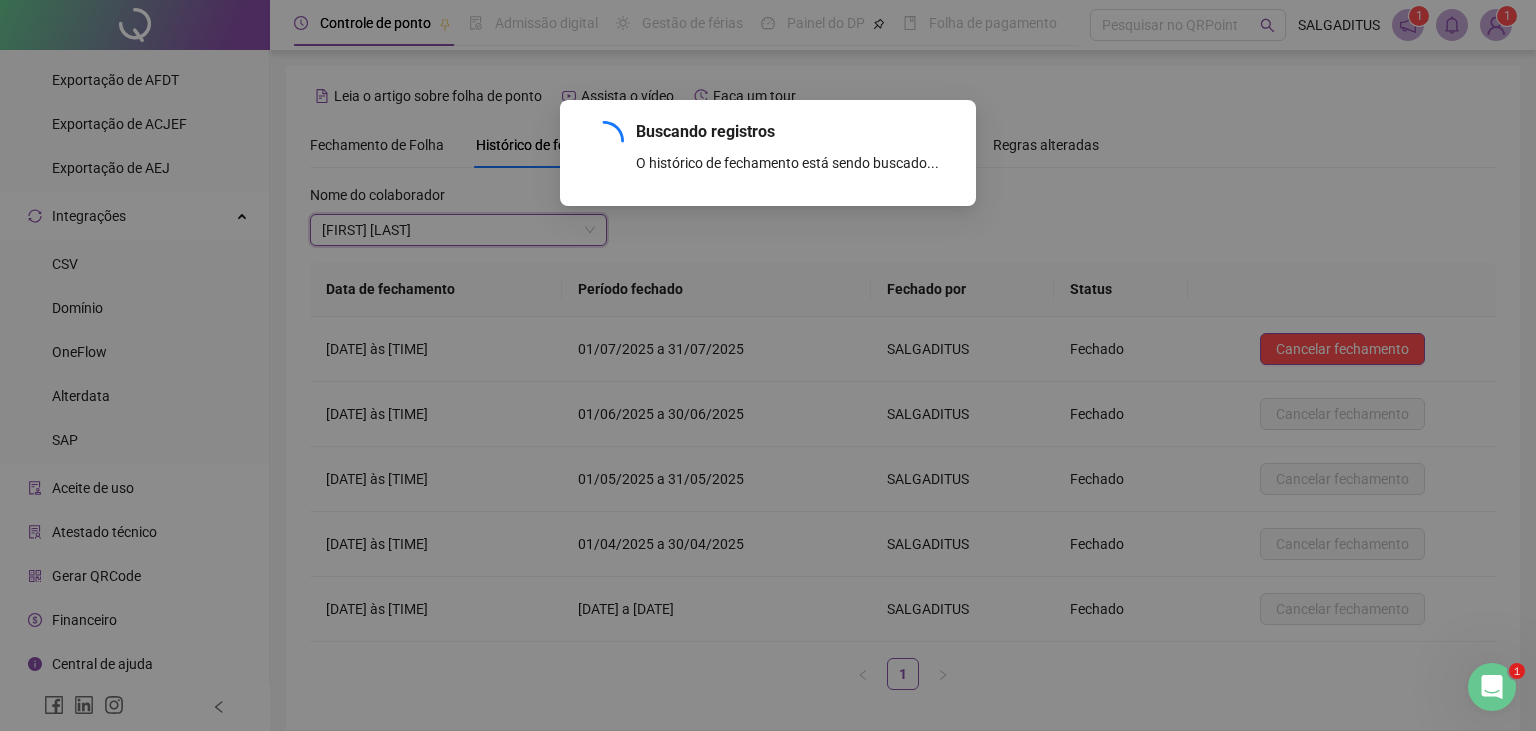 scroll, scrollTop: 84, scrollLeft: 0, axis: vertical 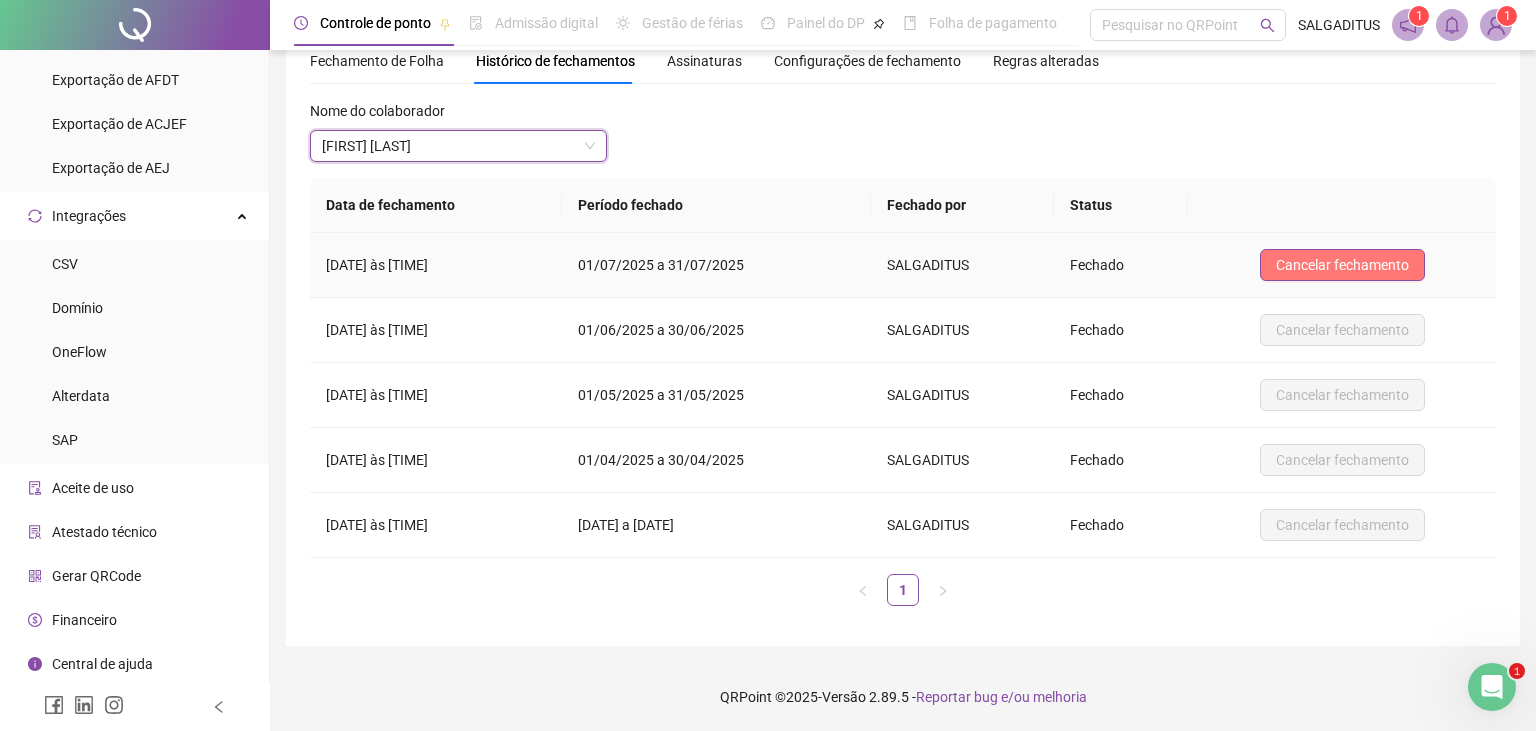click on "Cancelar fechamento" at bounding box center [1342, 265] 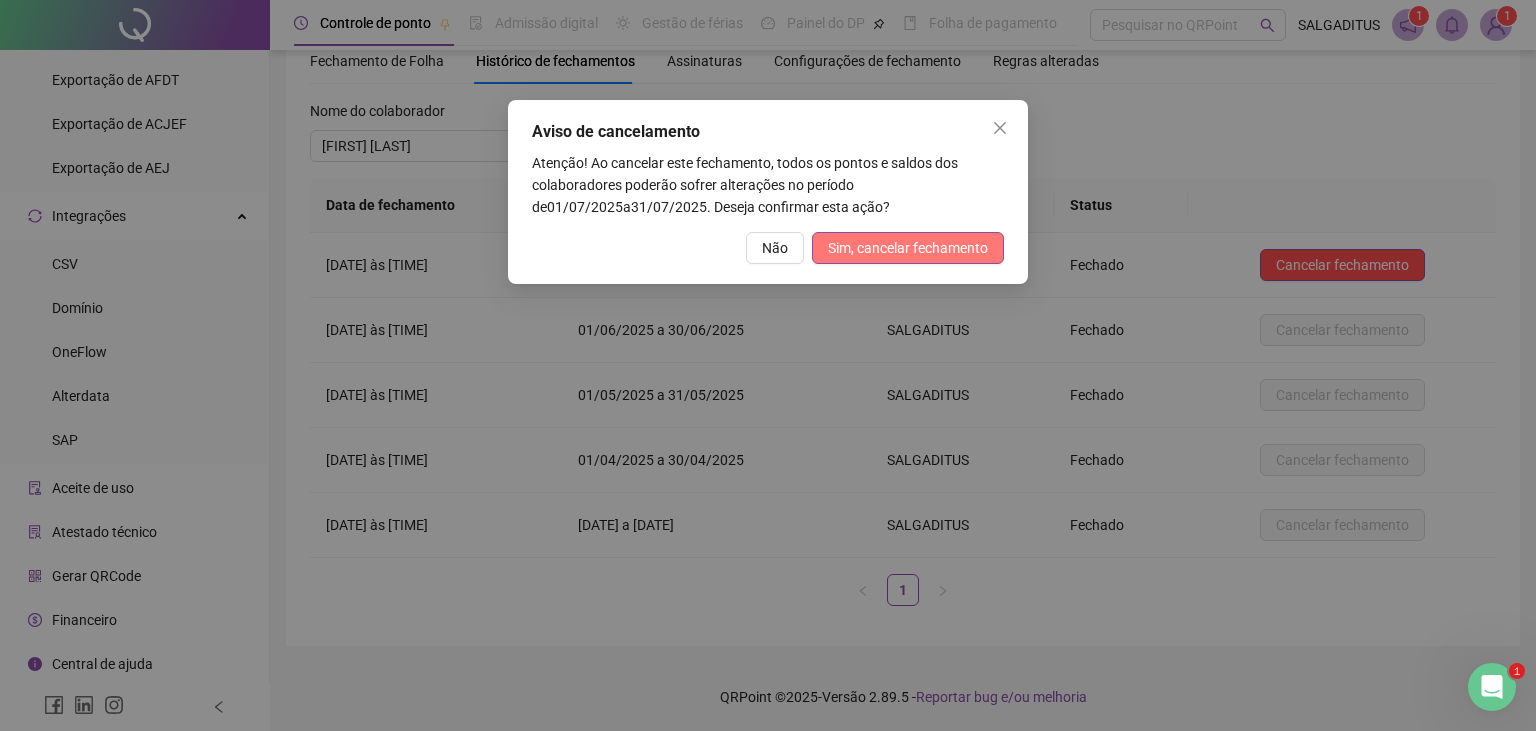 click on "Sim, cancelar fechamento" at bounding box center [908, 248] 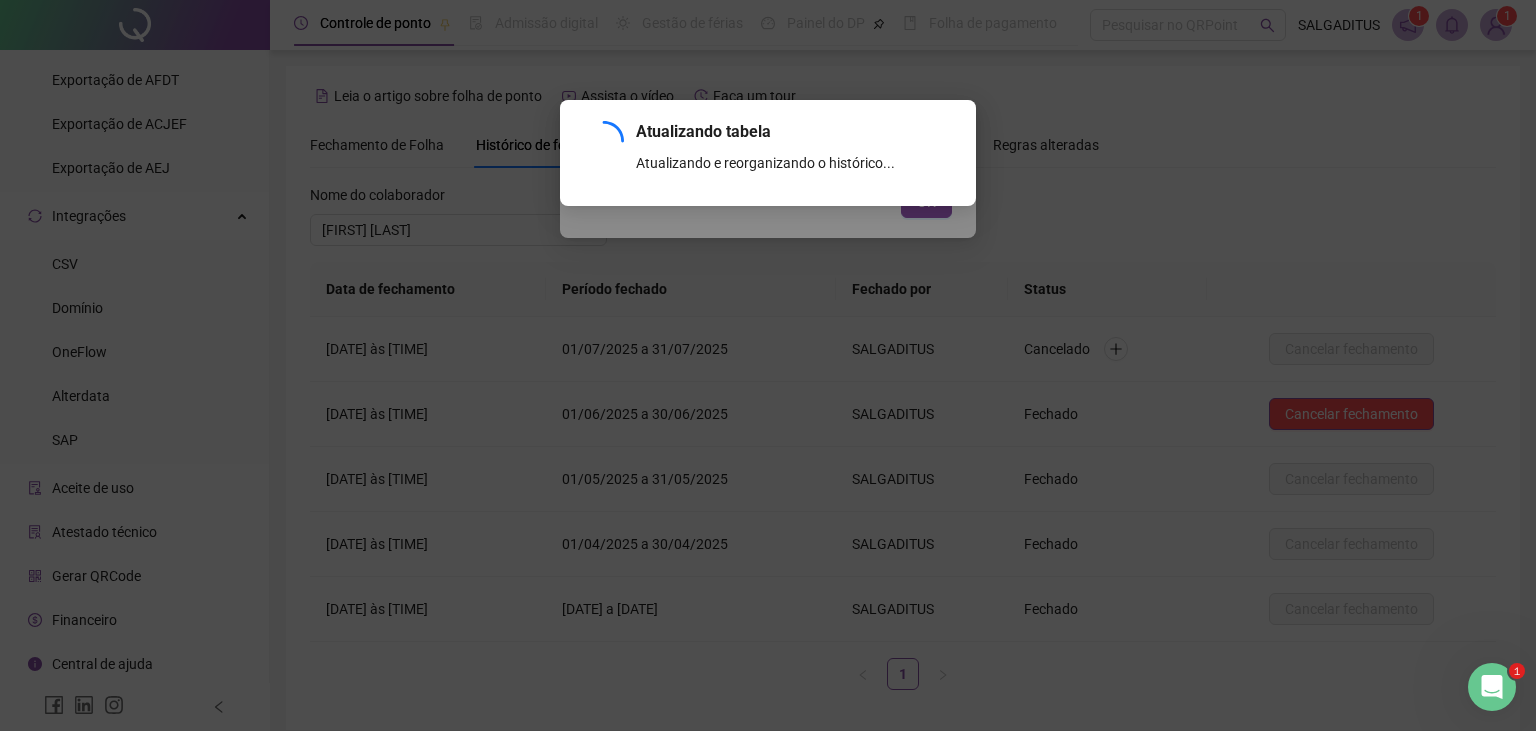 scroll, scrollTop: 84, scrollLeft: 0, axis: vertical 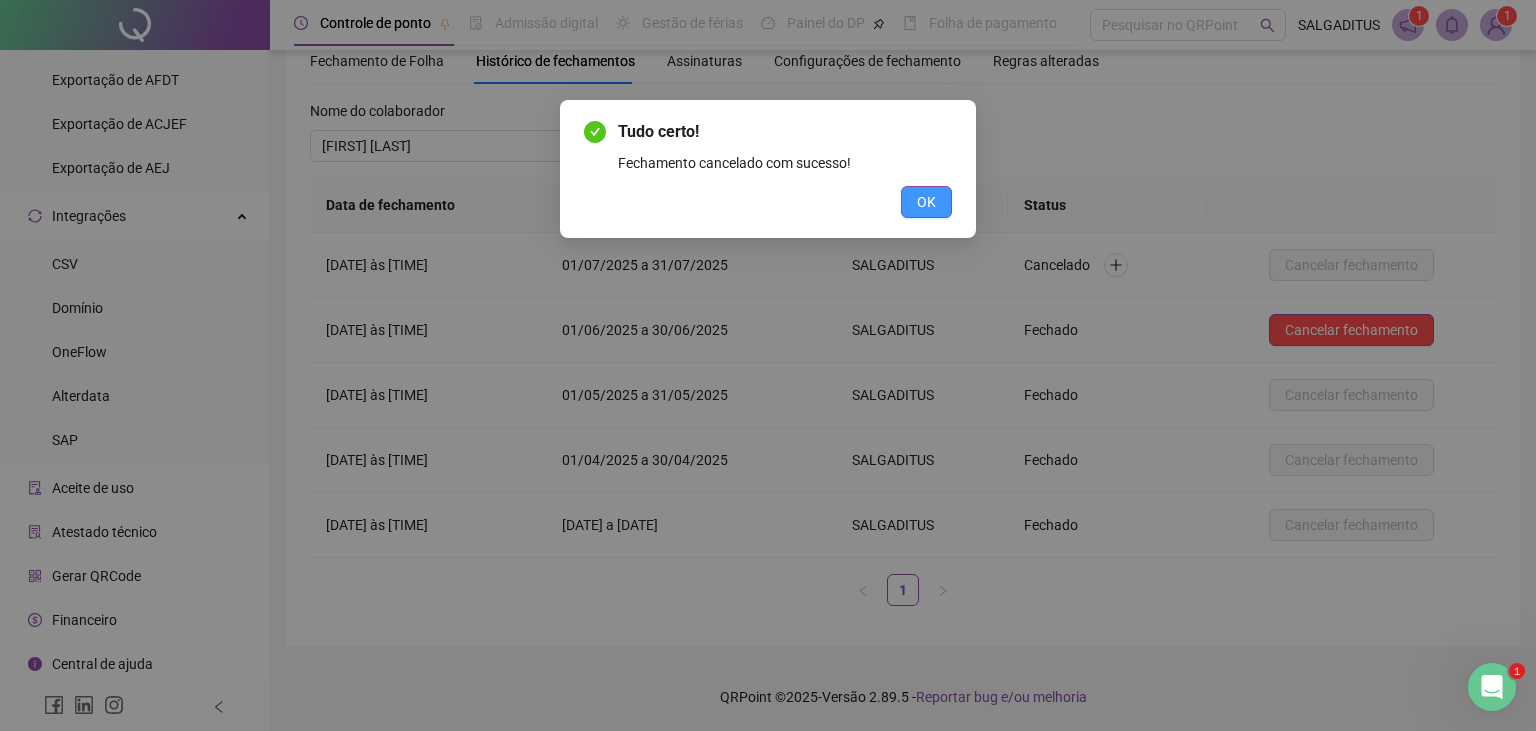 click on "OK" at bounding box center (926, 202) 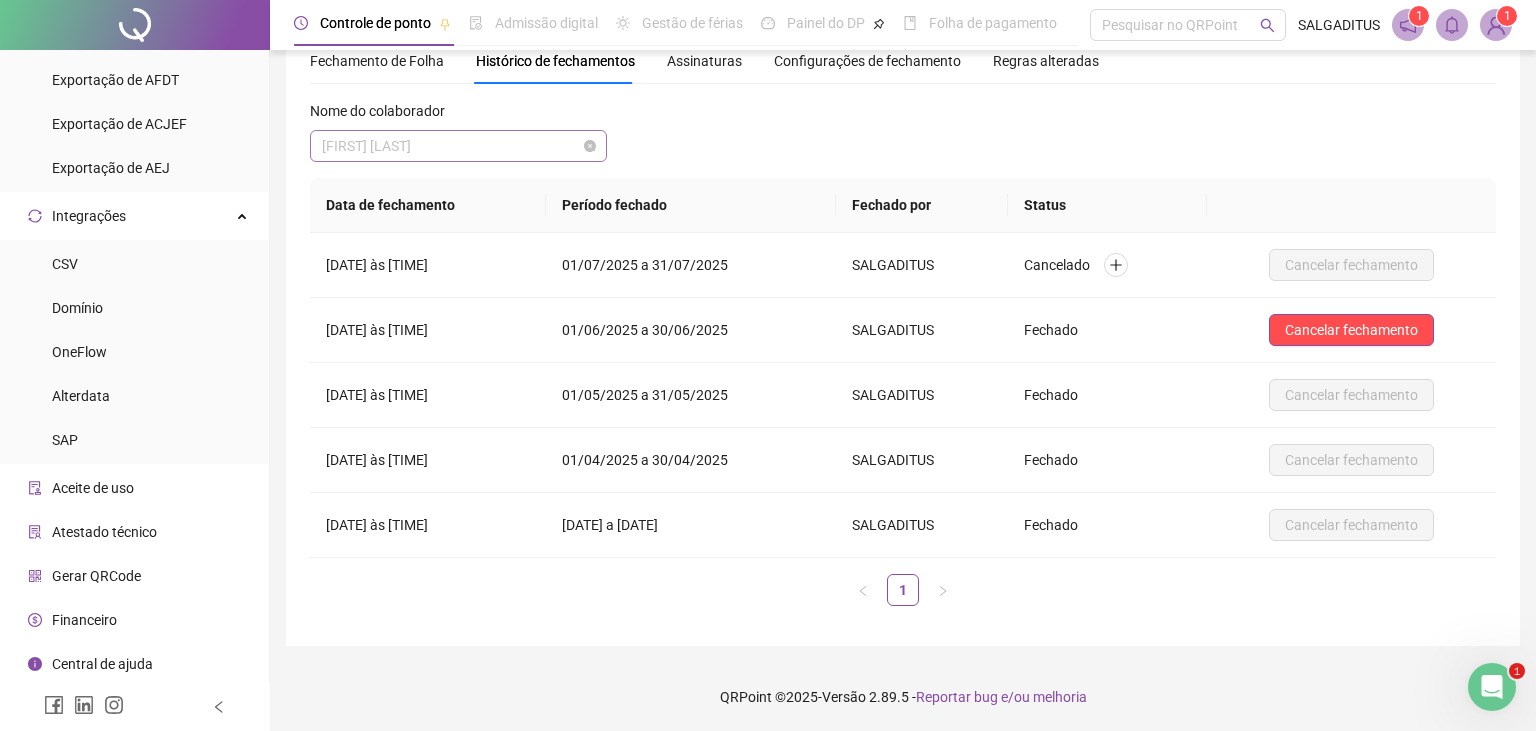 click on "[FIRST] [LAST]" at bounding box center [458, 146] 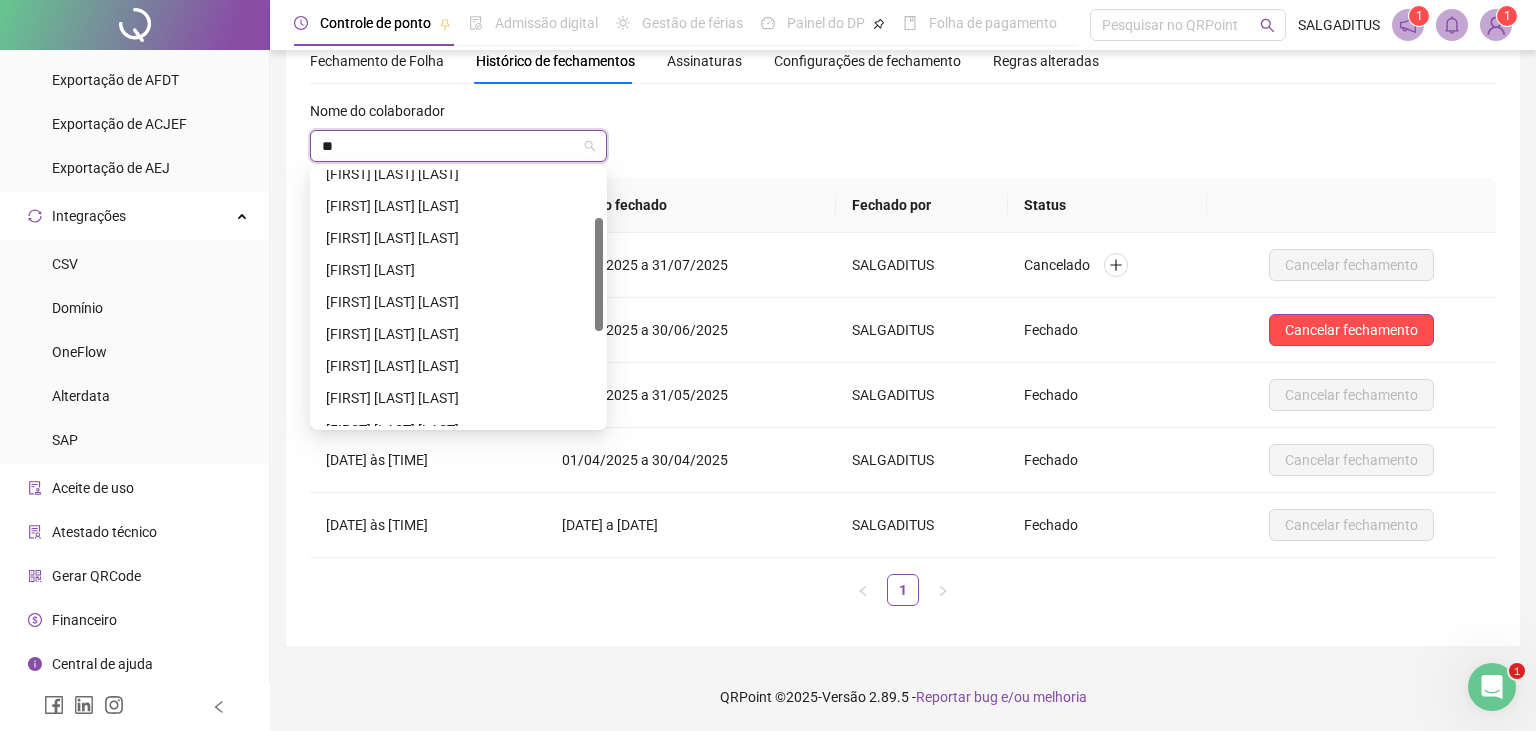 scroll, scrollTop: 0, scrollLeft: 0, axis: both 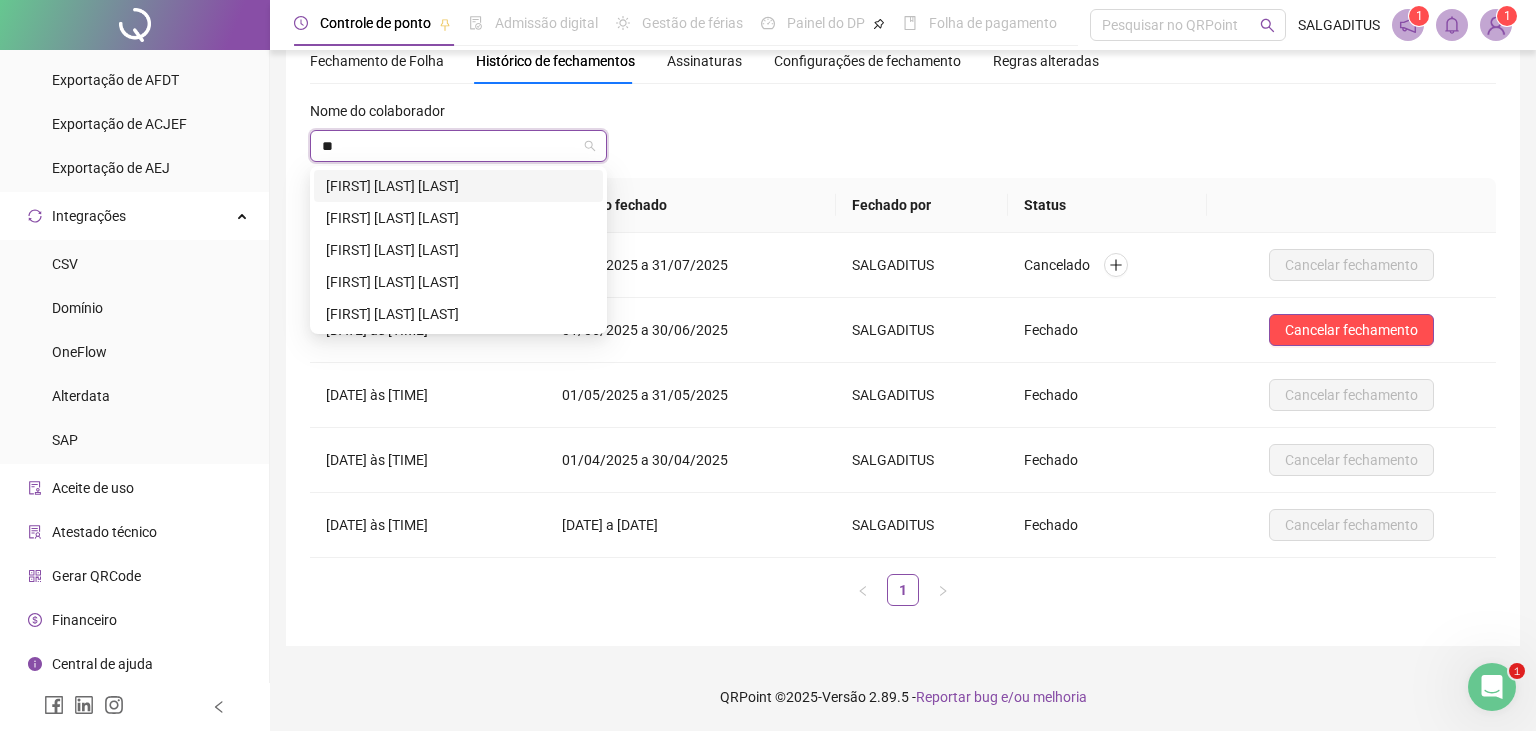 type on "***" 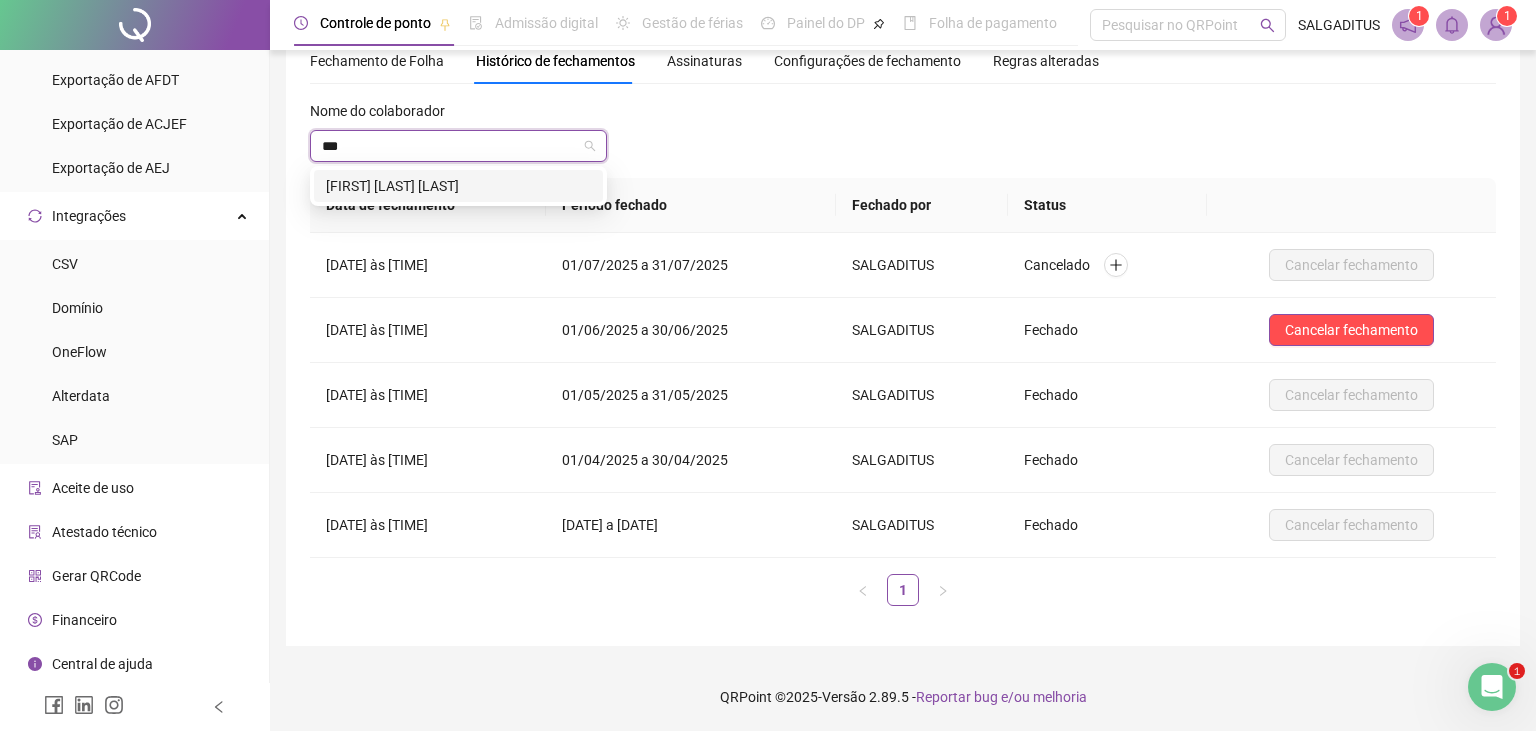 click on "[FIRST] [LAST] [LAST]" at bounding box center [458, 186] 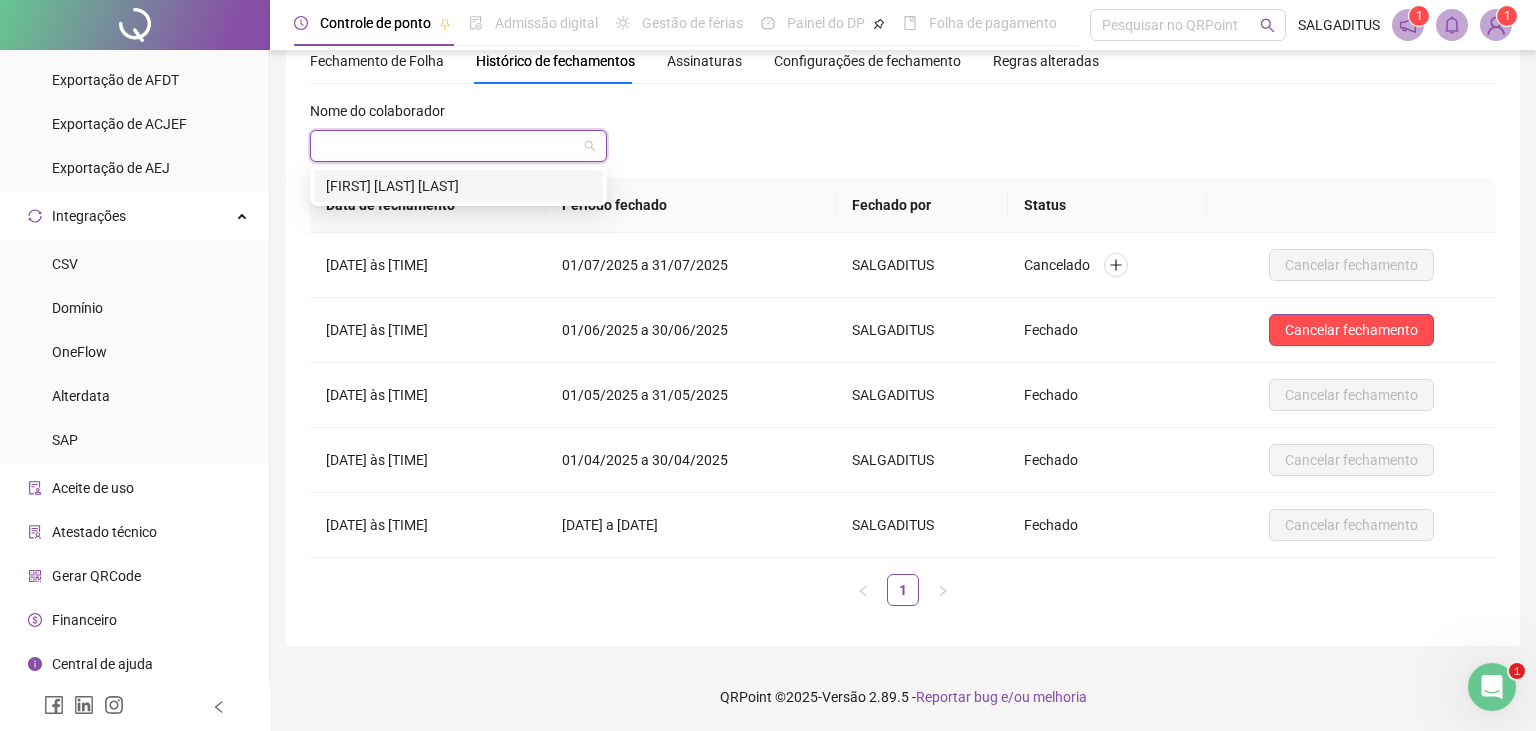 scroll, scrollTop: 0, scrollLeft: 0, axis: both 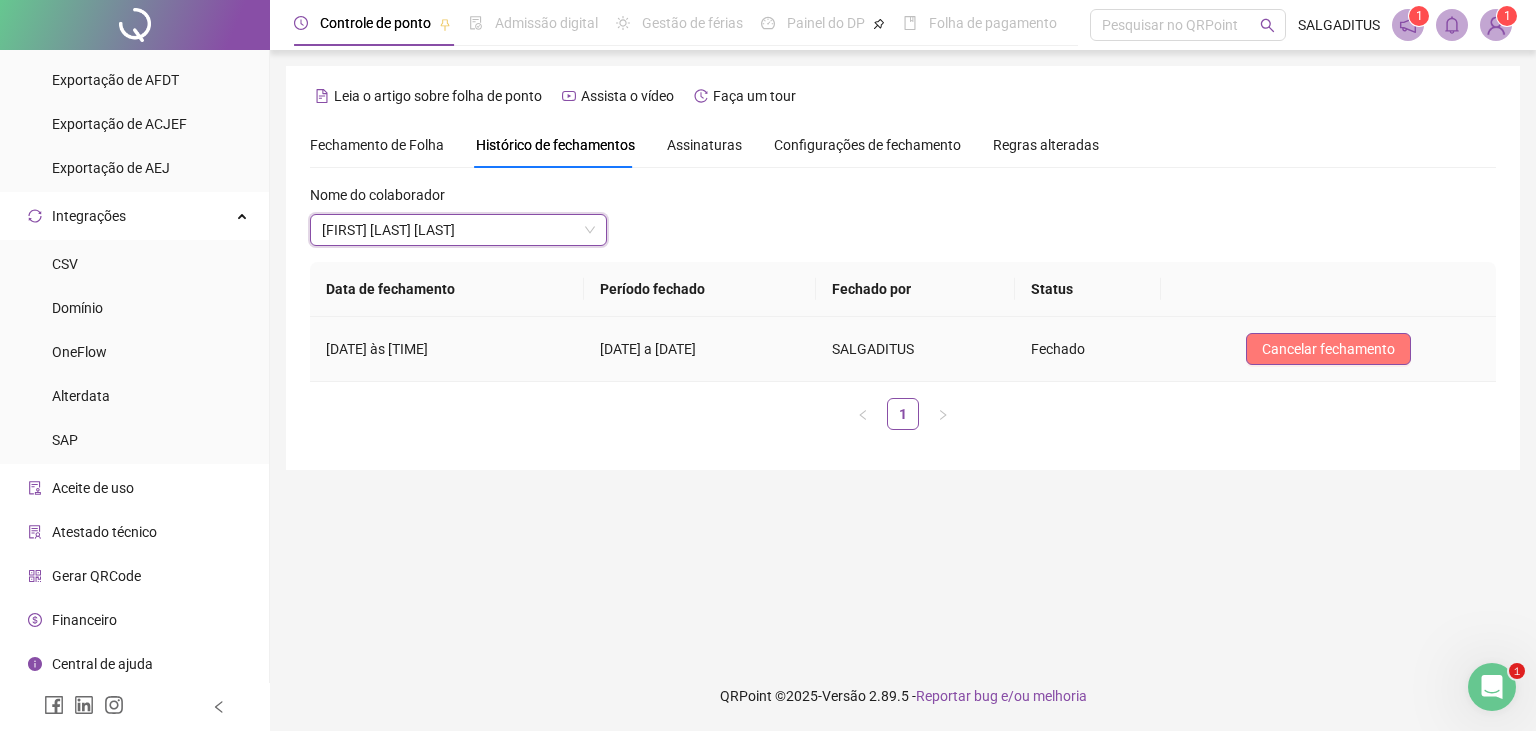 click on "Cancelar fechamento" at bounding box center (1328, 349) 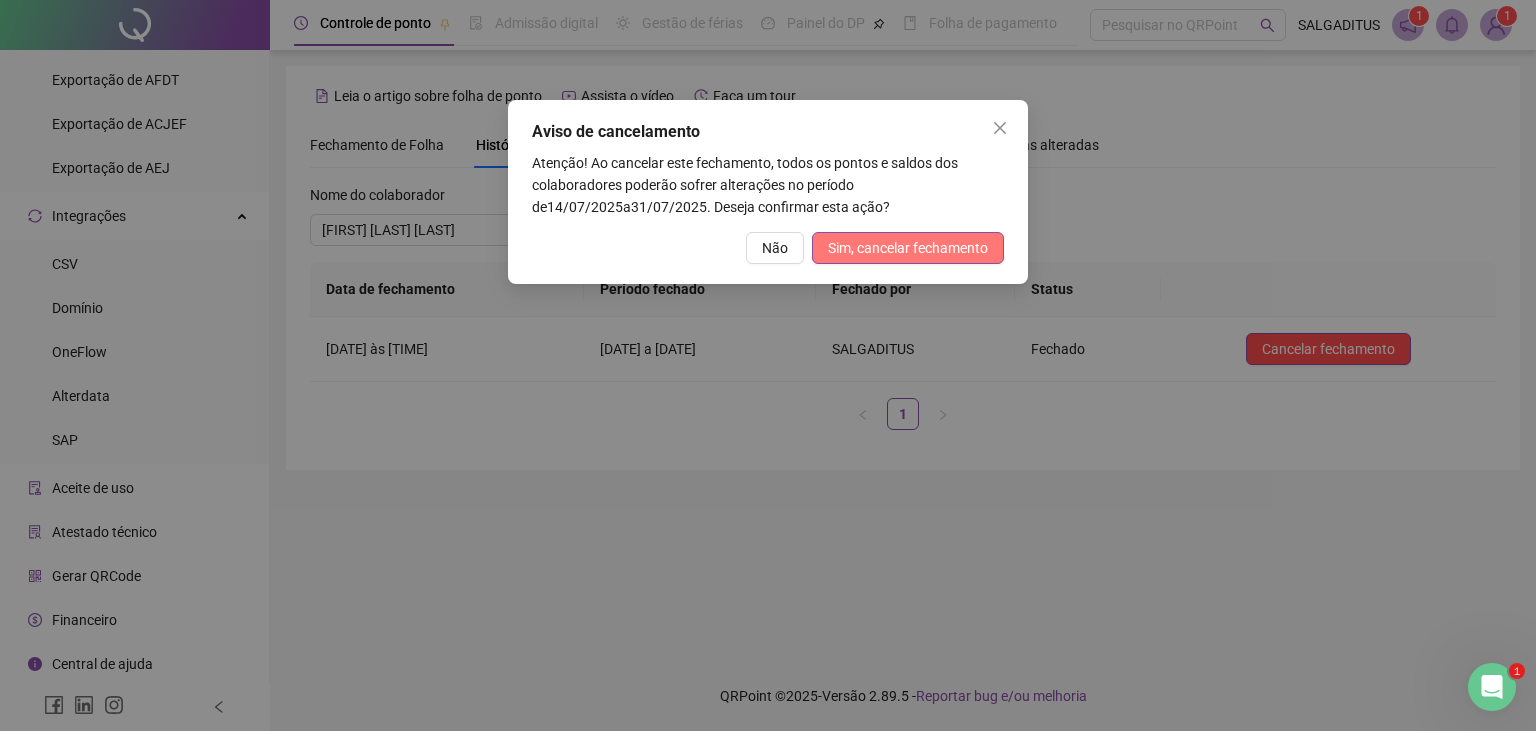 click on "Sim, cancelar fechamento" at bounding box center (908, 248) 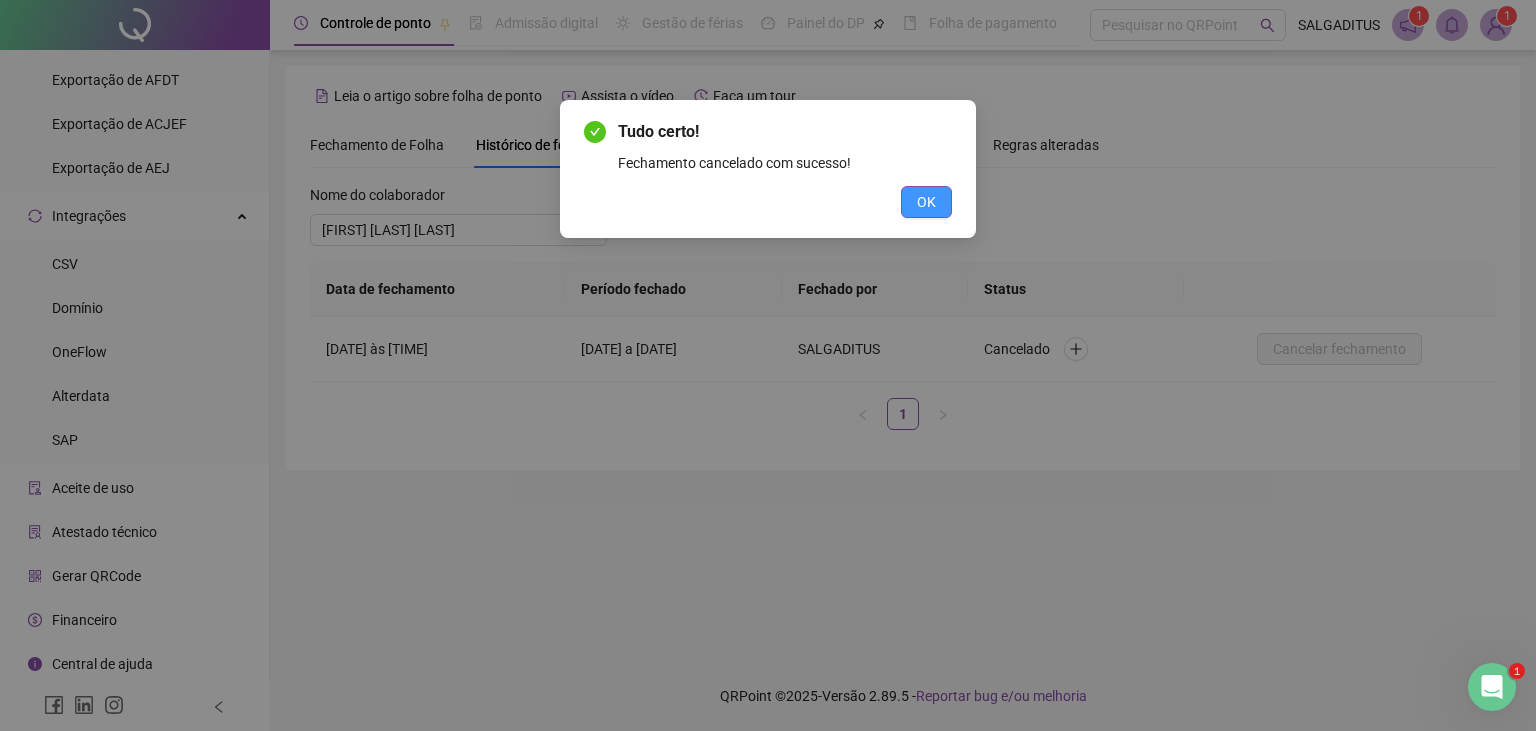 click on "OK" at bounding box center [926, 202] 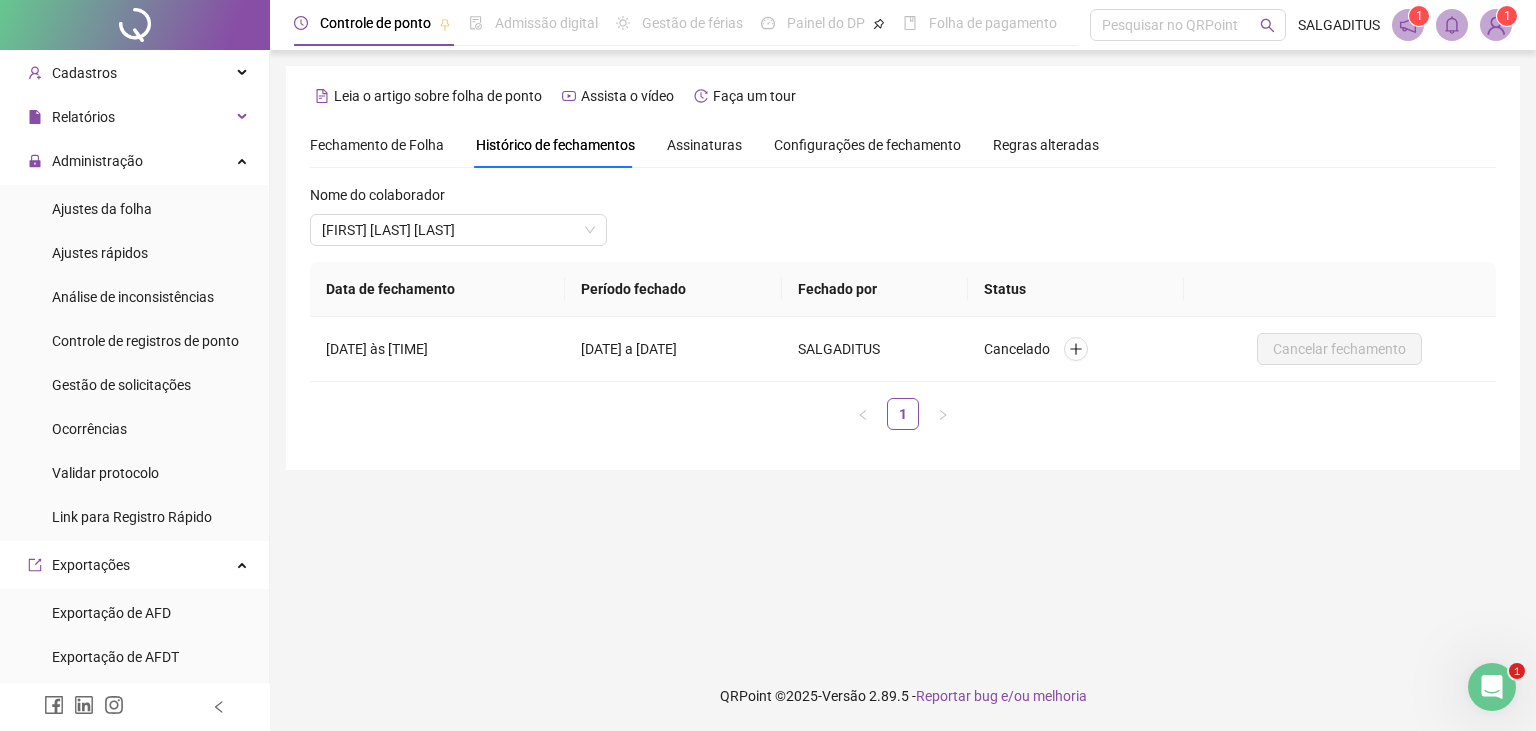 scroll, scrollTop: 0, scrollLeft: 0, axis: both 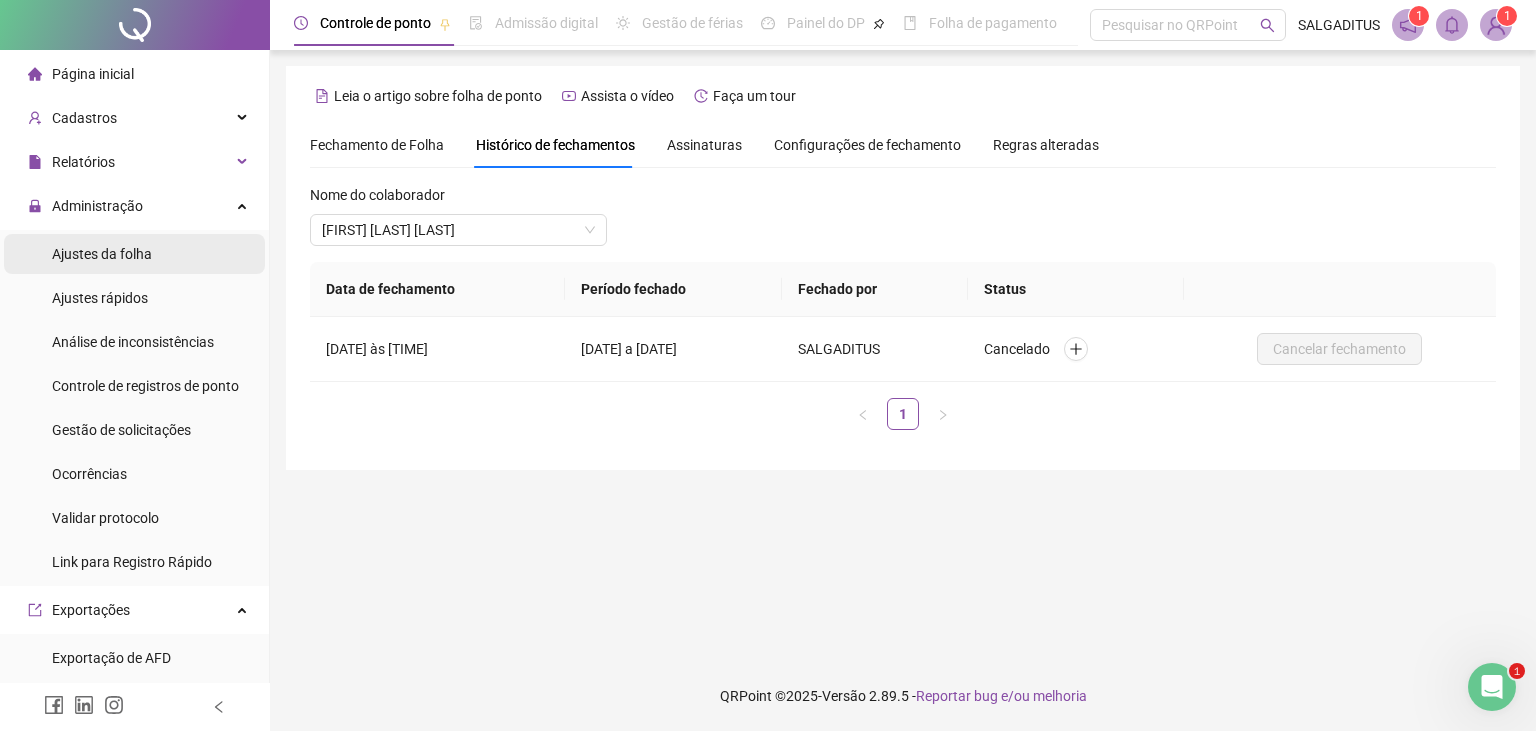 click on "Ajustes da folha" at bounding box center (134, 254) 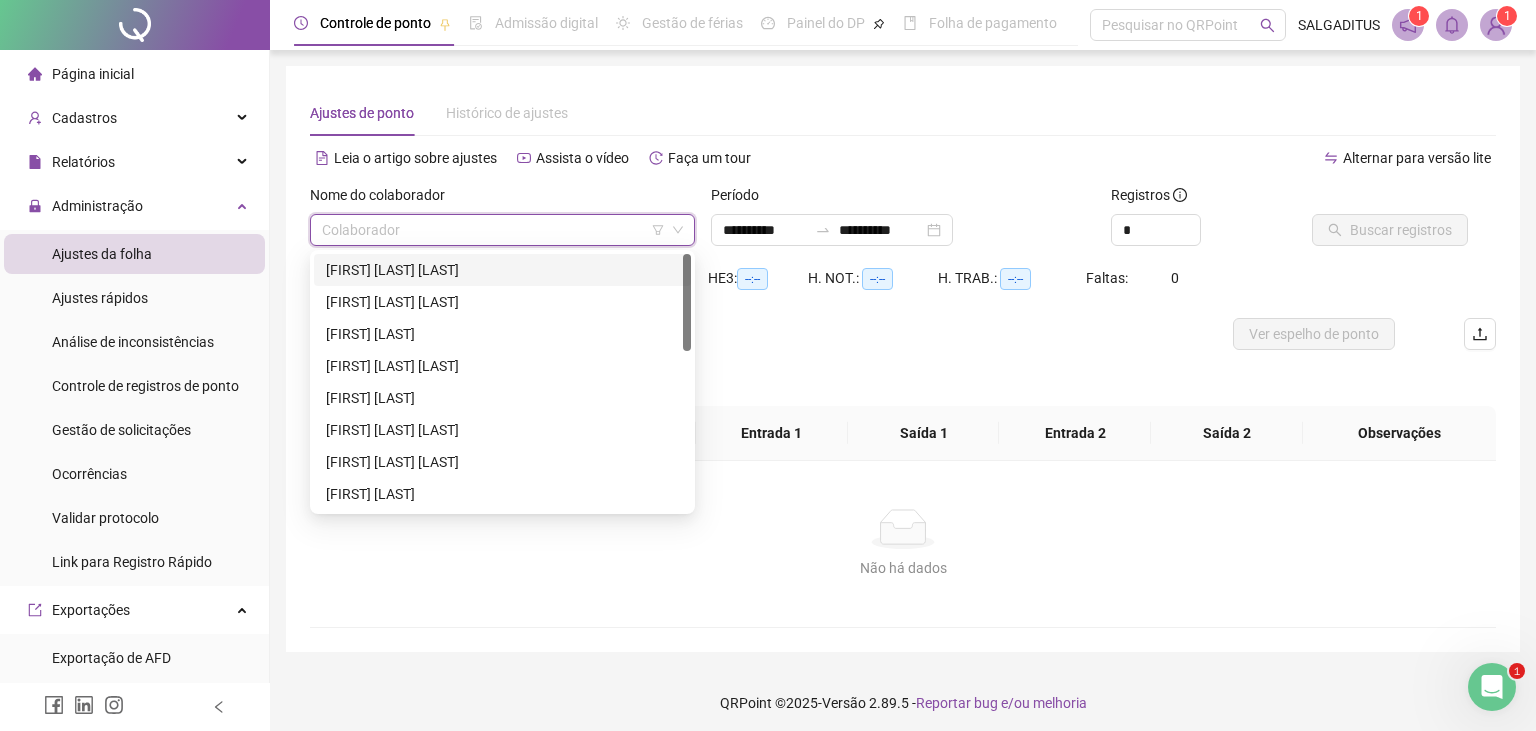 click at bounding box center [493, 230] 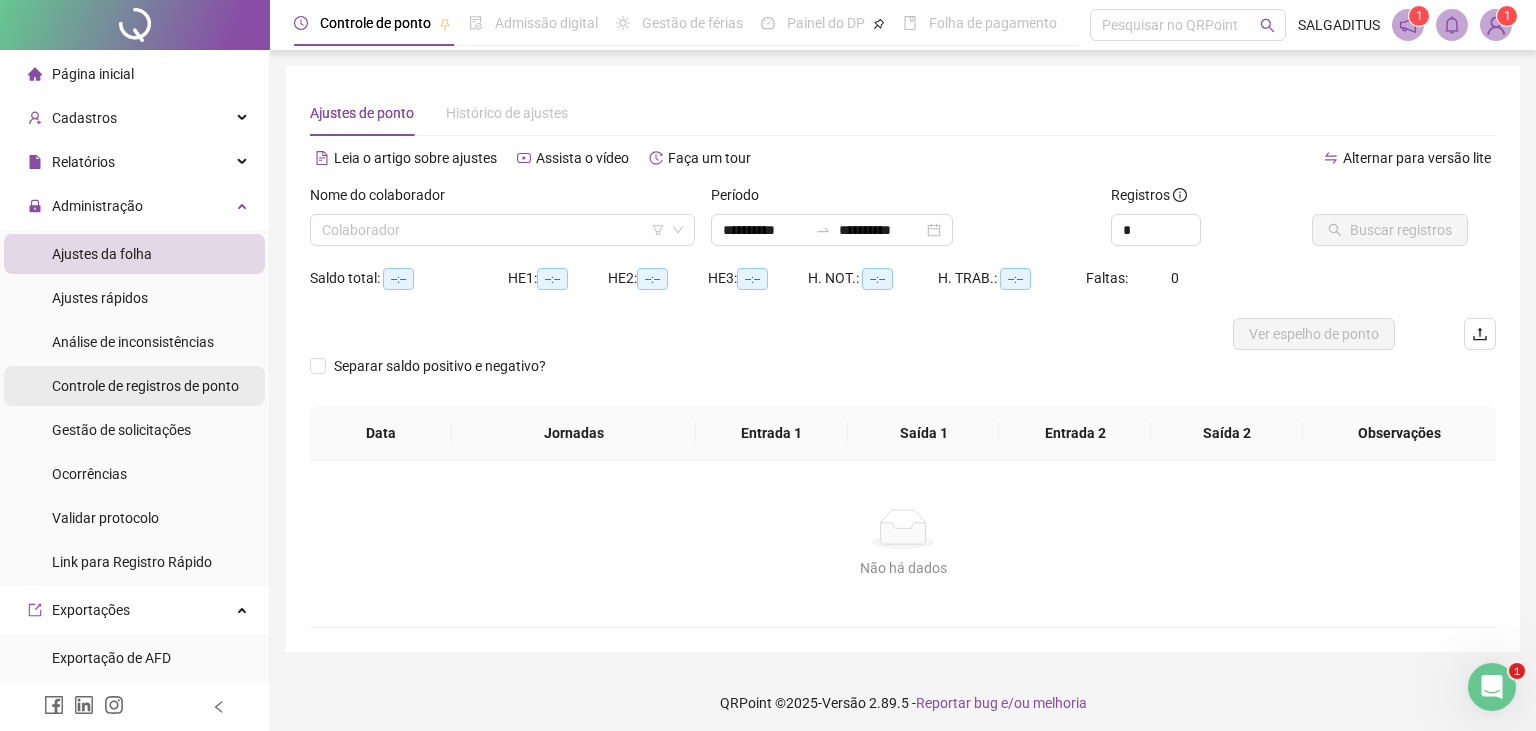click on "Controle de registros de ponto" at bounding box center (145, 386) 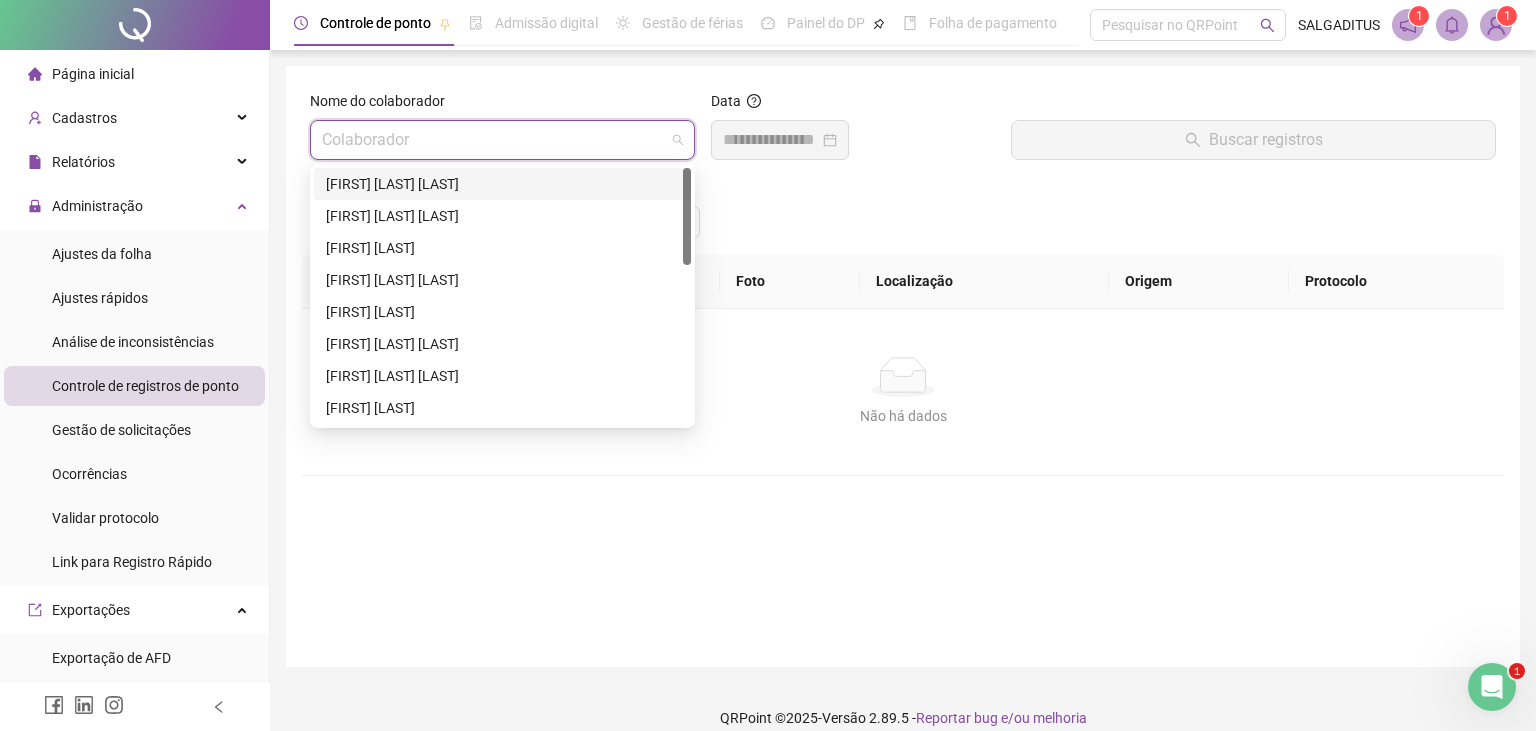 click at bounding box center [493, 140] 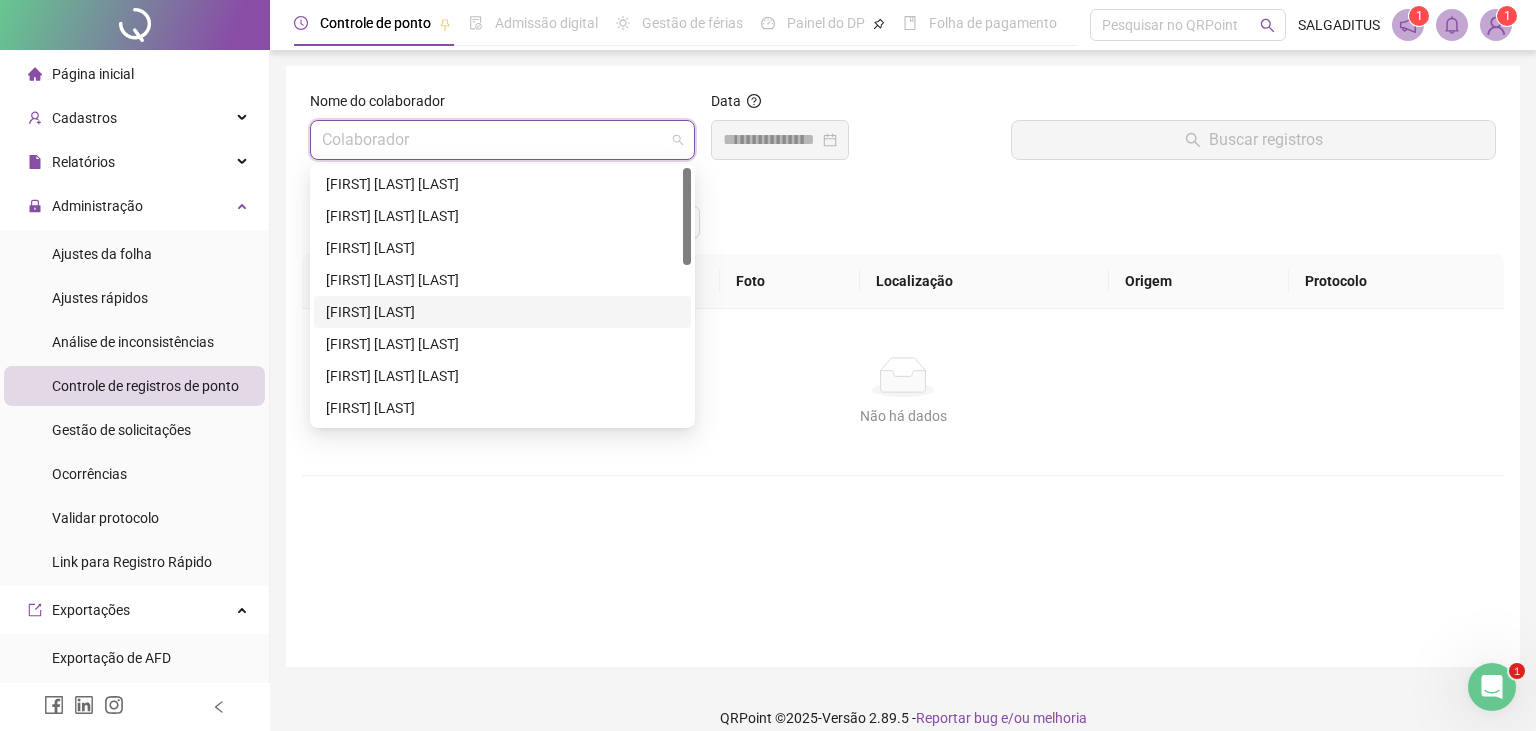 click on "[FIRST] [LAST]" at bounding box center [502, 312] 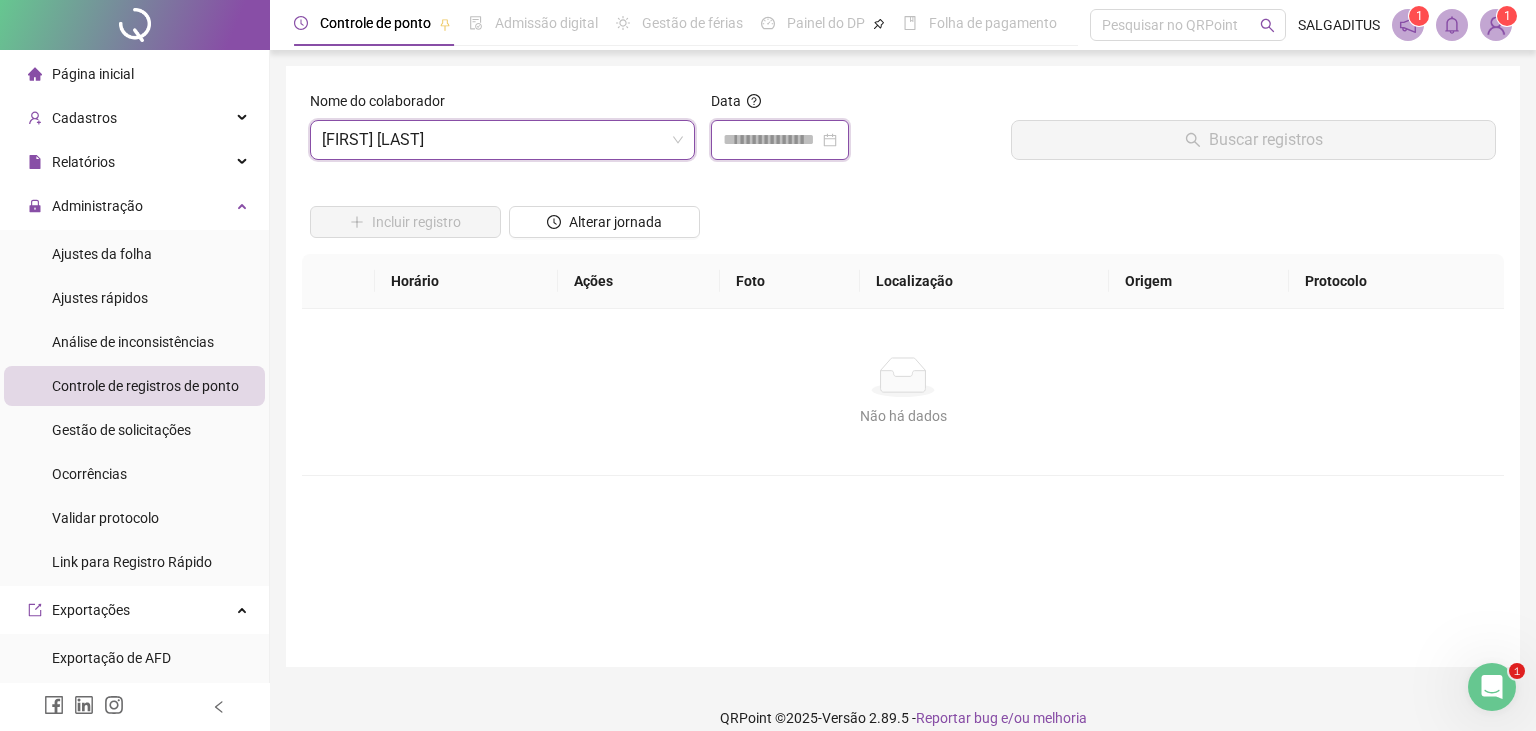 click at bounding box center [771, 140] 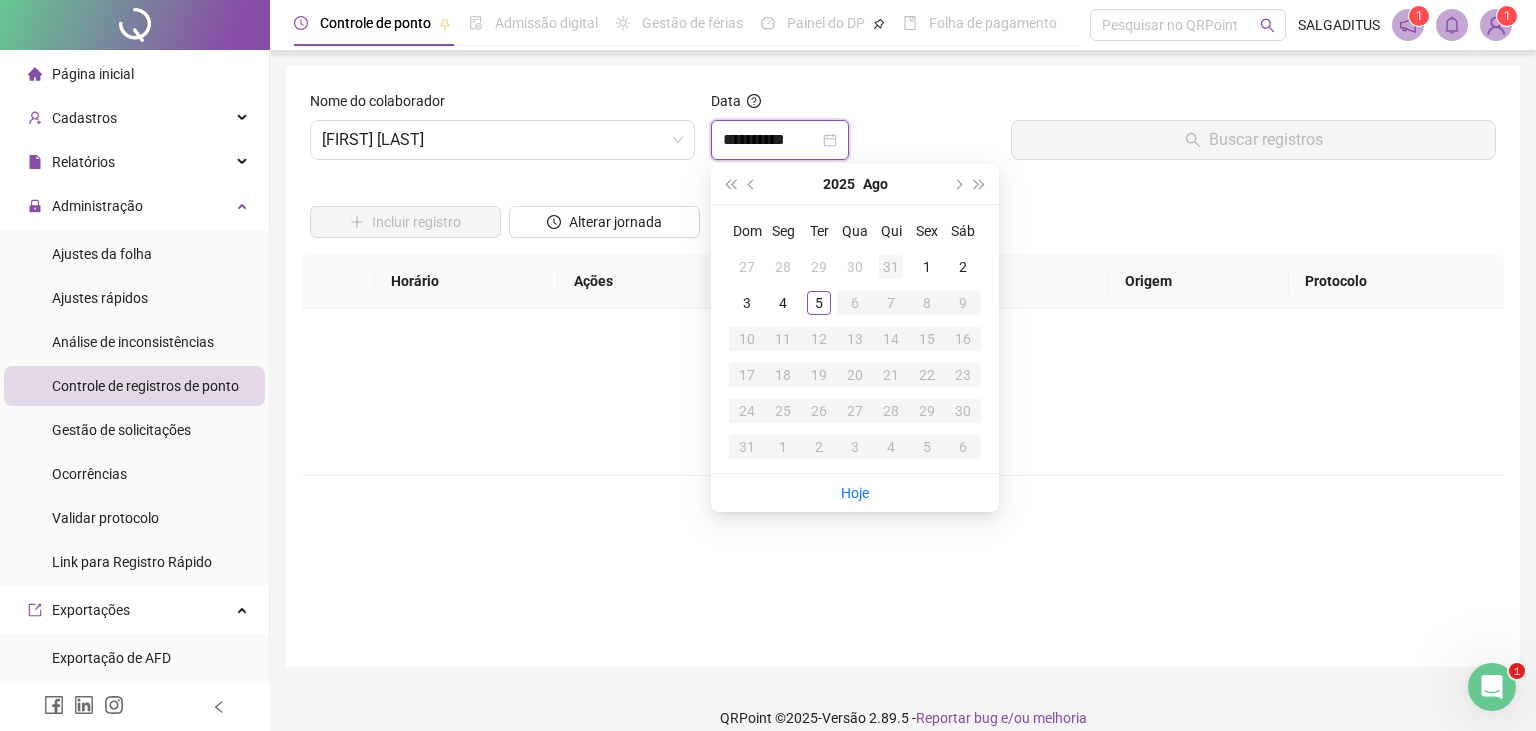 type on "**********" 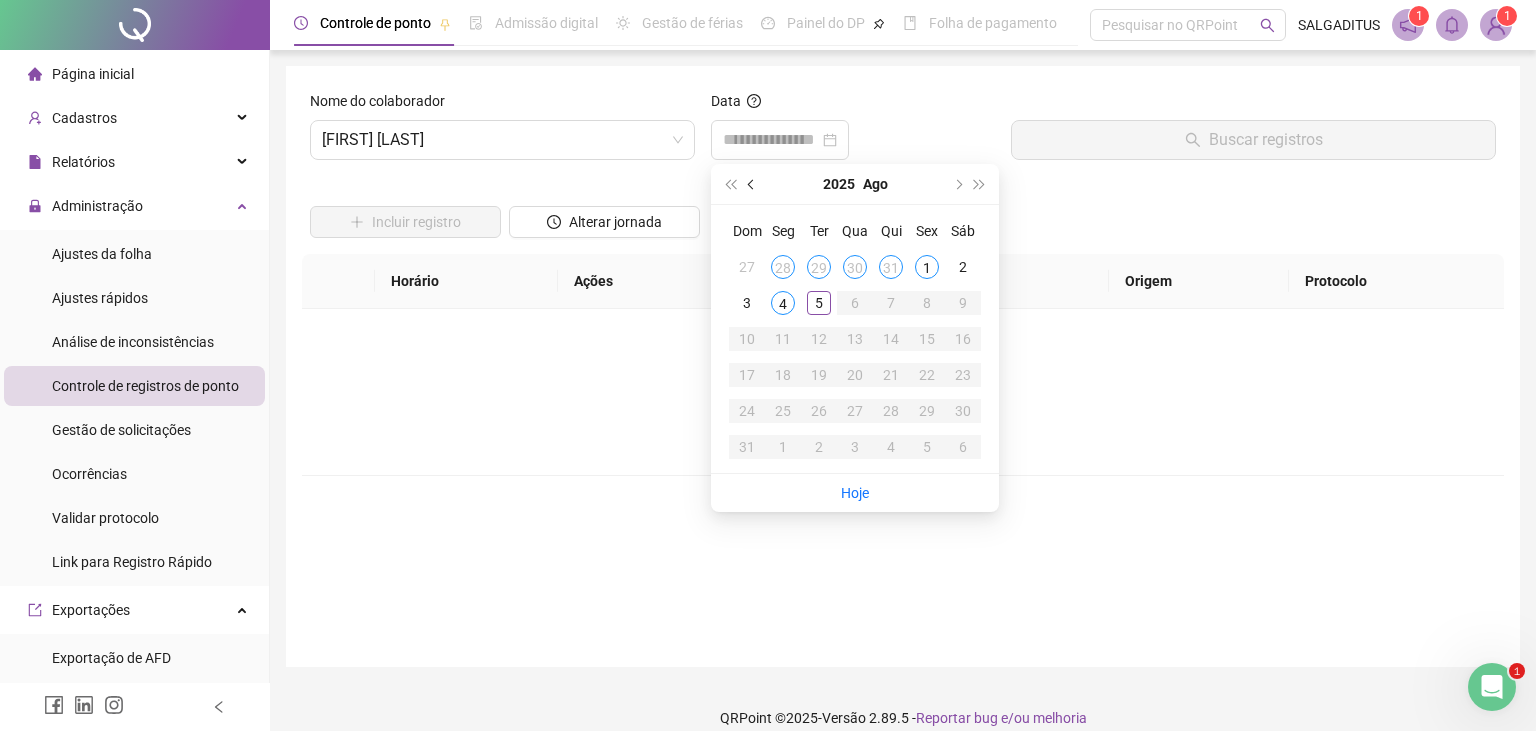 click at bounding box center [752, 184] 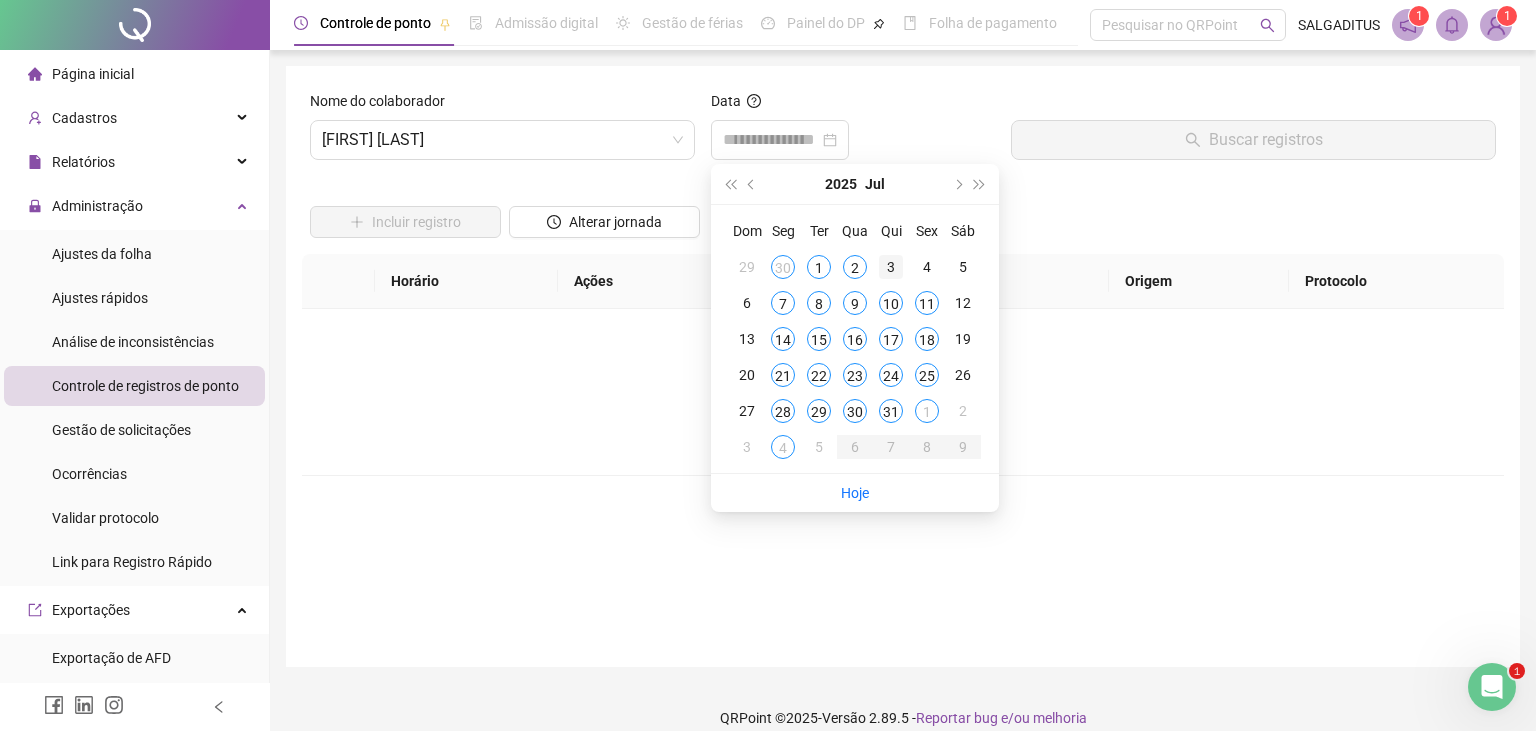 type on "**********" 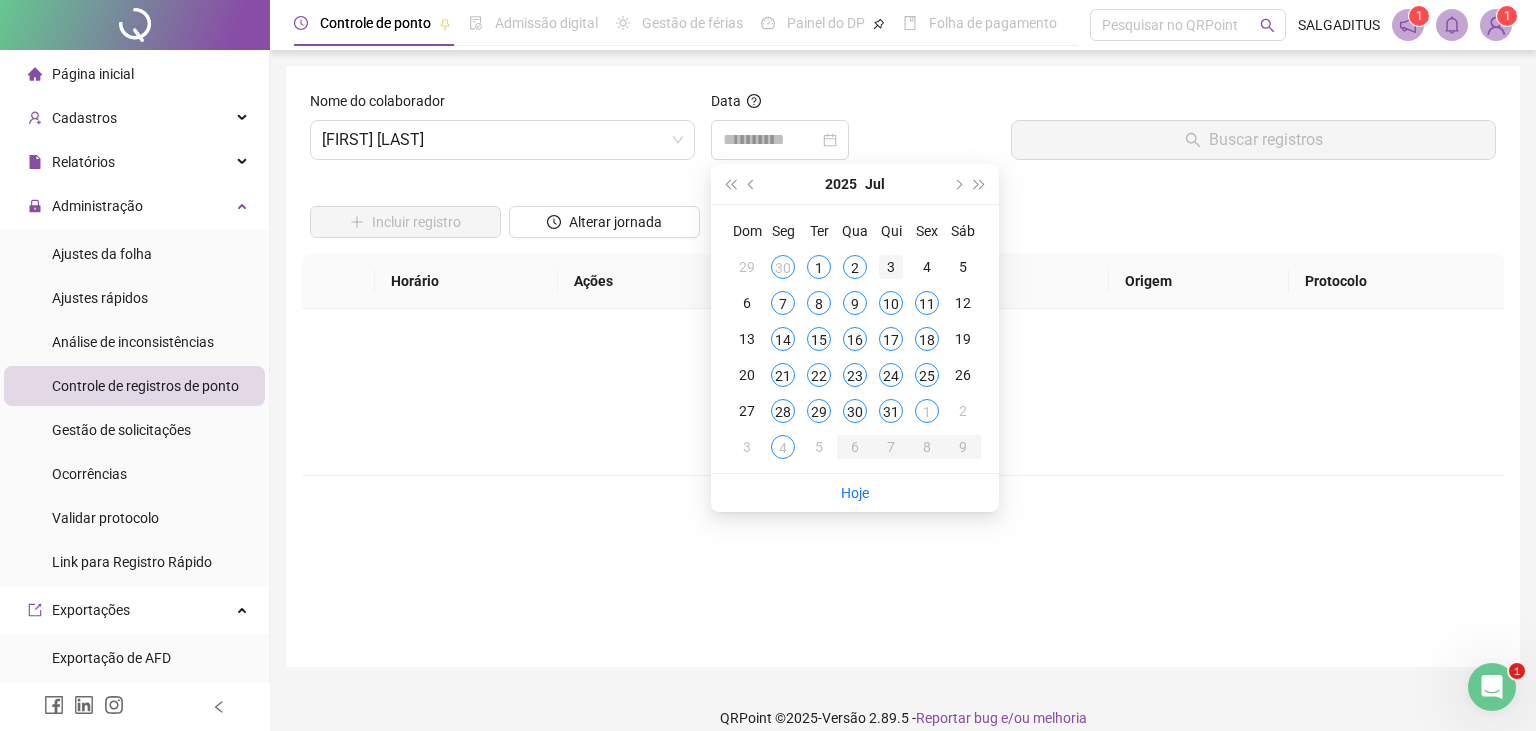 click on "3" at bounding box center [891, 267] 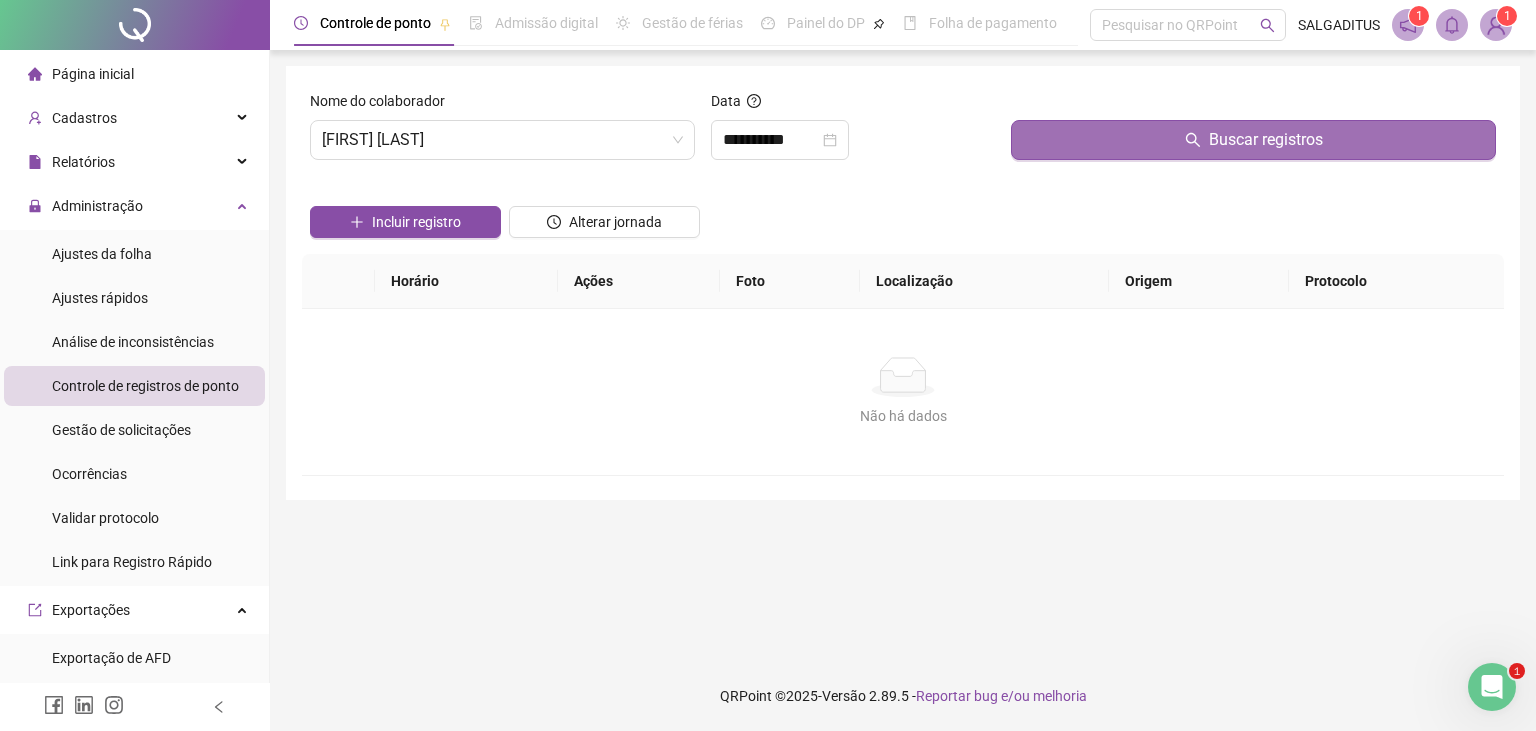 click on "Buscar registros" at bounding box center (1253, 140) 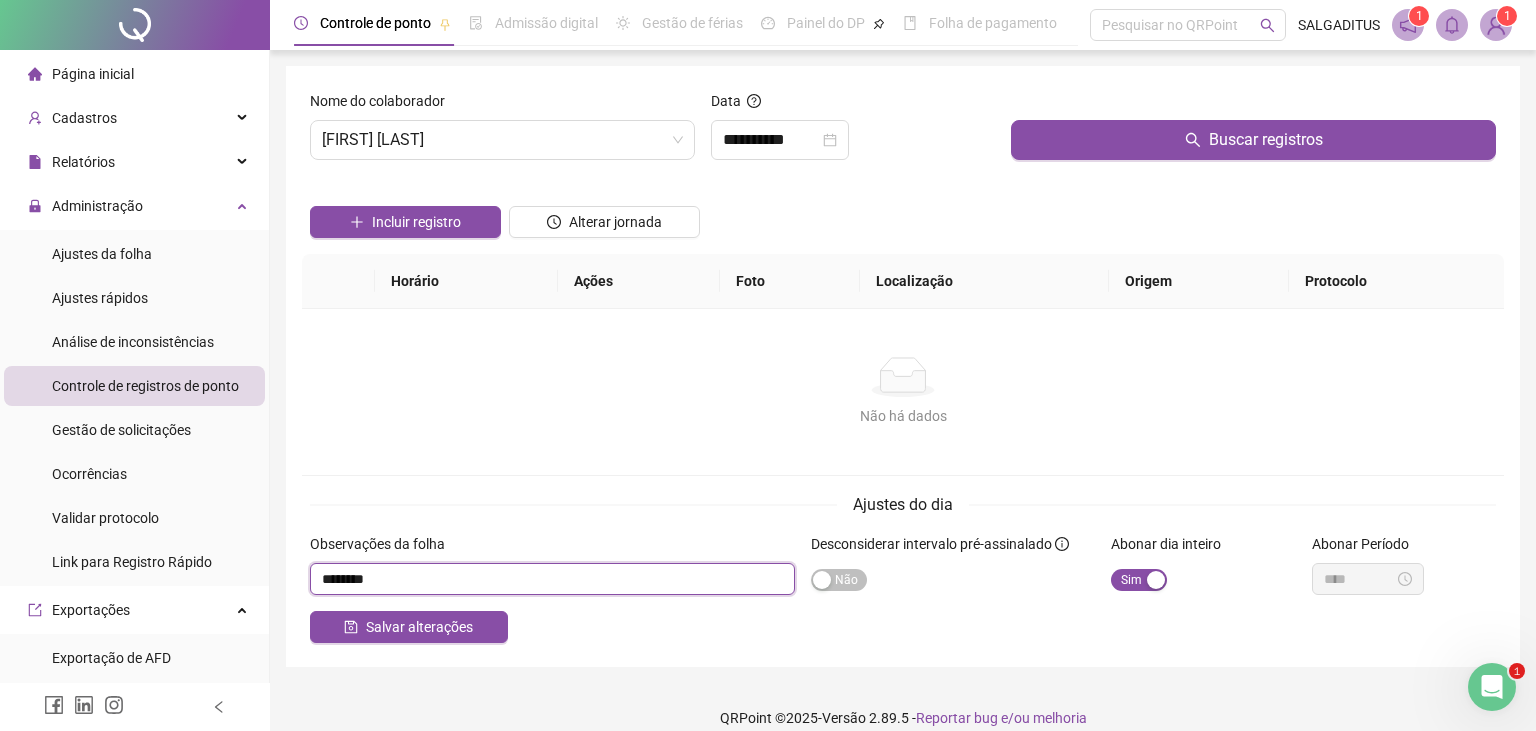 drag, startPoint x: 396, startPoint y: 570, endPoint x: 3, endPoint y: 519, distance: 396.29535 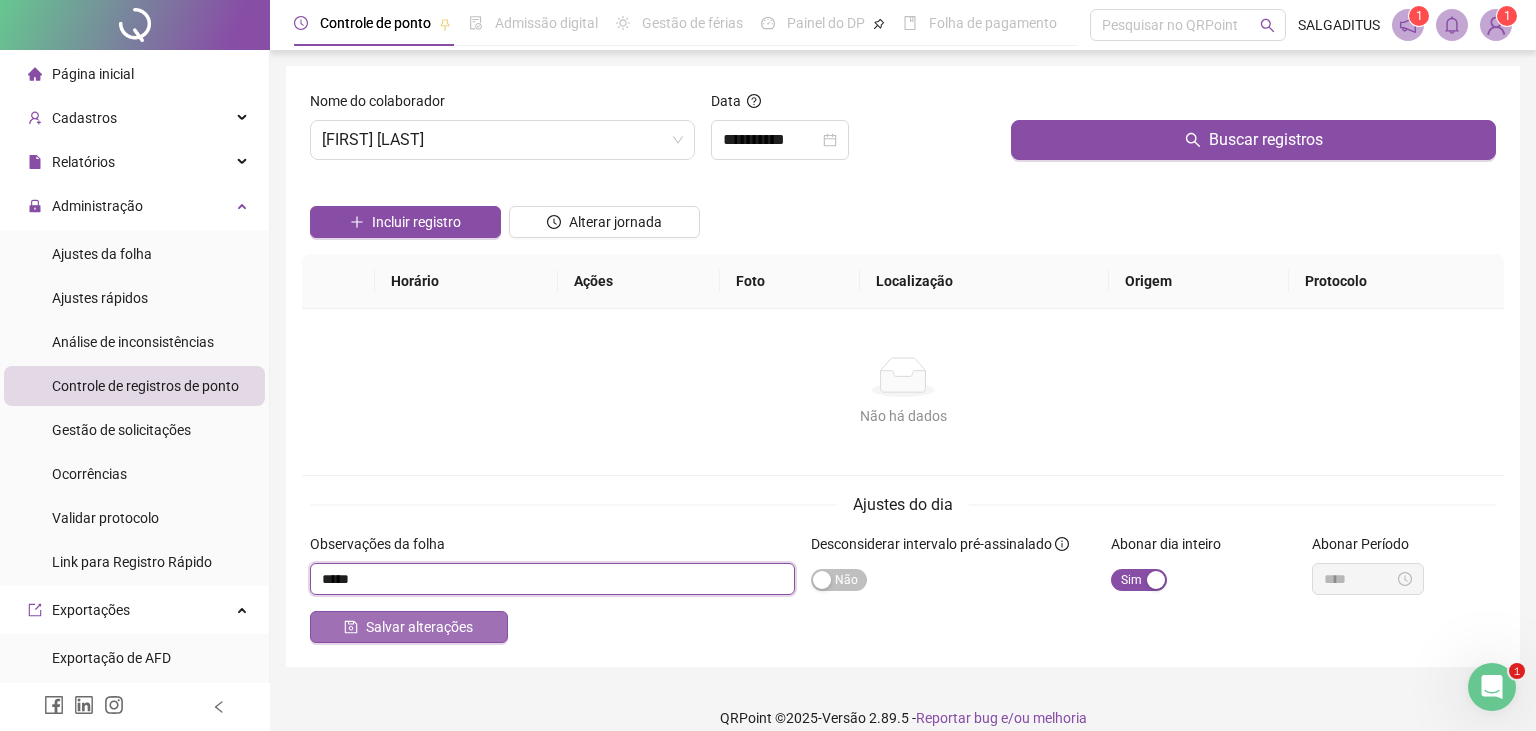 type on "*****" 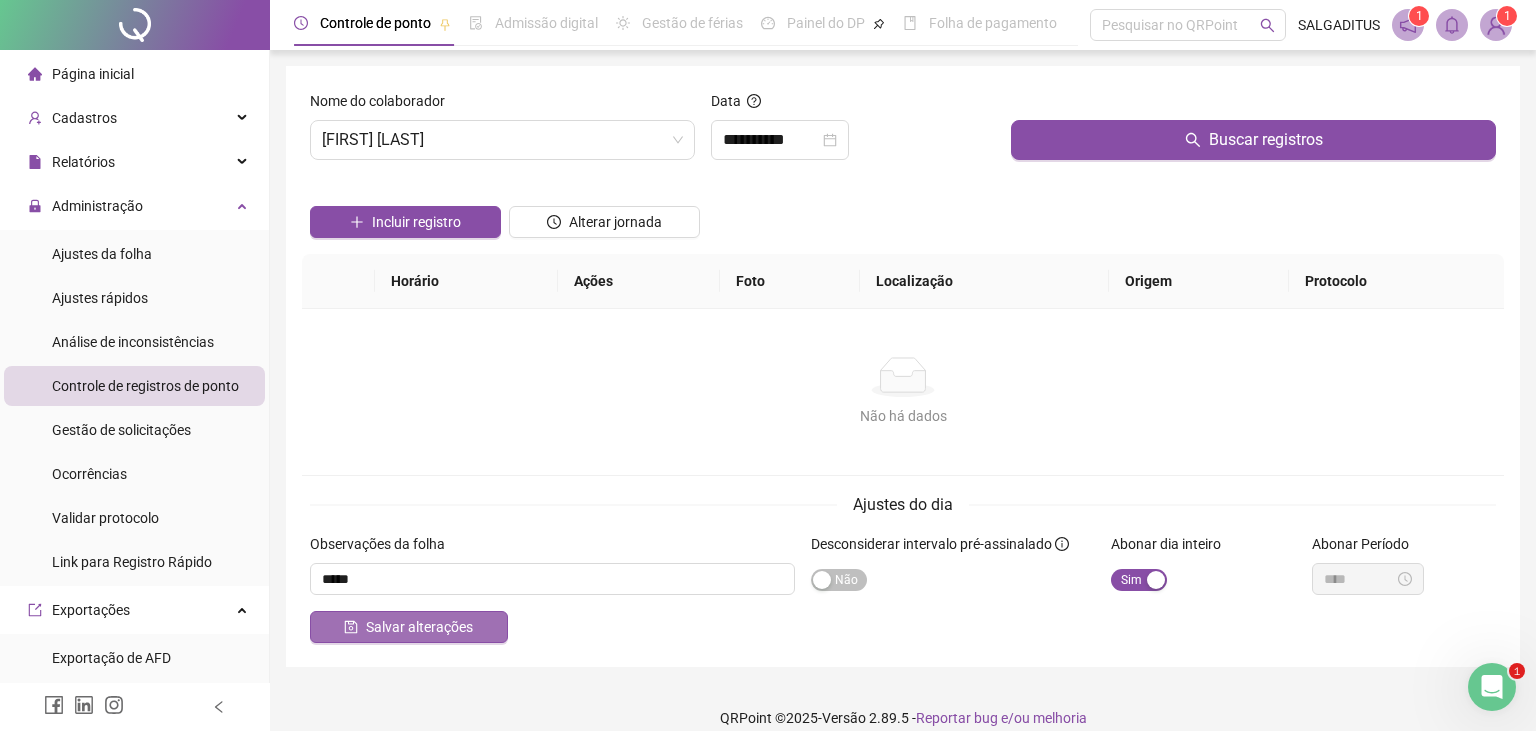 click on "Salvar alterações" at bounding box center (419, 627) 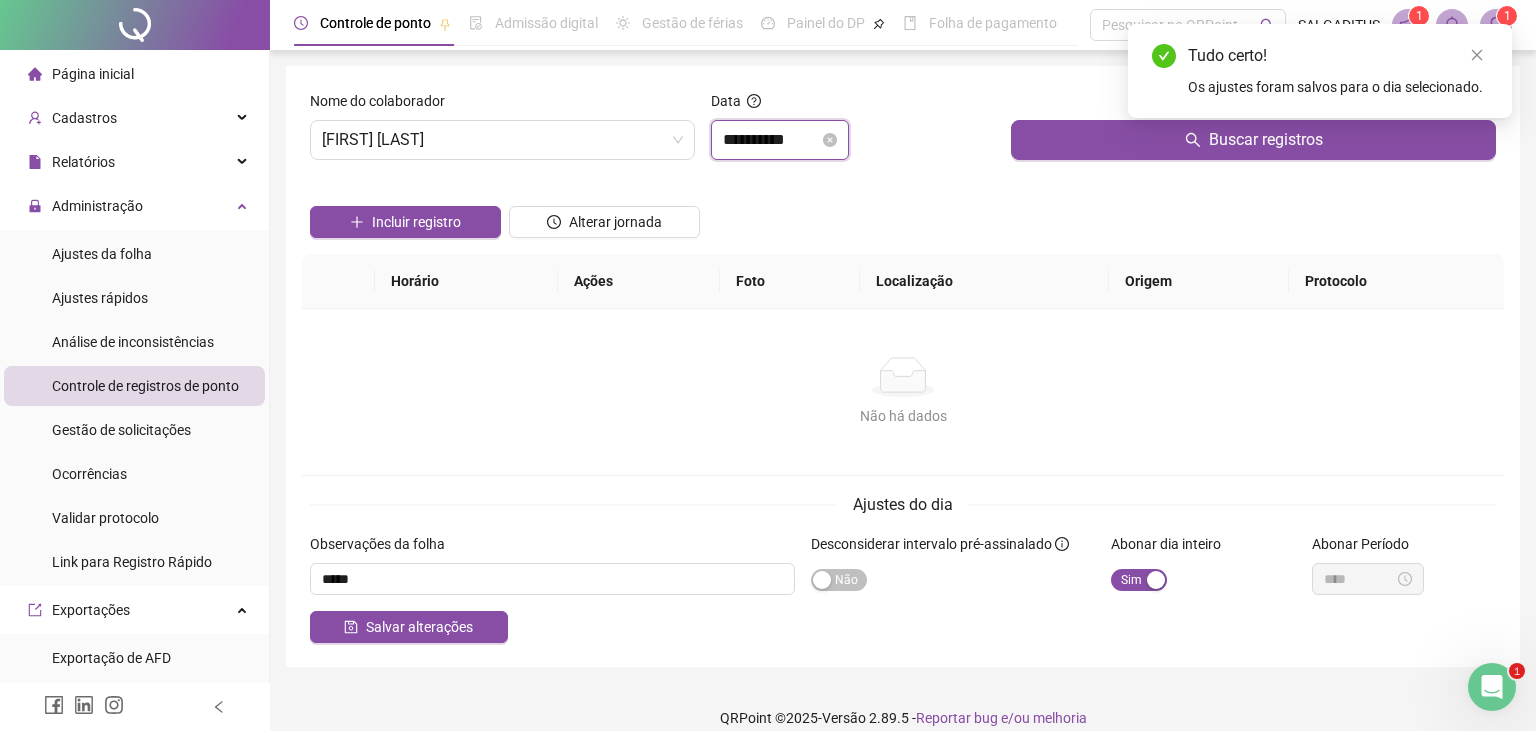 click on "**********" at bounding box center [771, 140] 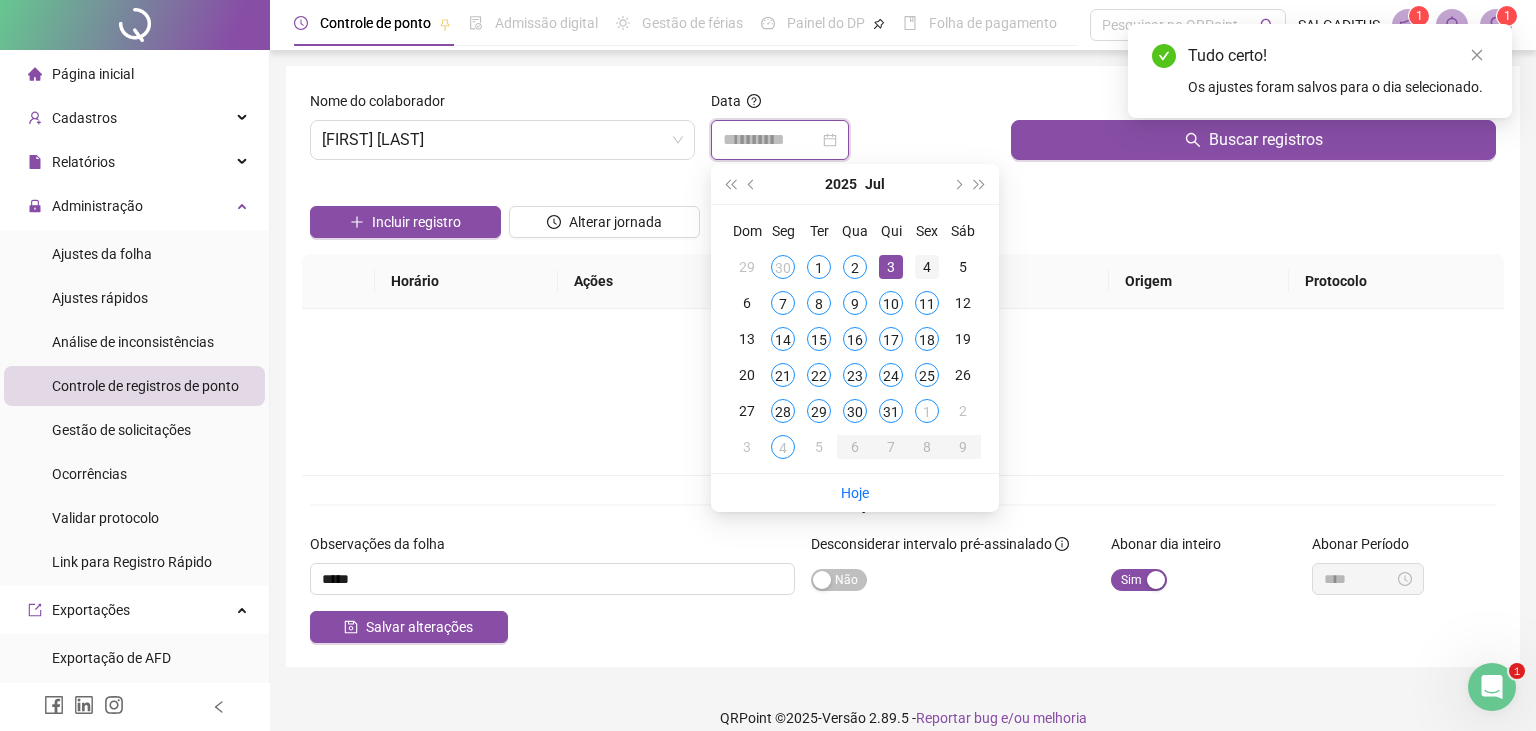 type on "**********" 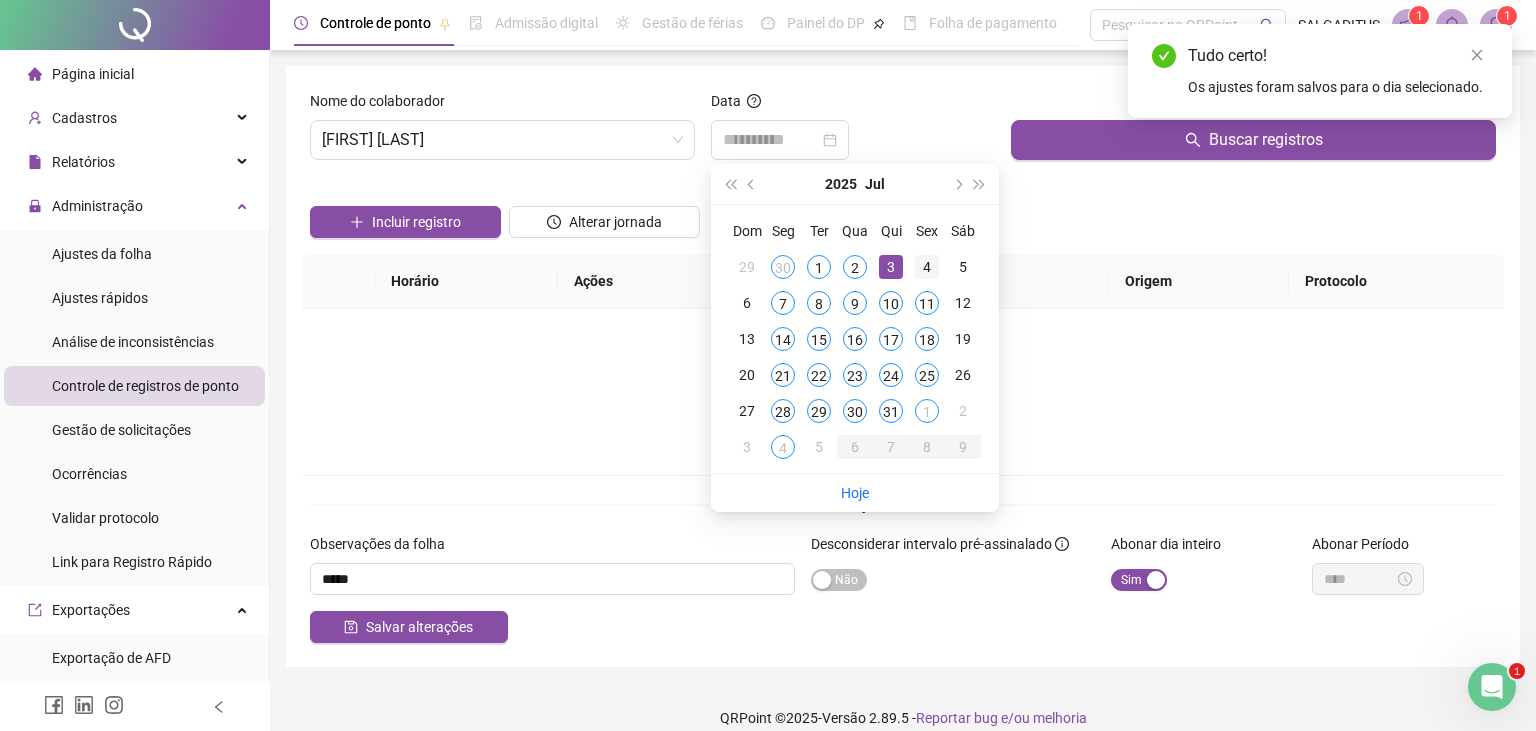 click on "4" at bounding box center (927, 267) 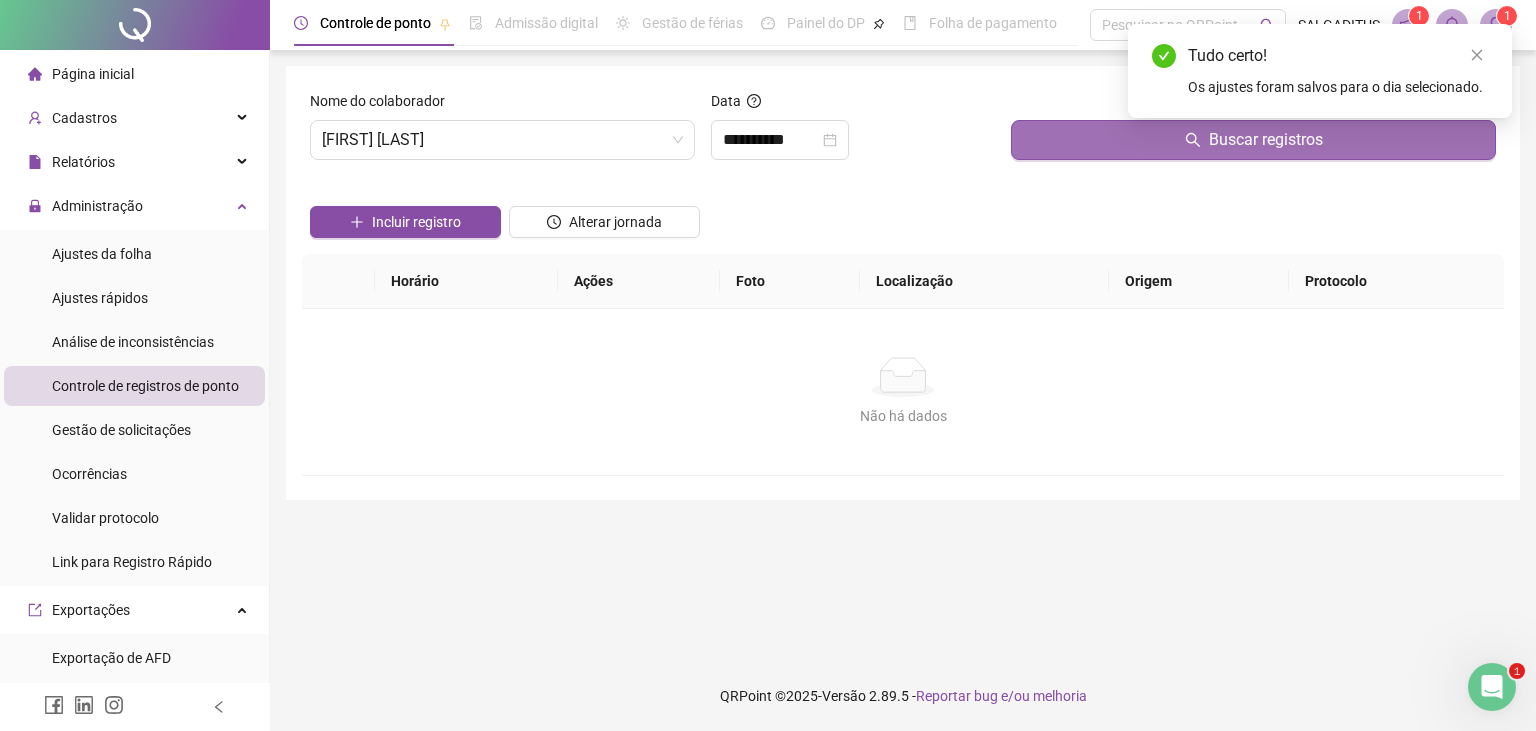 click on "Buscar registros" at bounding box center (1253, 140) 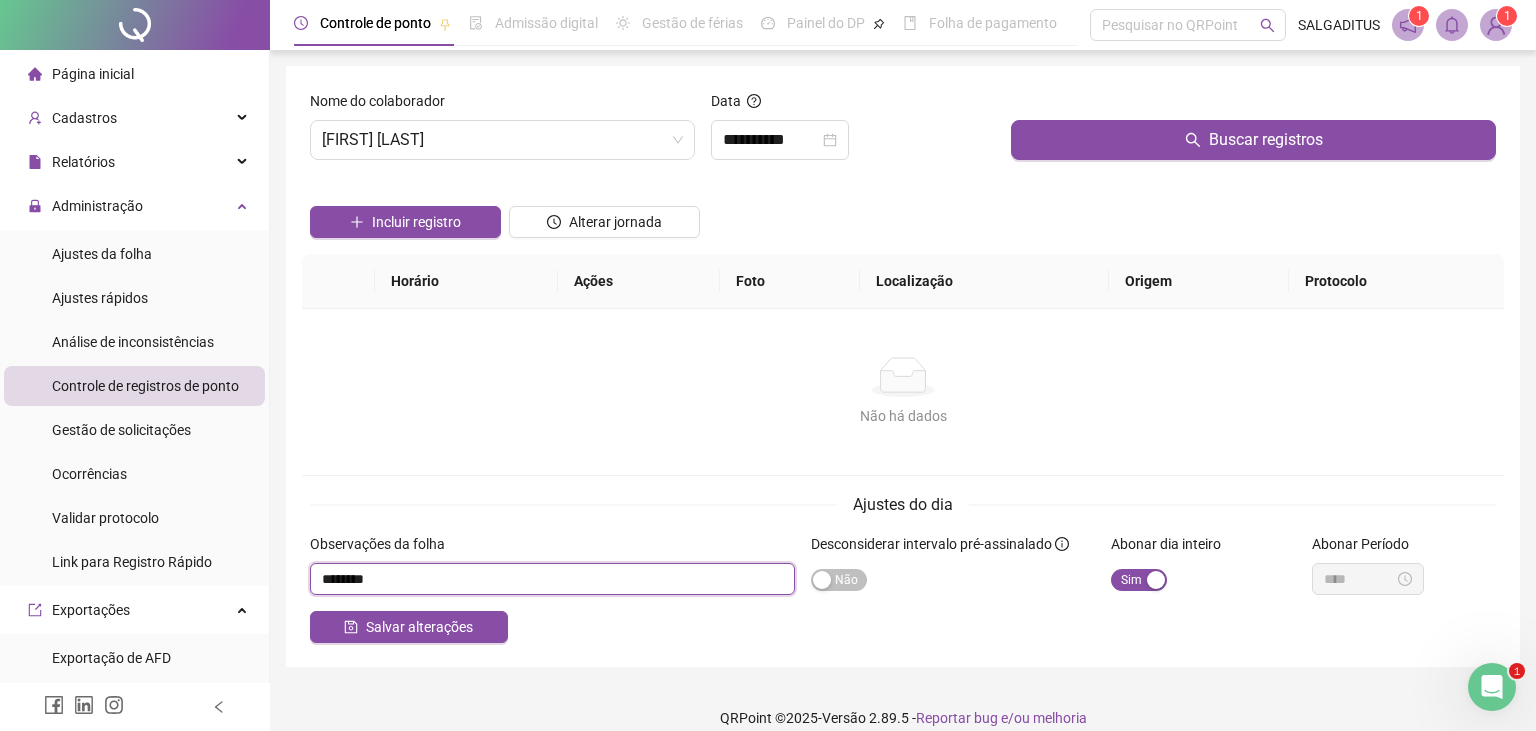 drag, startPoint x: 266, startPoint y: 585, endPoint x: 34, endPoint y: 585, distance: 232 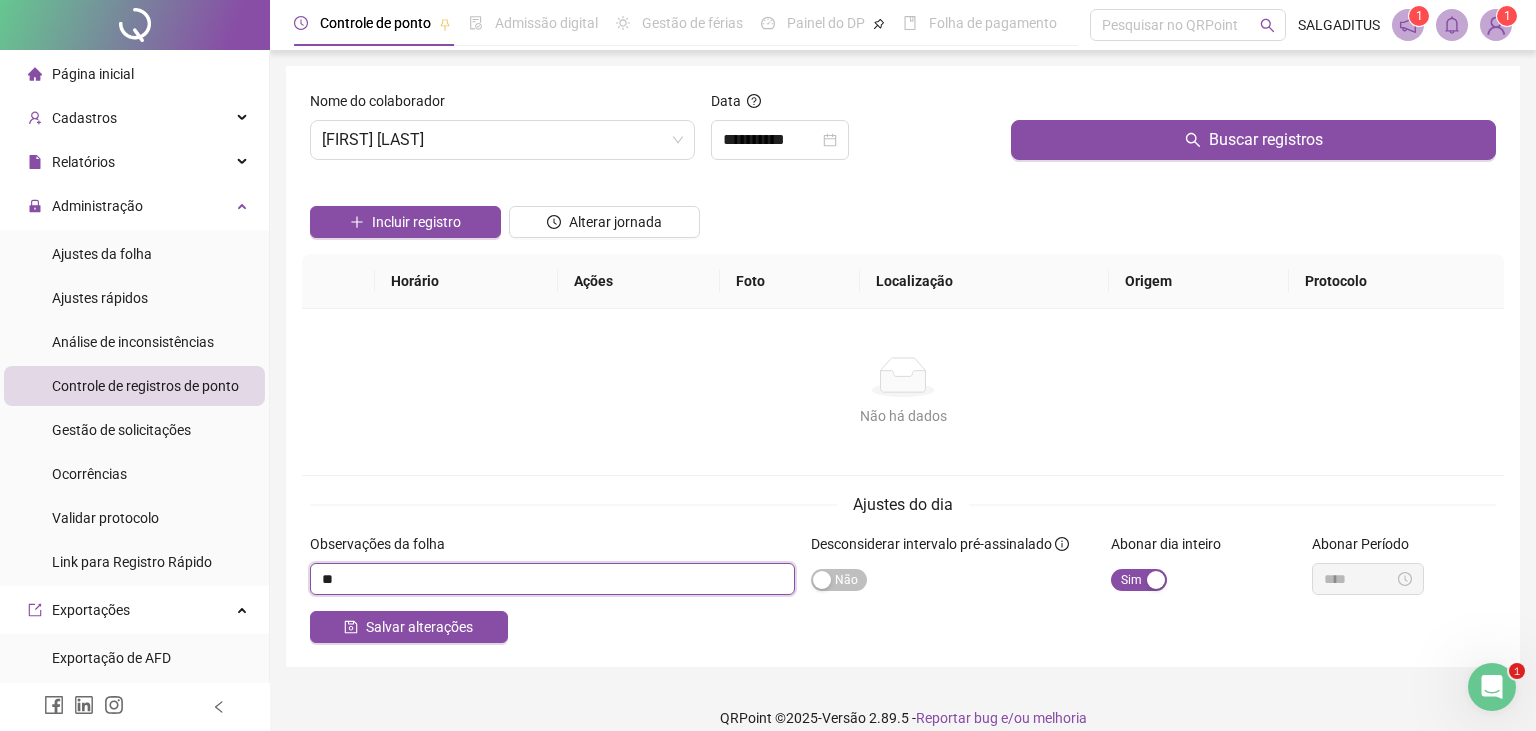 type on "*" 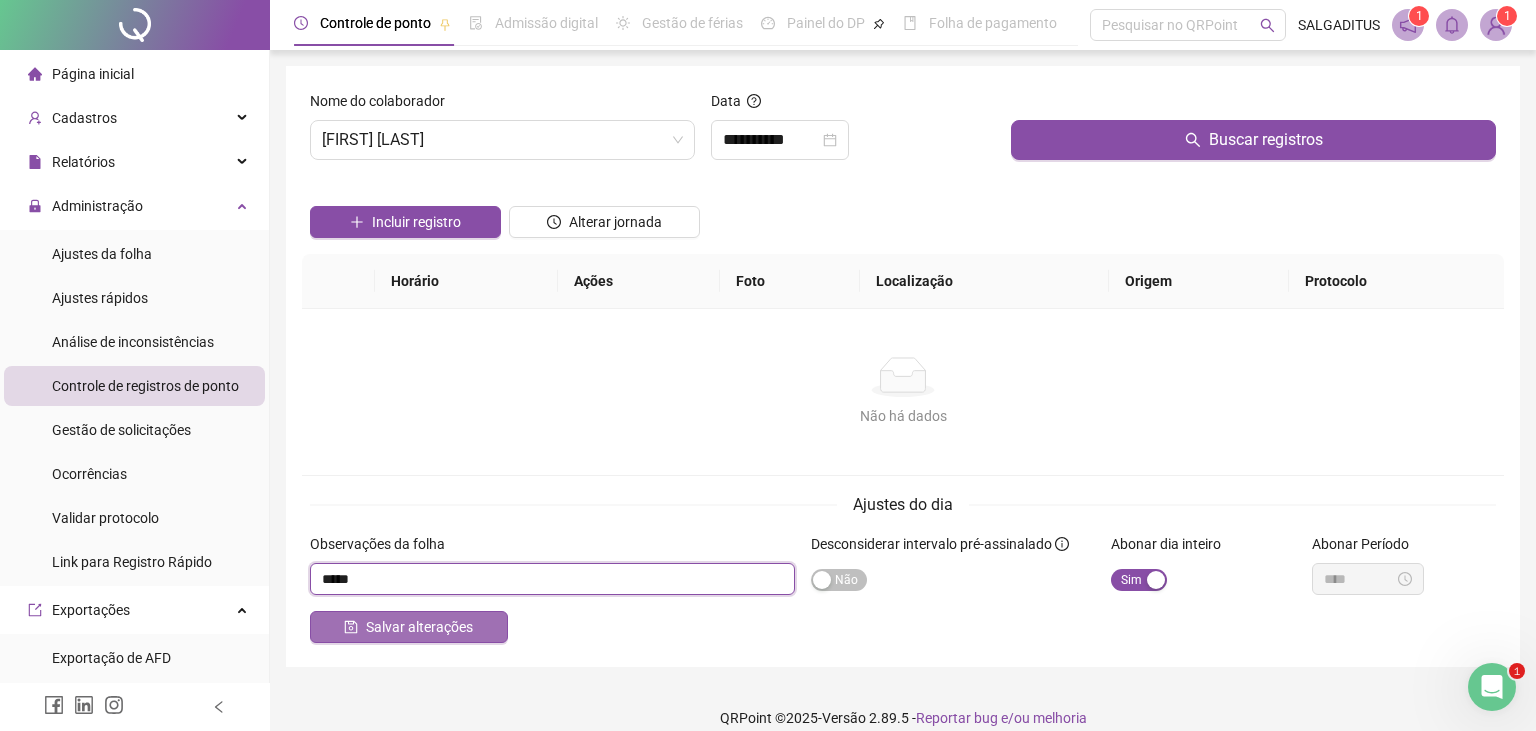 type on "*****" 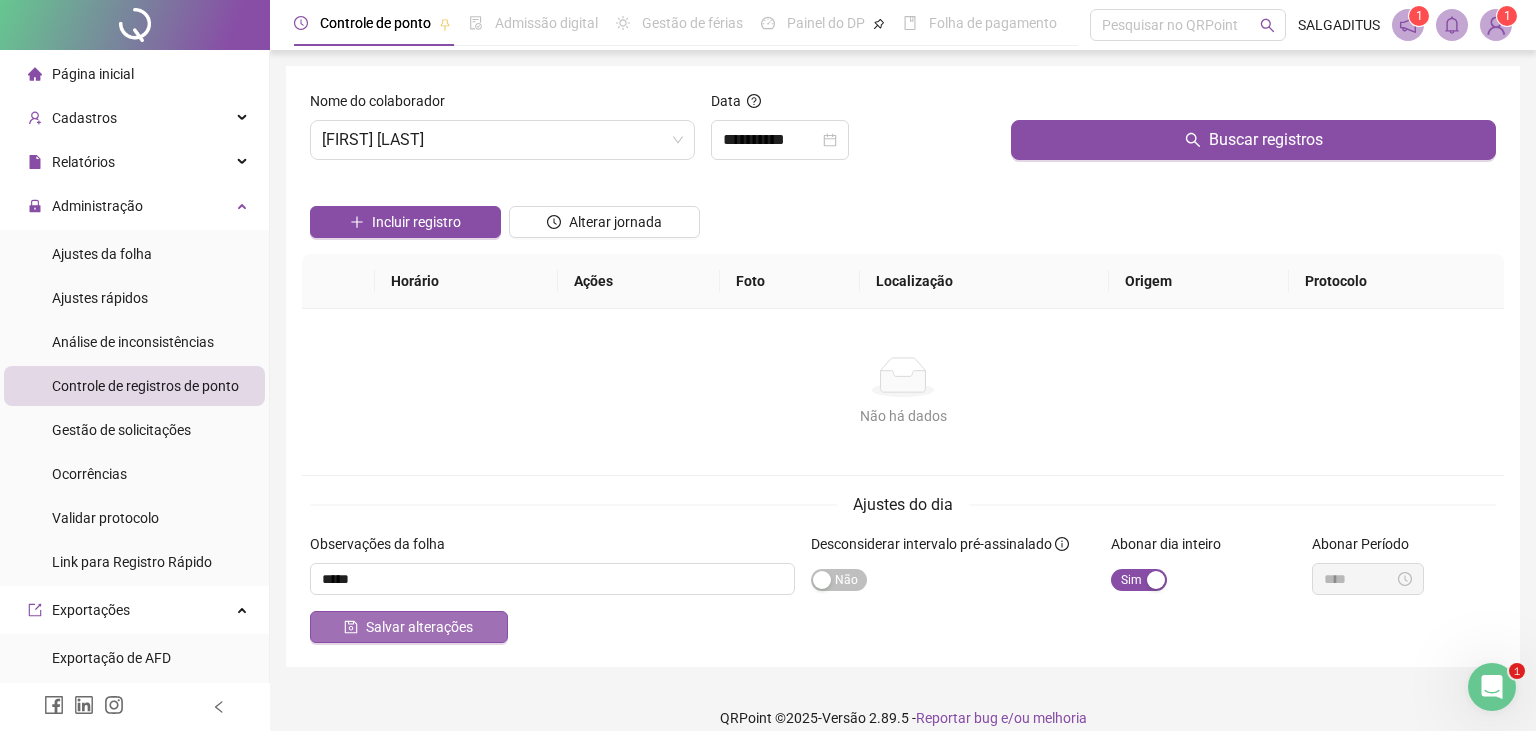 click on "Salvar alterações" at bounding box center [409, 627] 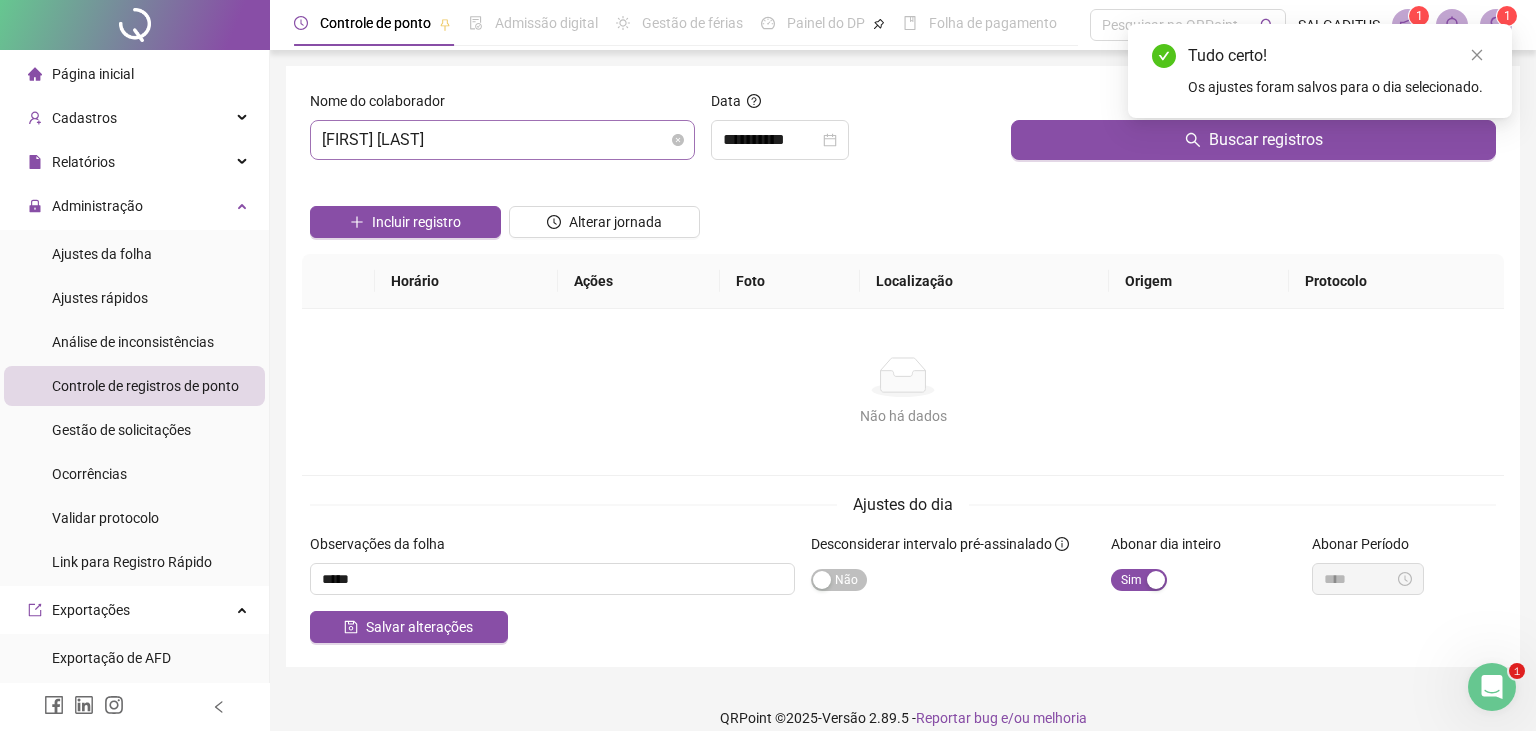 click on "[FIRST] [LAST]" at bounding box center [502, 140] 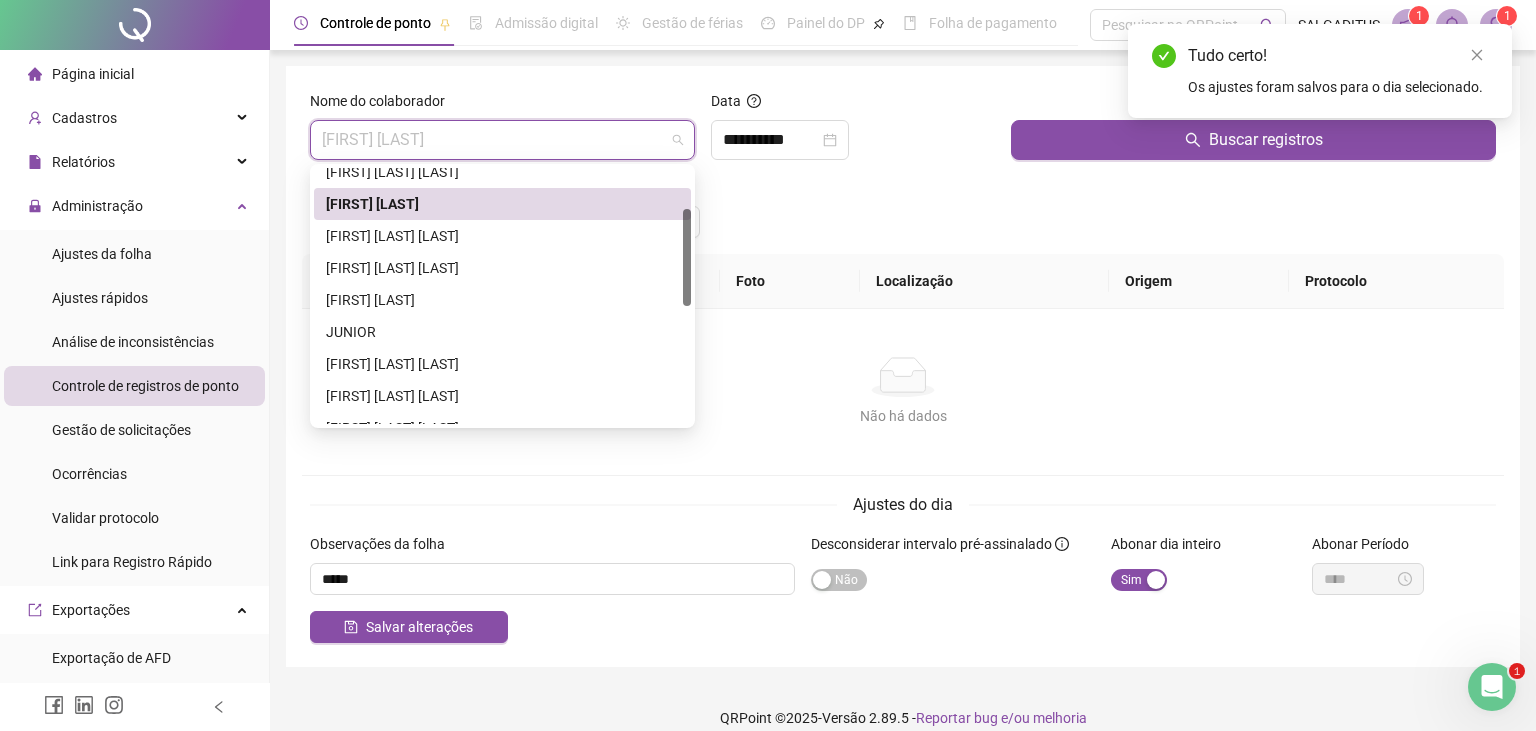 scroll, scrollTop: 216, scrollLeft: 0, axis: vertical 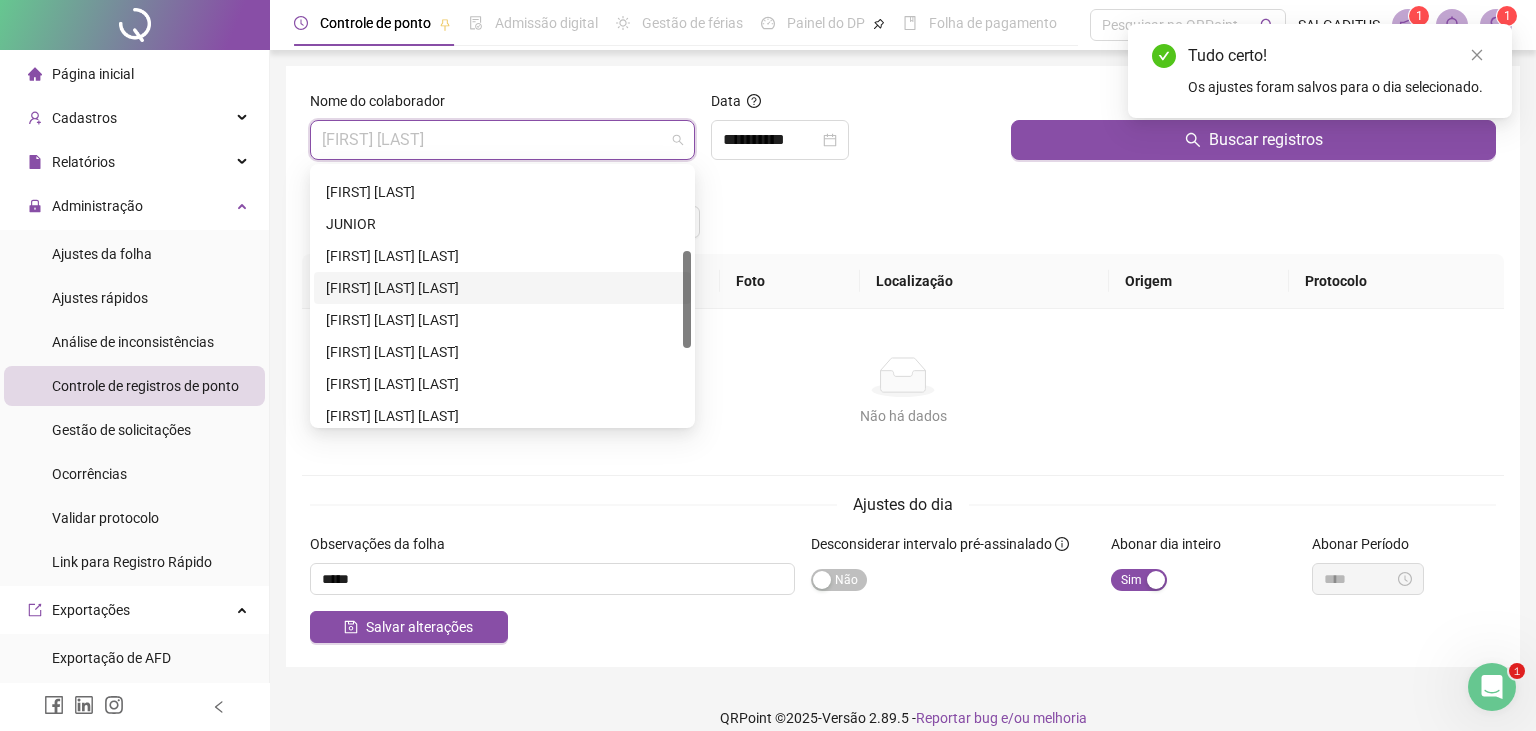 click on "[FIRST] [LAST] [LAST]" at bounding box center [502, 288] 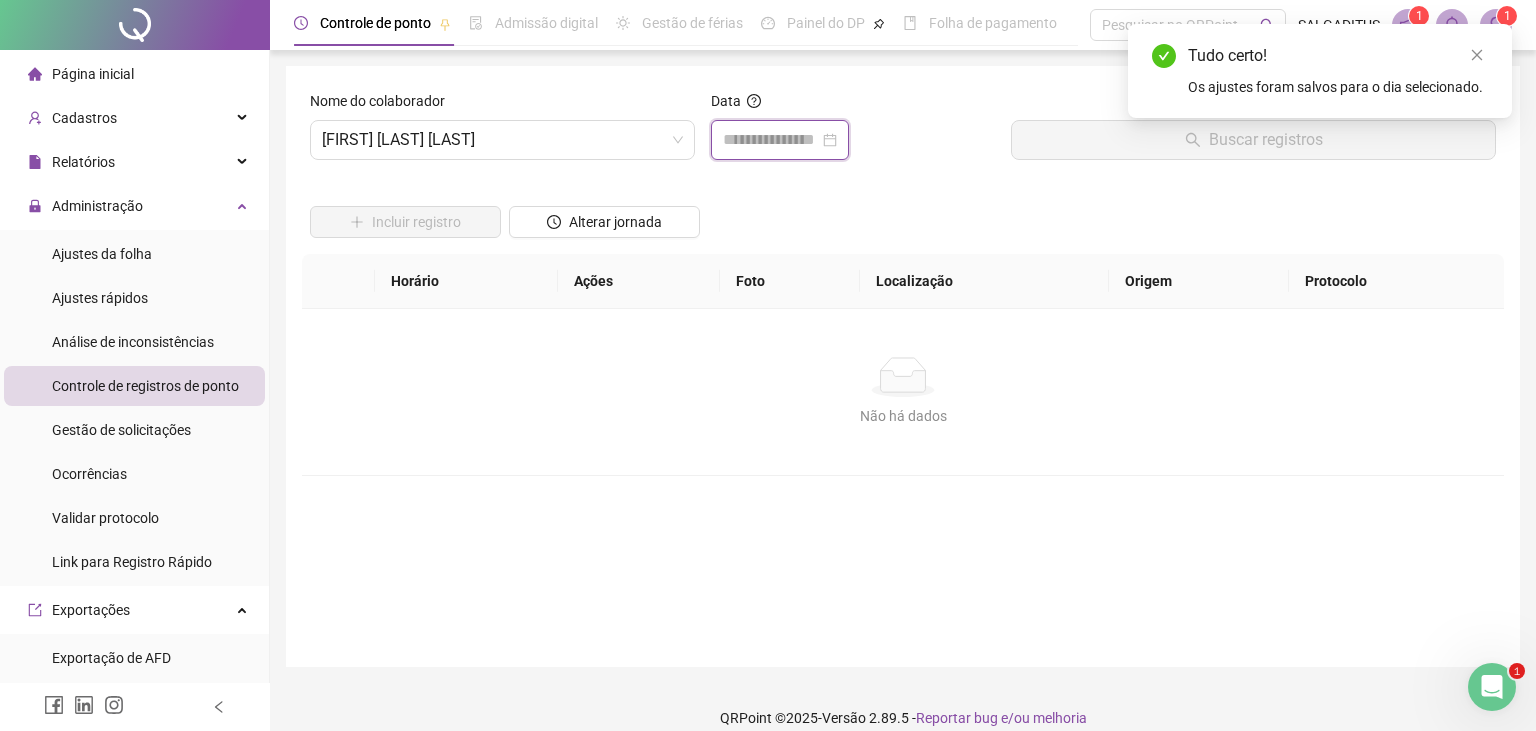 click at bounding box center (771, 140) 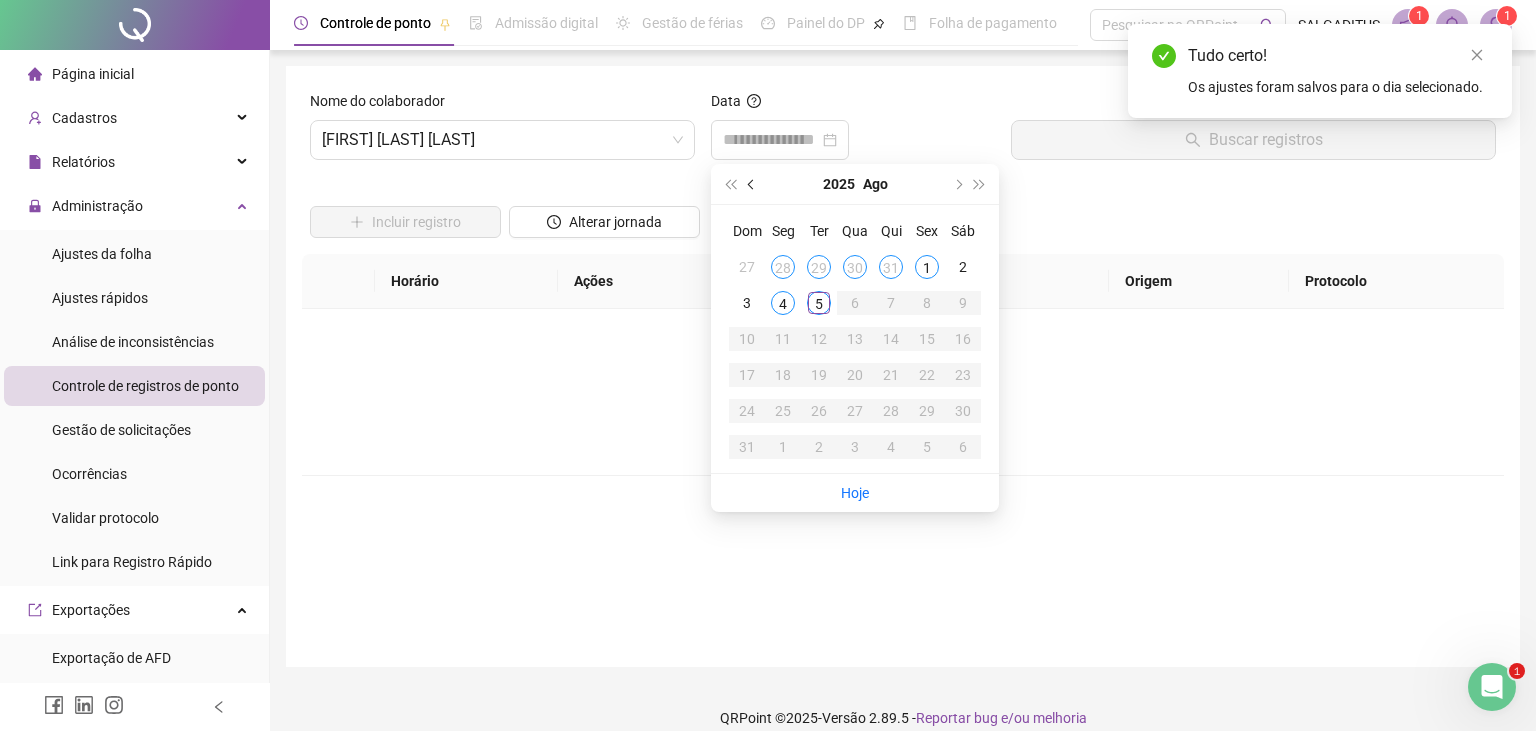 click at bounding box center (752, 184) 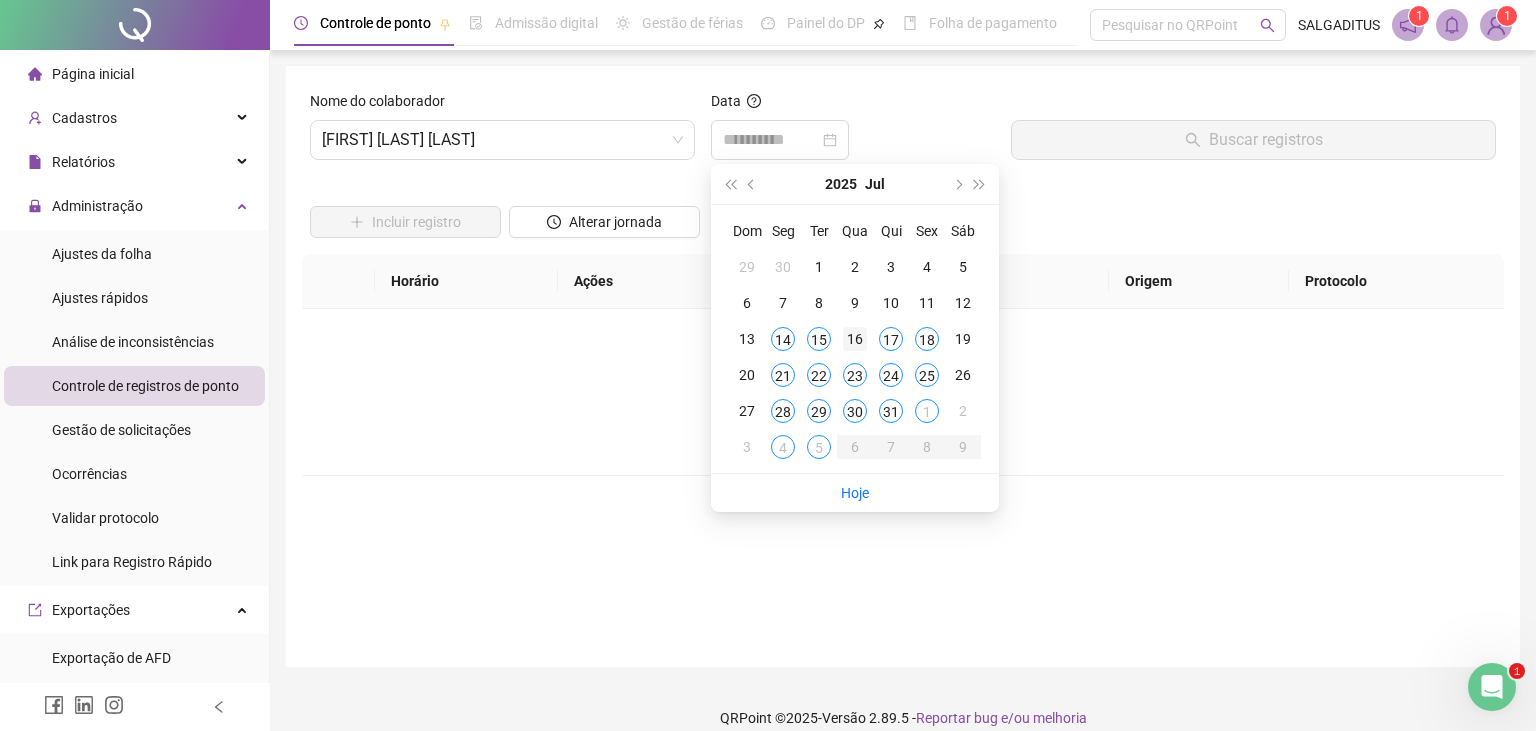 type on "**********" 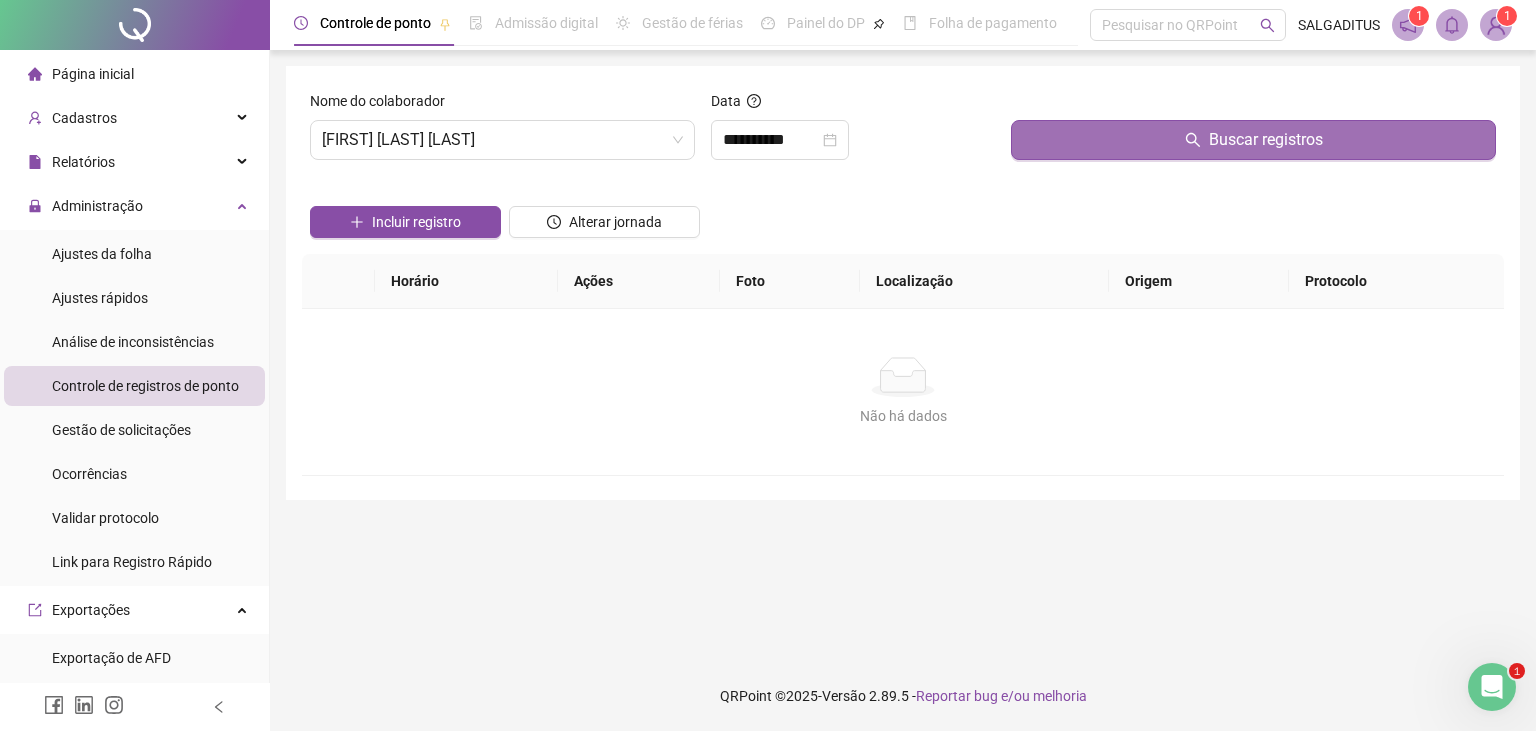 click on "Buscar registros" at bounding box center (1253, 140) 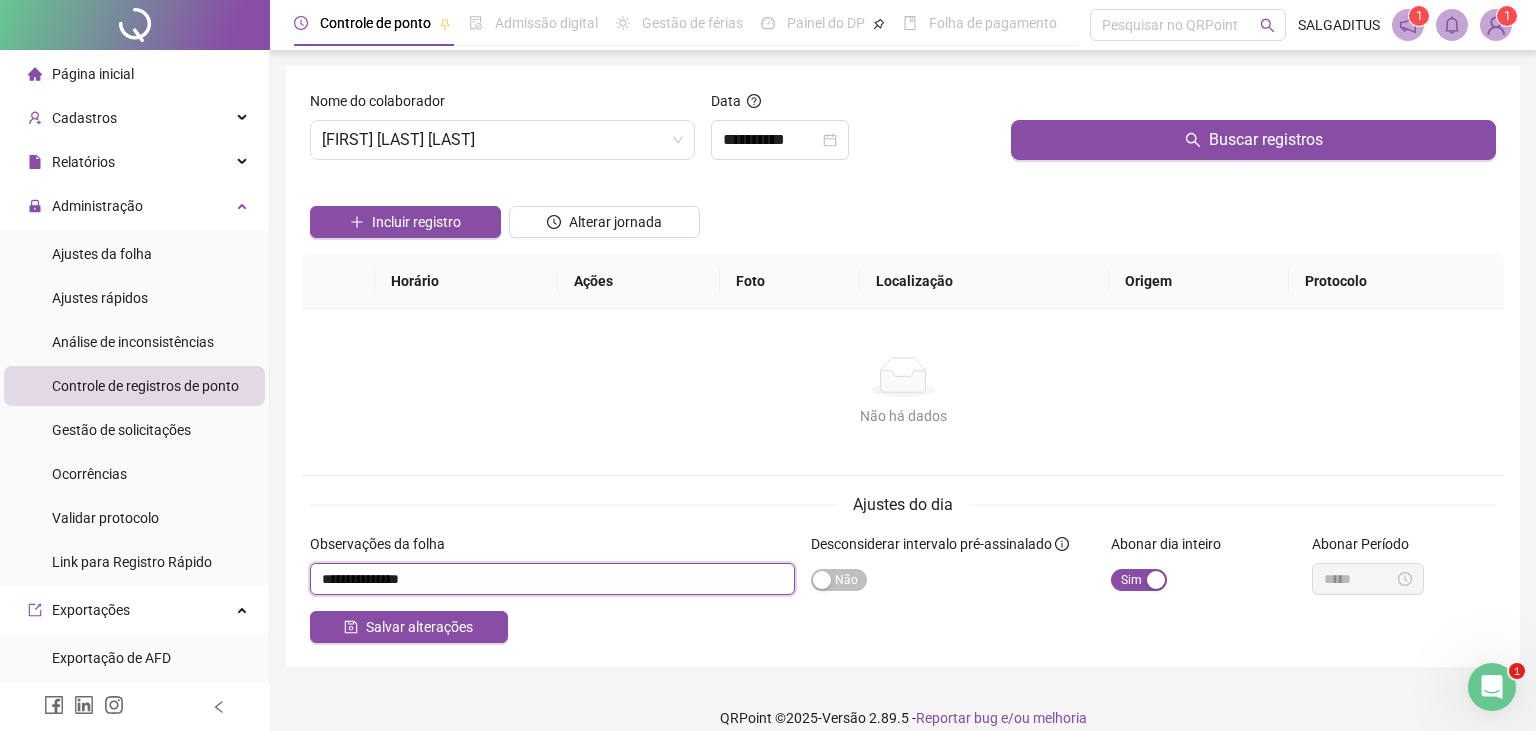 drag, startPoint x: 473, startPoint y: 578, endPoint x: 331, endPoint y: 605, distance: 144.54411 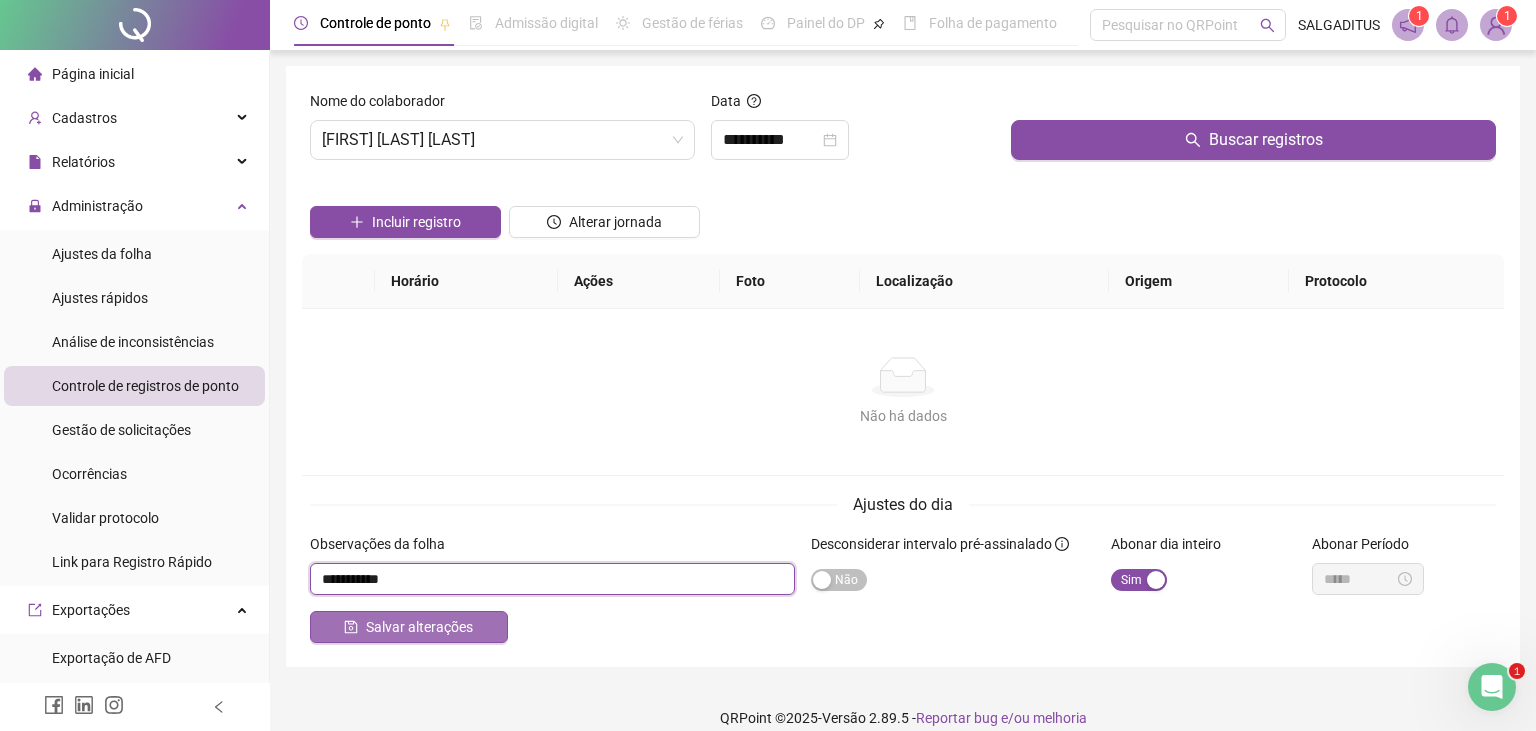 type on "**********" 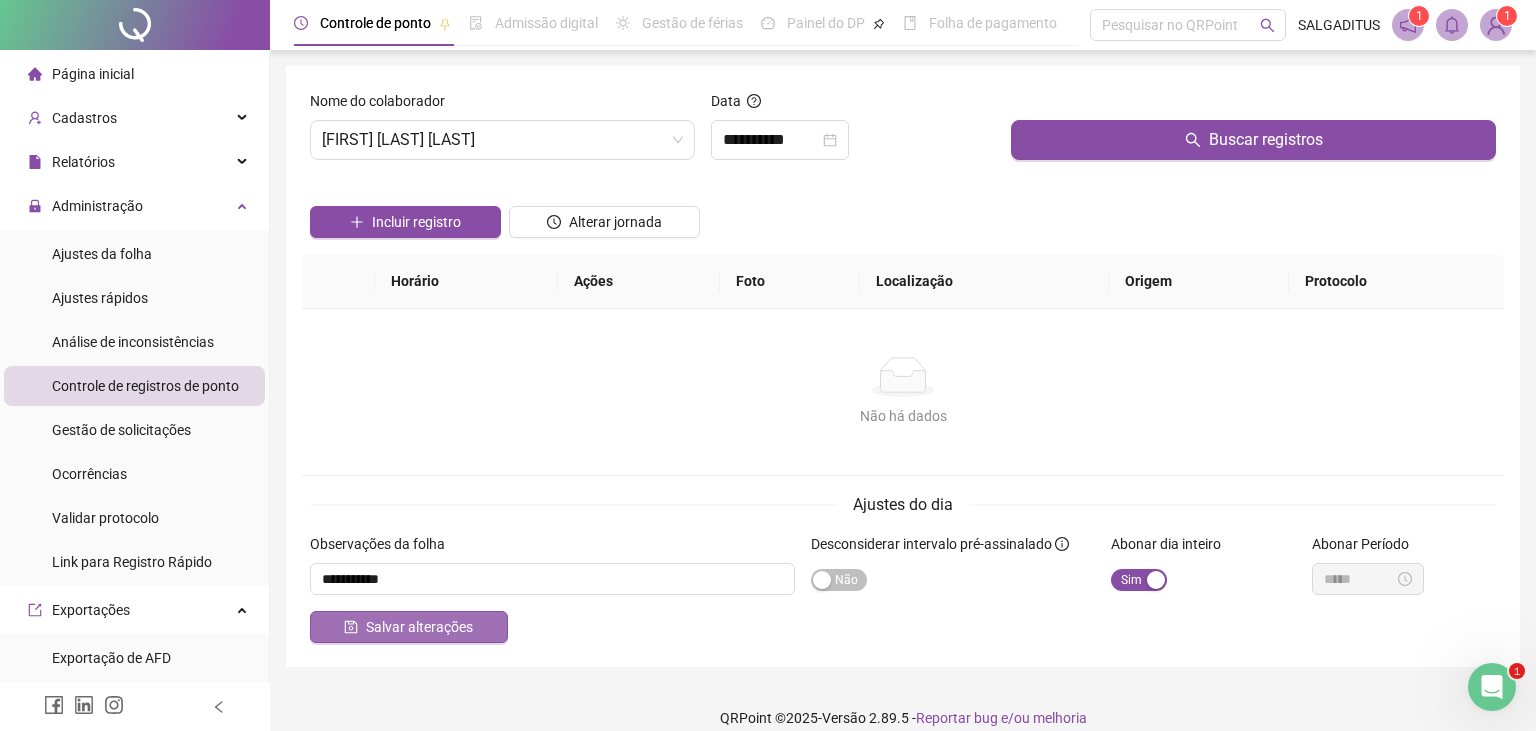 click on "Salvar alterações" at bounding box center [419, 627] 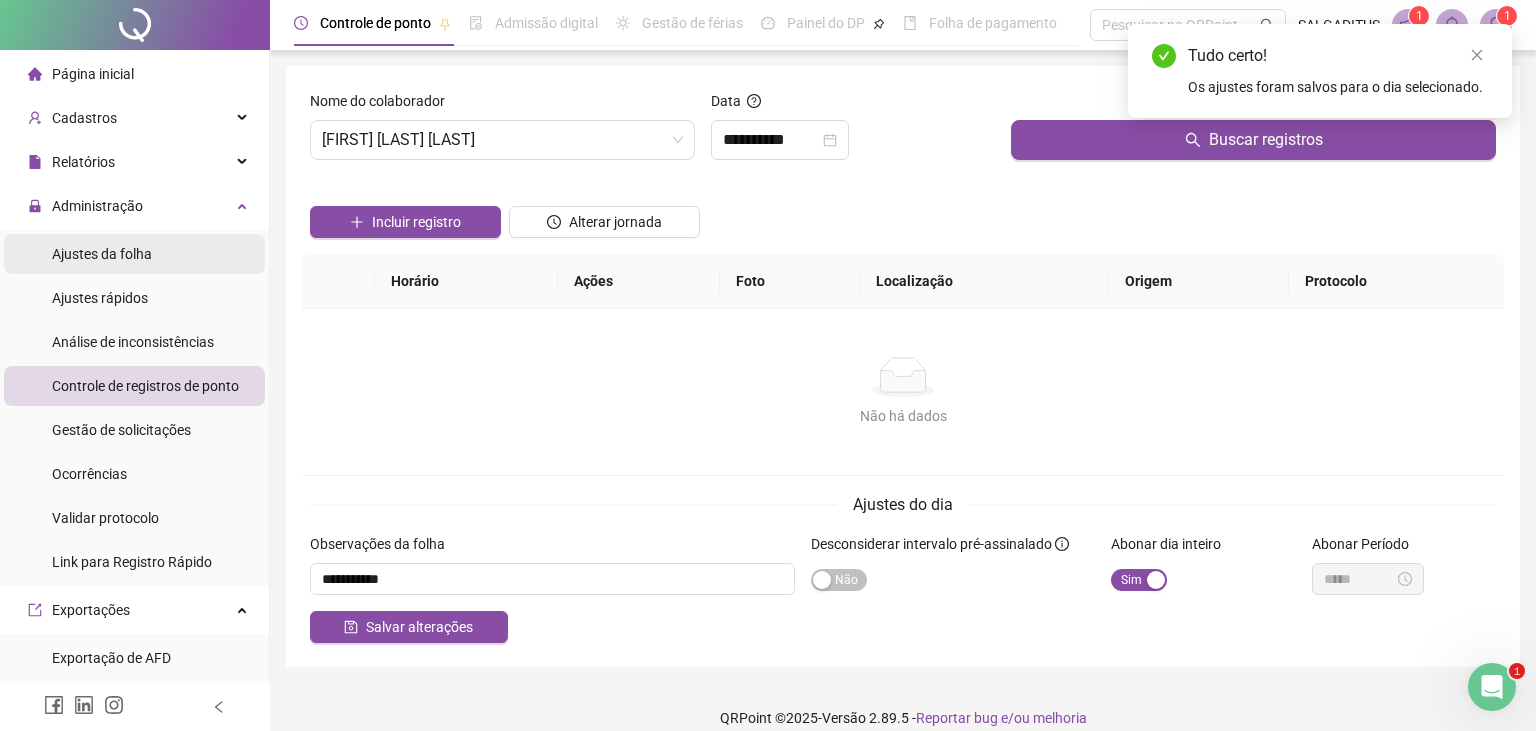 click on "Ajustes da folha" at bounding box center (134, 254) 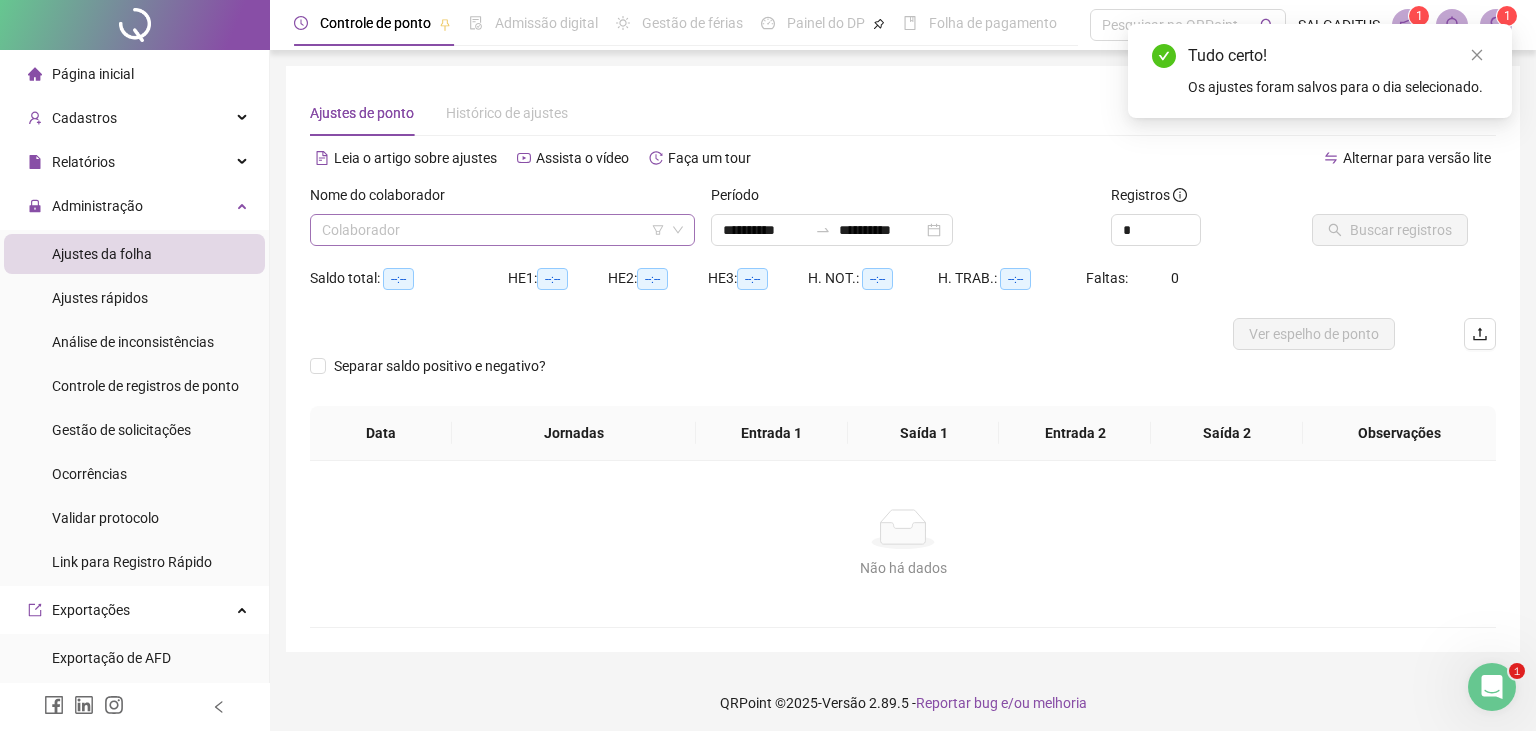 click at bounding box center (493, 230) 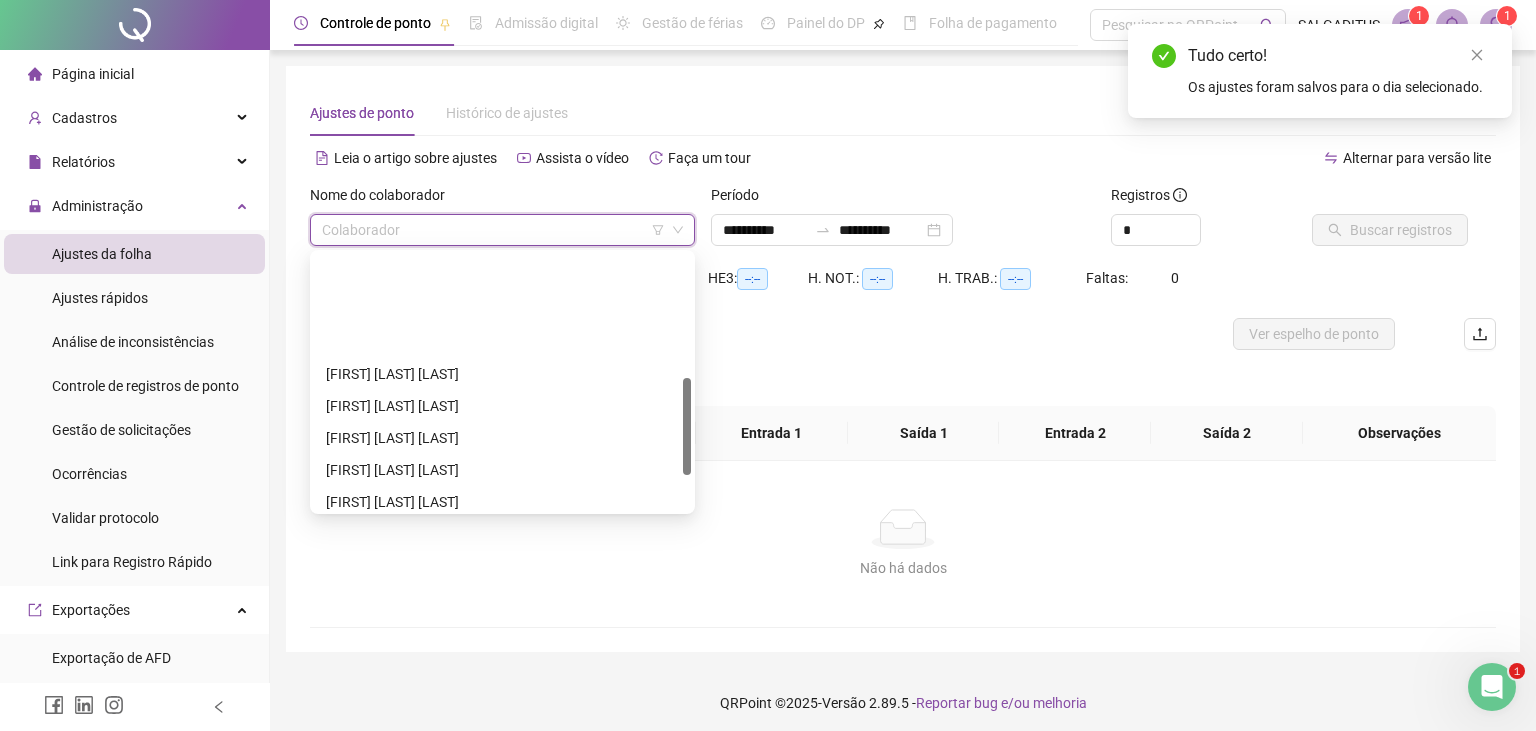 scroll, scrollTop: 416, scrollLeft: 0, axis: vertical 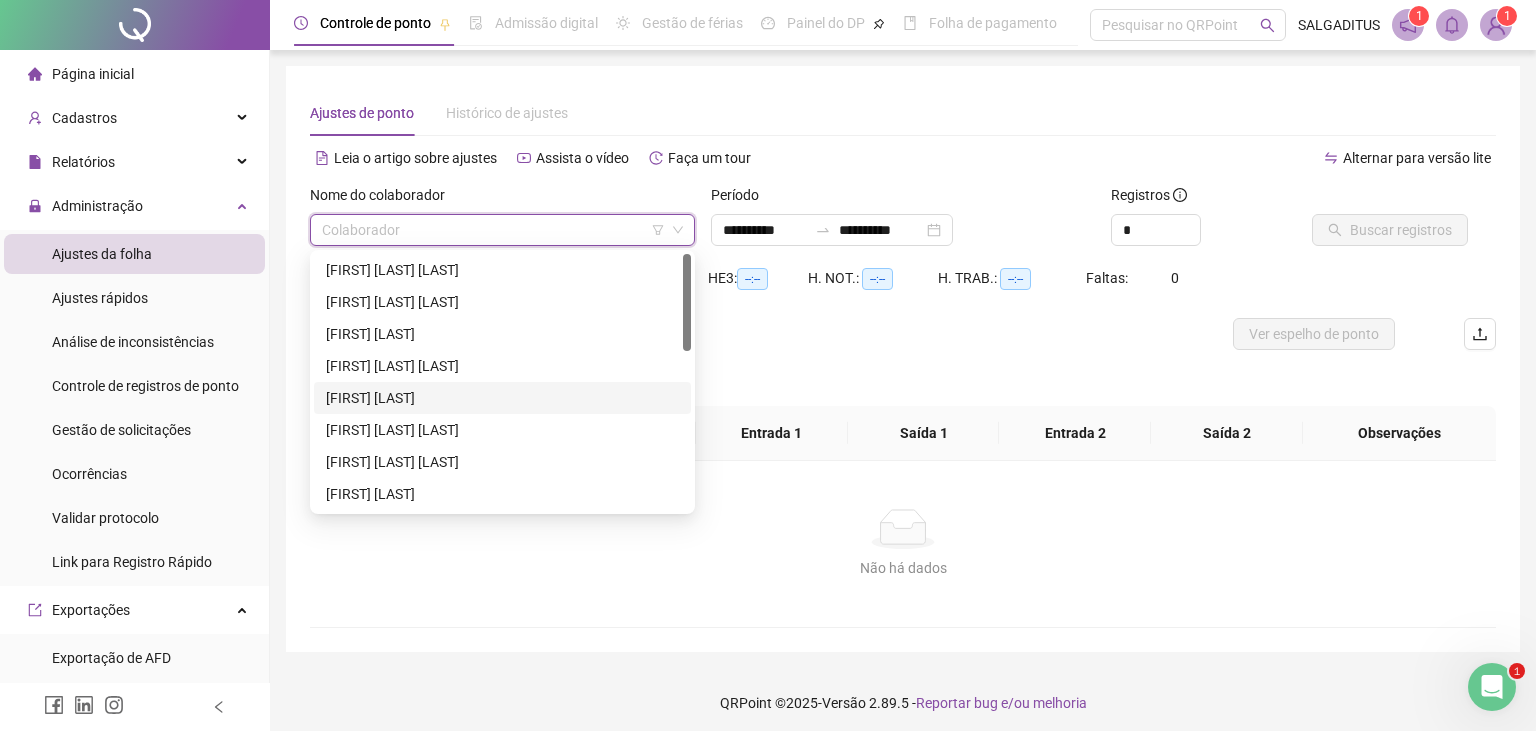 click on "[FIRST] [LAST]" at bounding box center [502, 398] 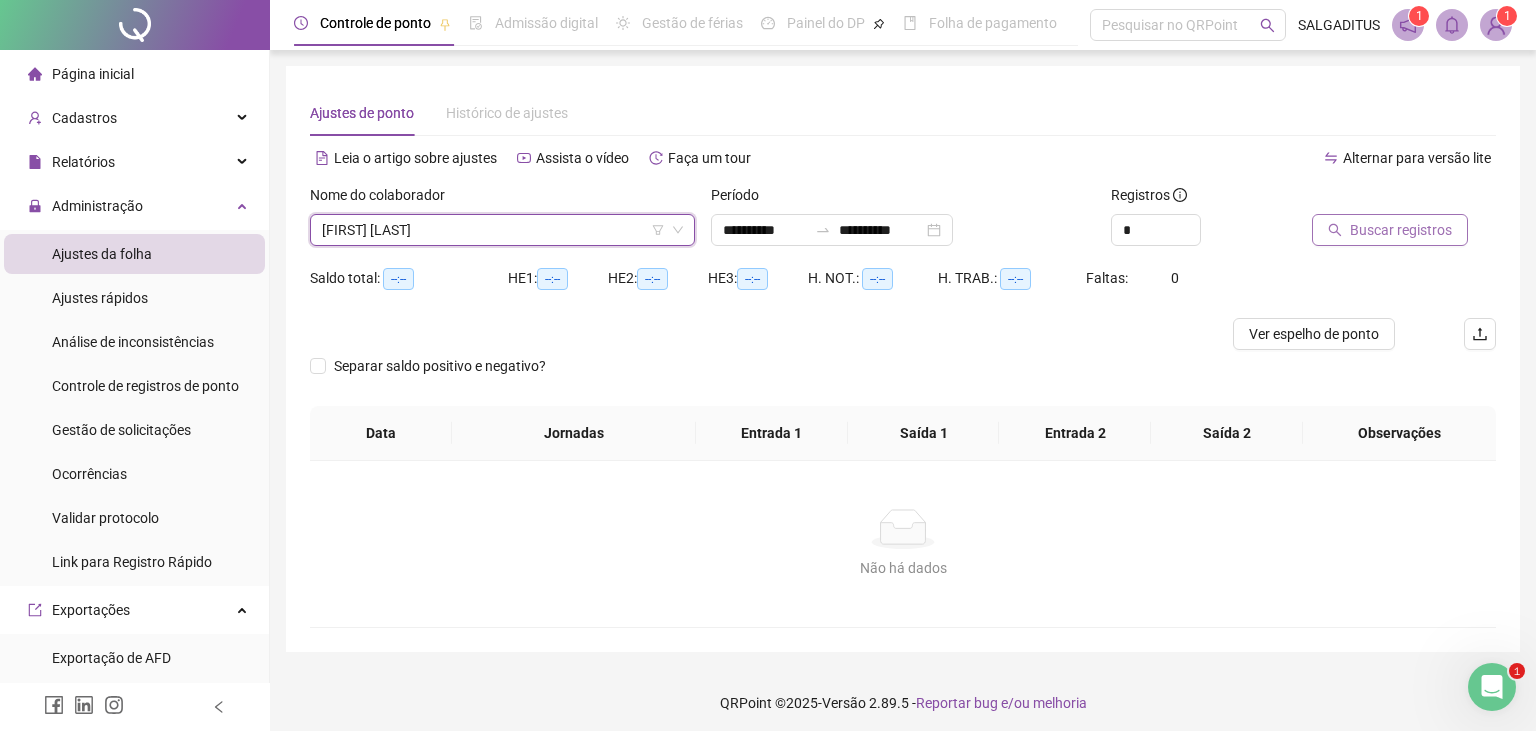 click on "Buscar registros" at bounding box center (1401, 230) 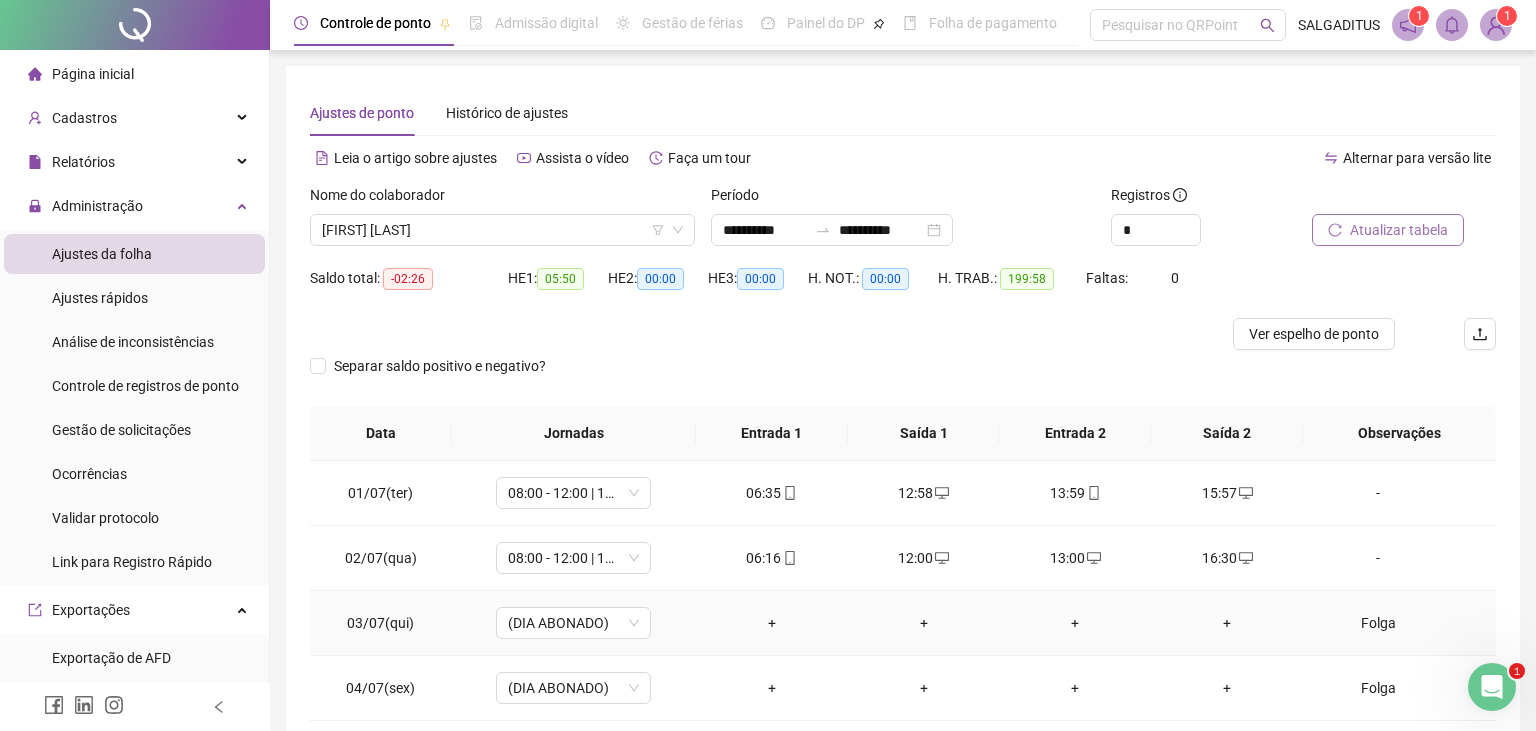 scroll, scrollTop: 266, scrollLeft: 0, axis: vertical 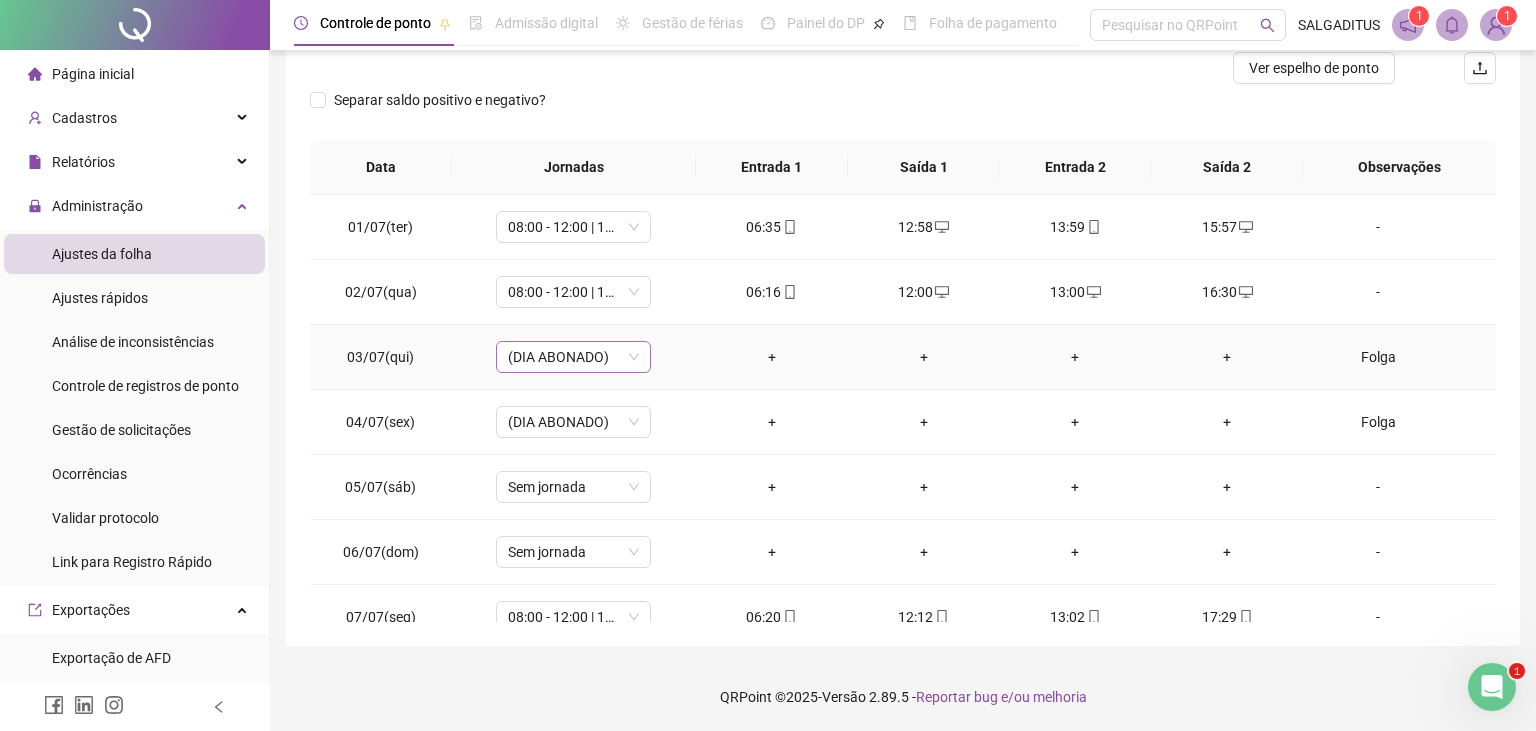 click on "(DIA ABONADO)" at bounding box center [573, 357] 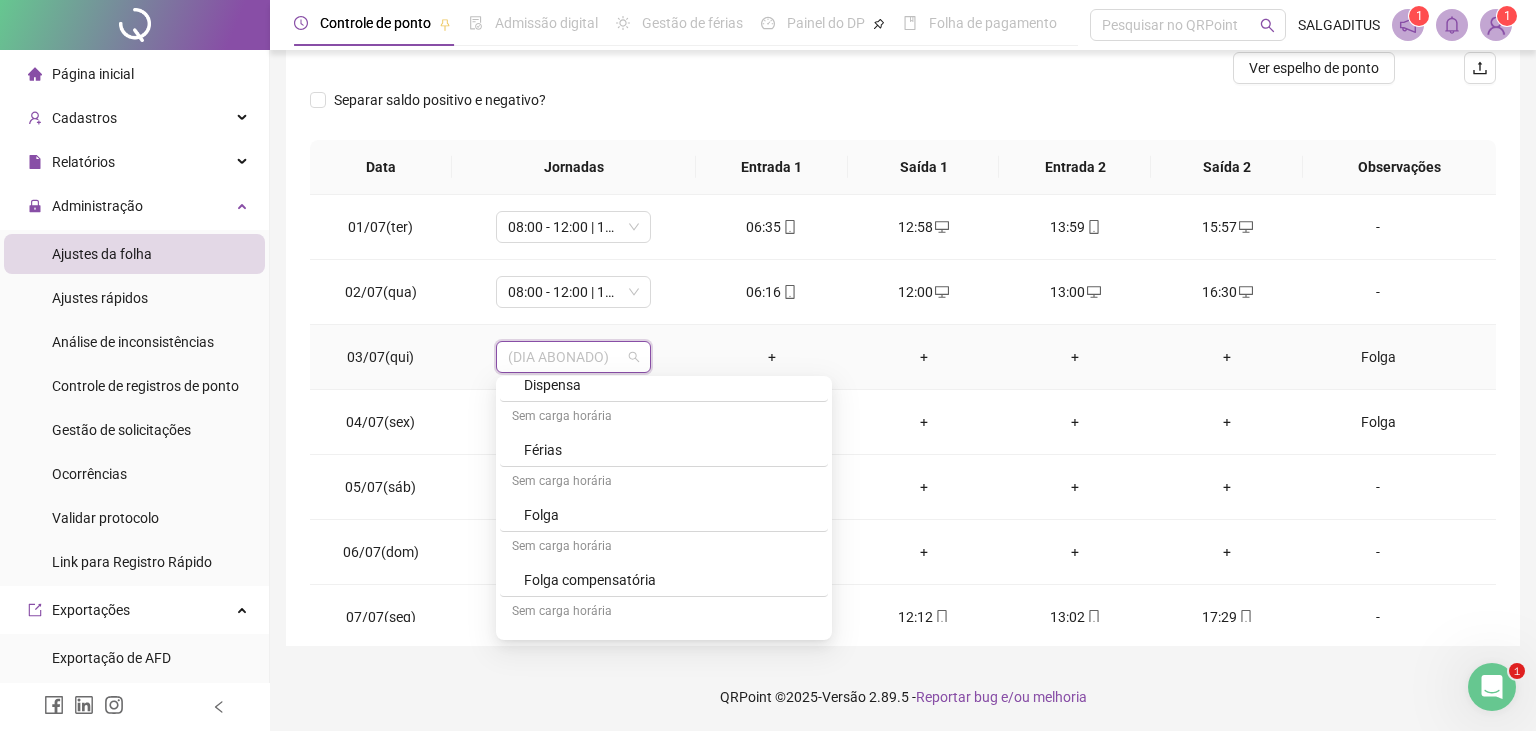 scroll, scrollTop: 2320, scrollLeft: 0, axis: vertical 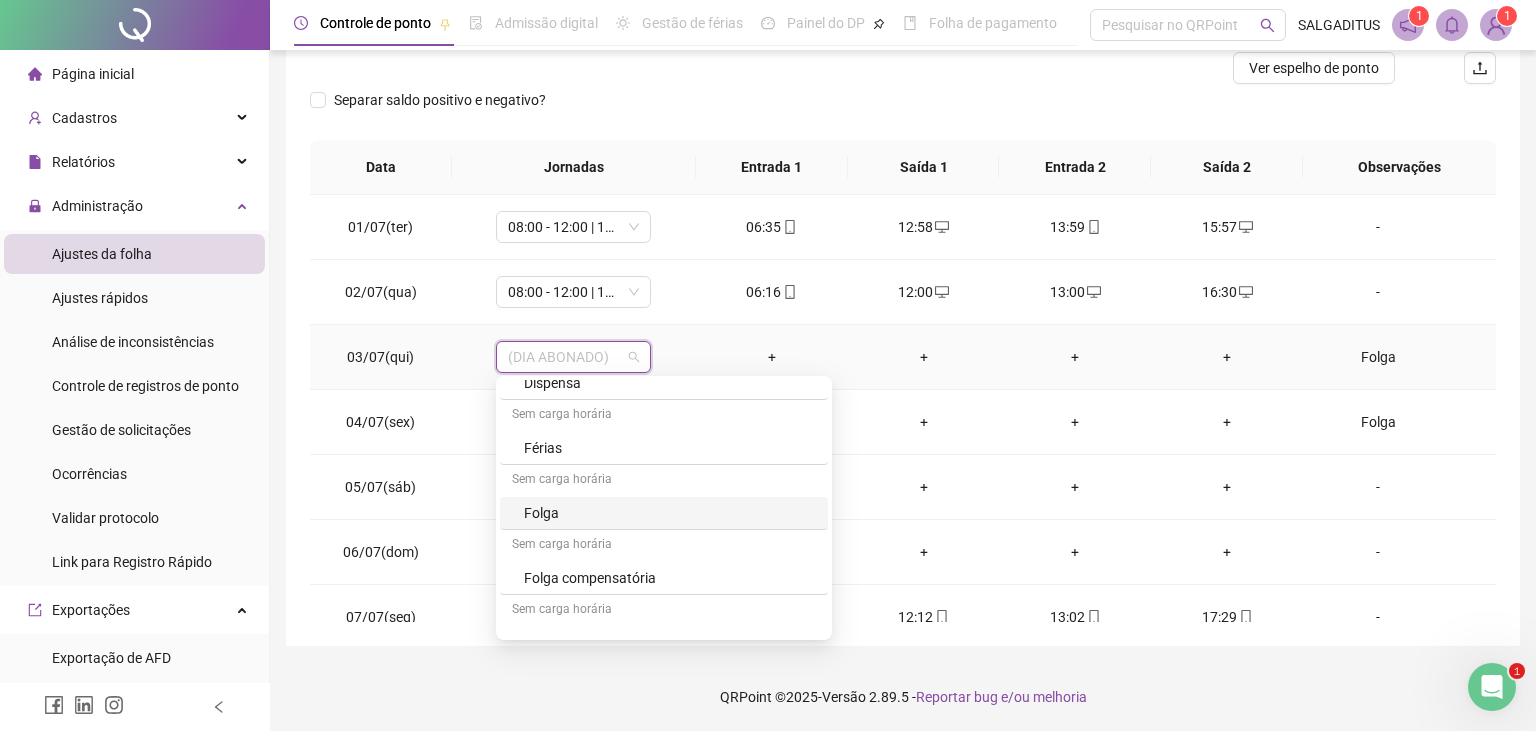 drag, startPoint x: 591, startPoint y: 509, endPoint x: 592, endPoint y: 426, distance: 83.00603 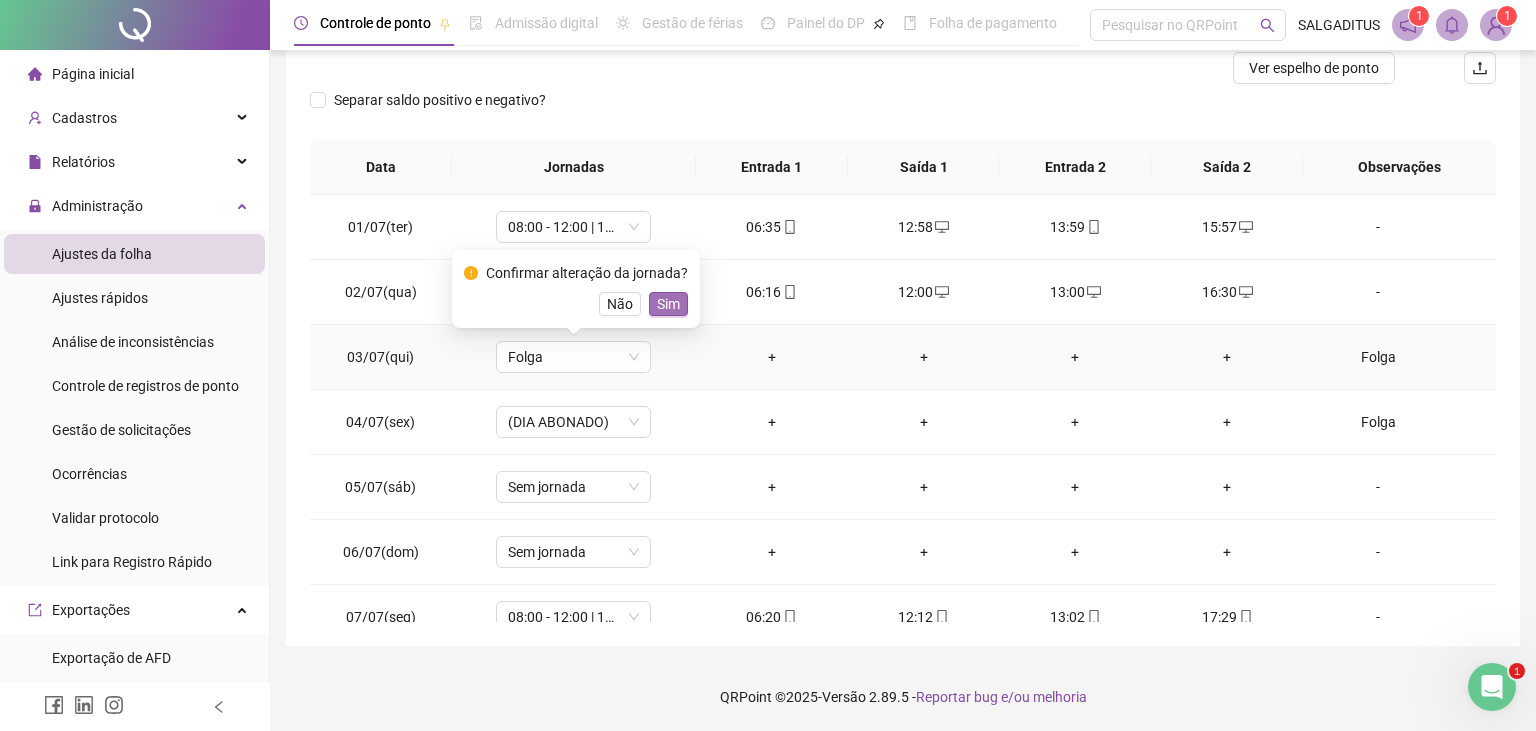 click on "Sim" at bounding box center [668, 304] 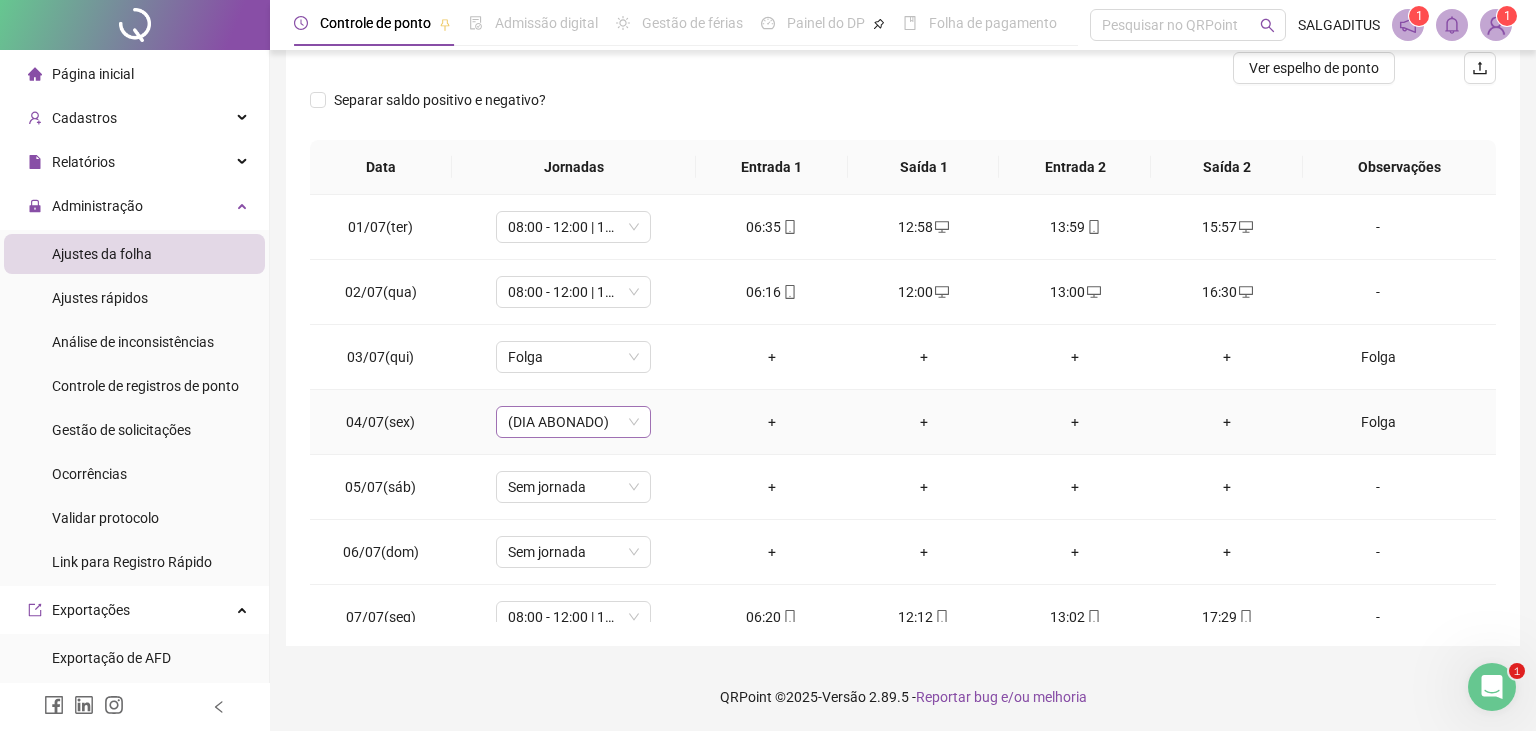 click on "(DIA ABONADO)" at bounding box center [573, 422] 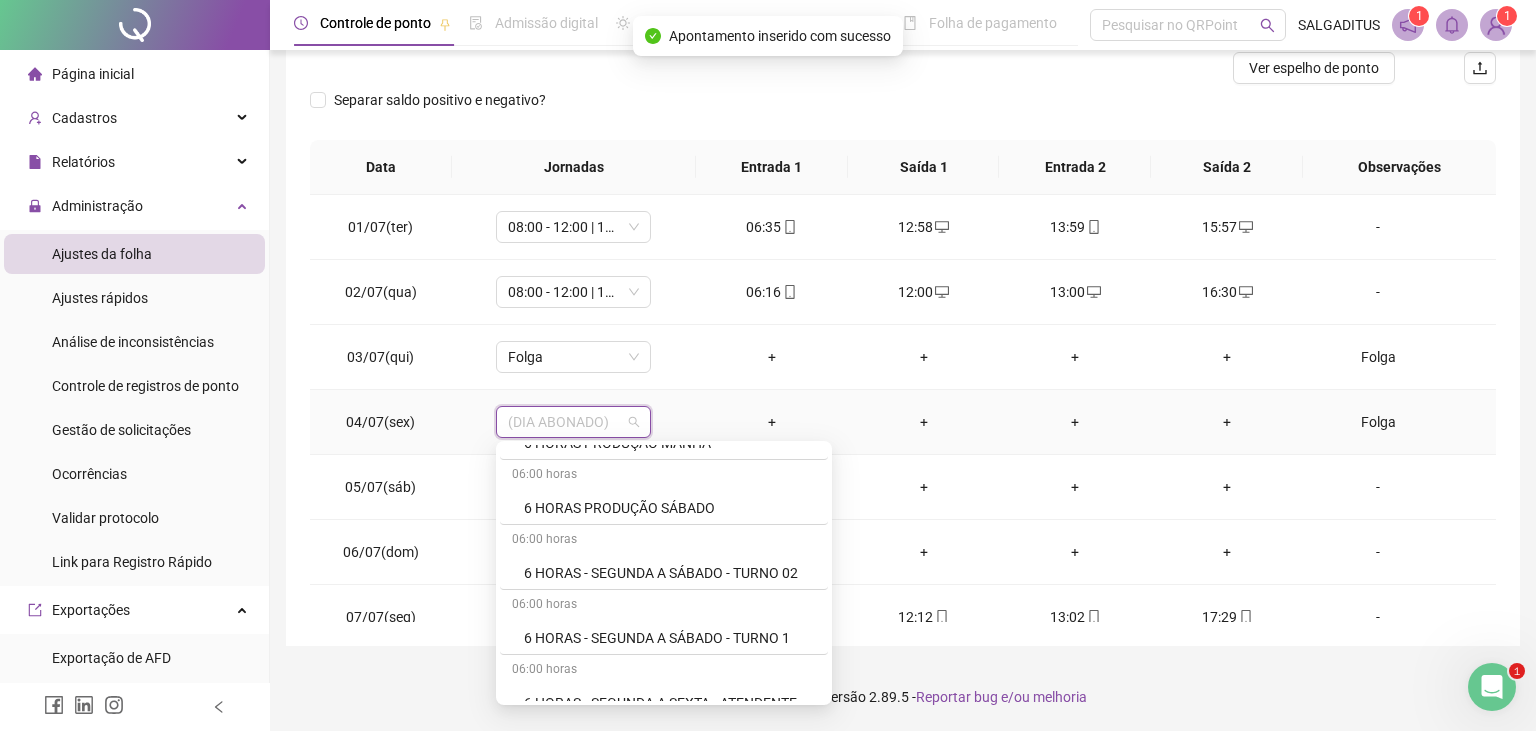 scroll, scrollTop: 2208, scrollLeft: 0, axis: vertical 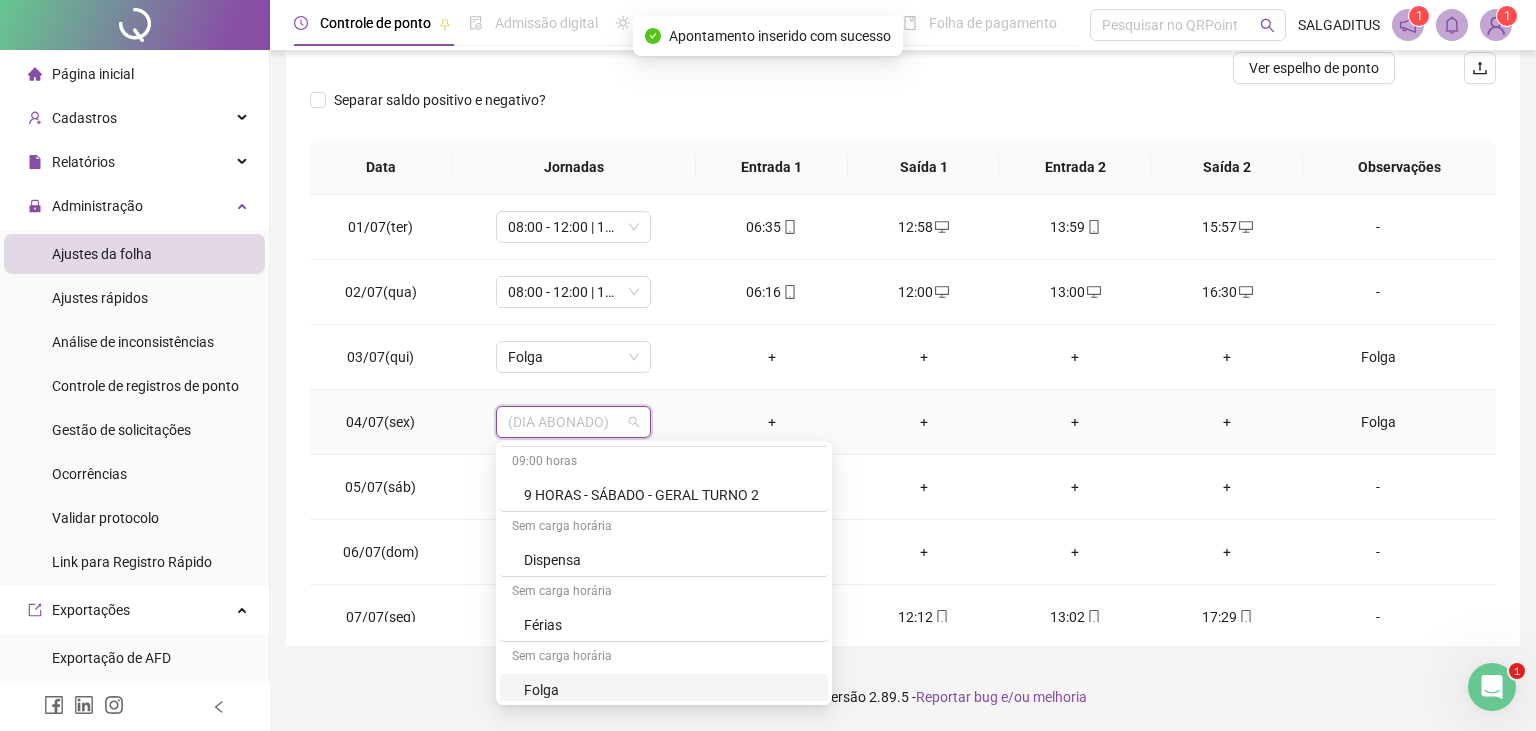 click on "Folga" at bounding box center (670, 690) 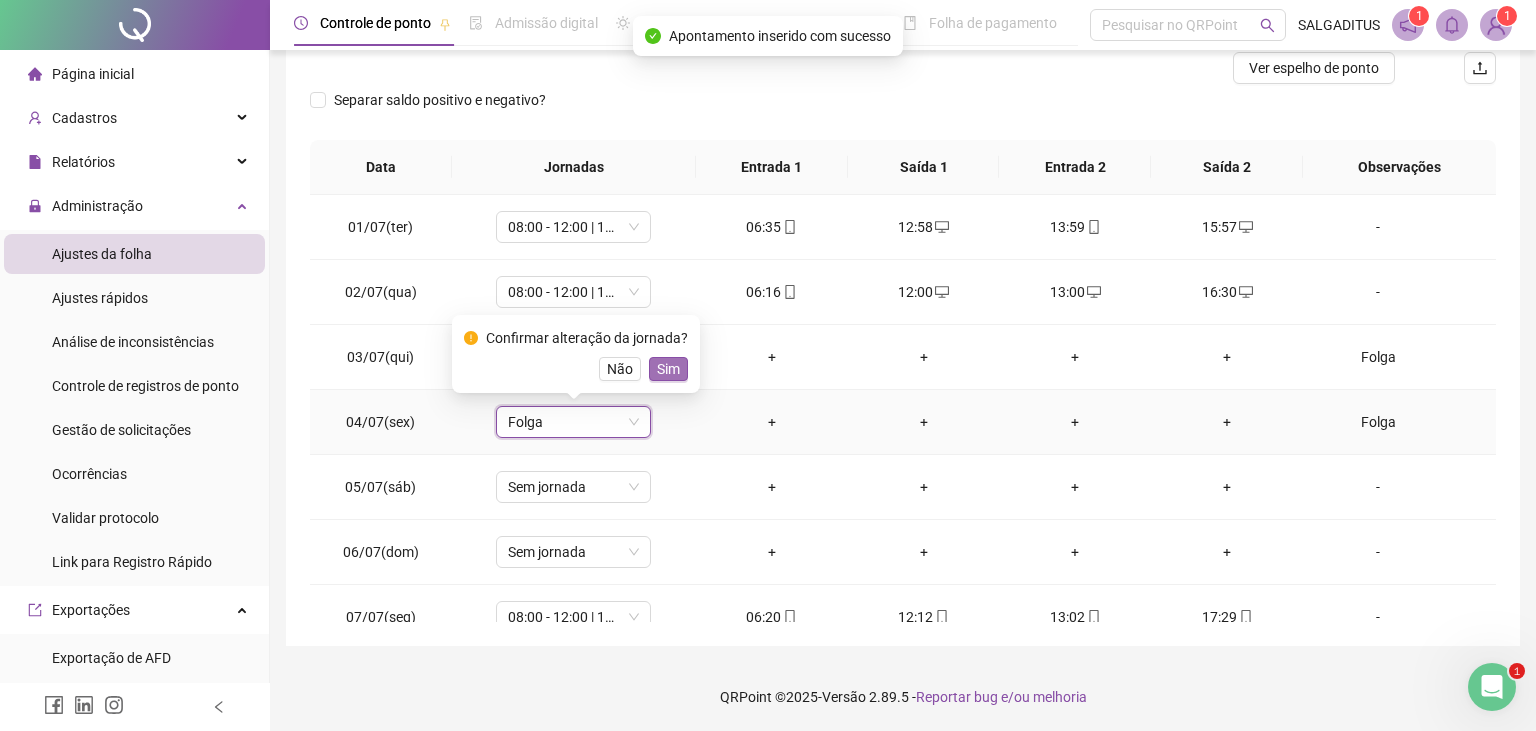 click on "Sim" at bounding box center (668, 369) 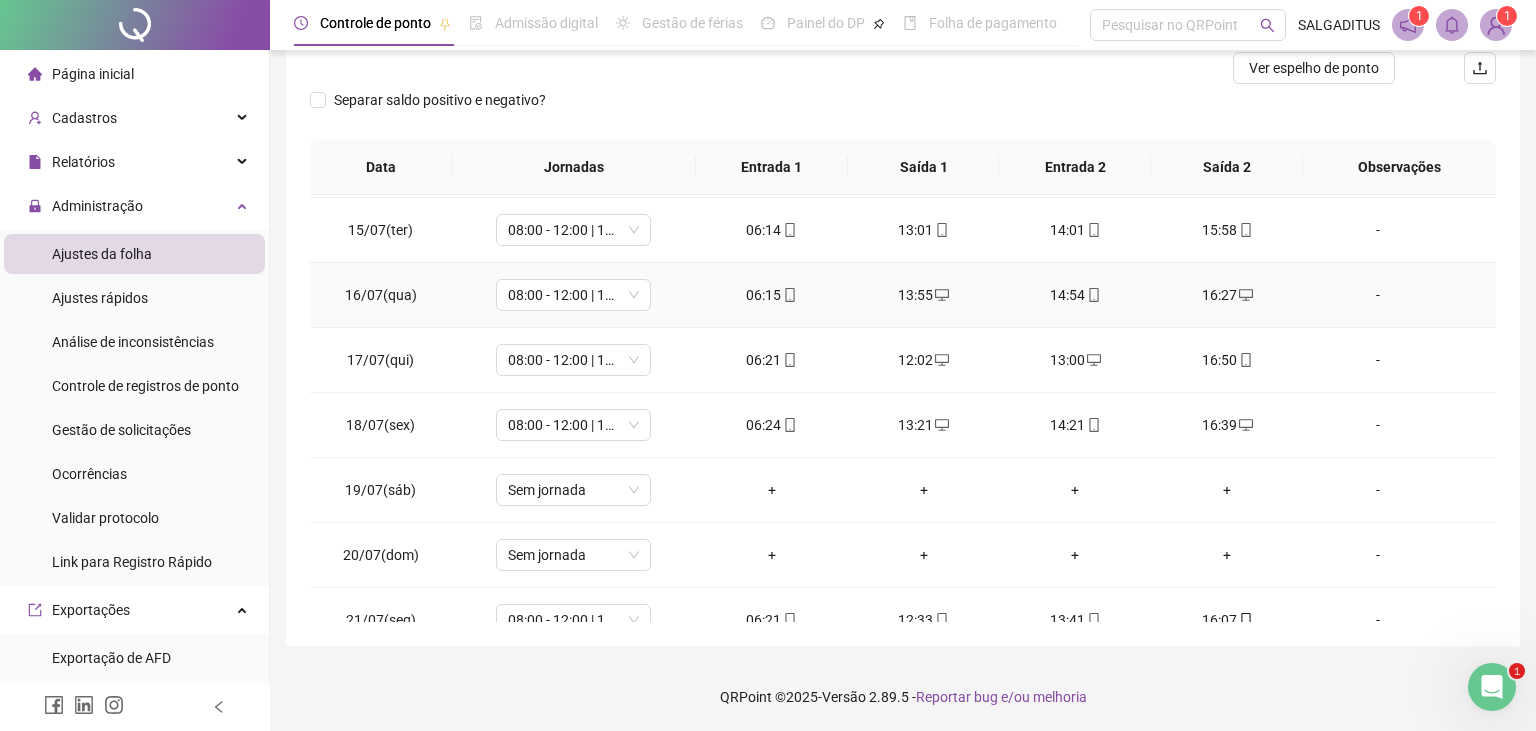 scroll, scrollTop: 1104, scrollLeft: 0, axis: vertical 